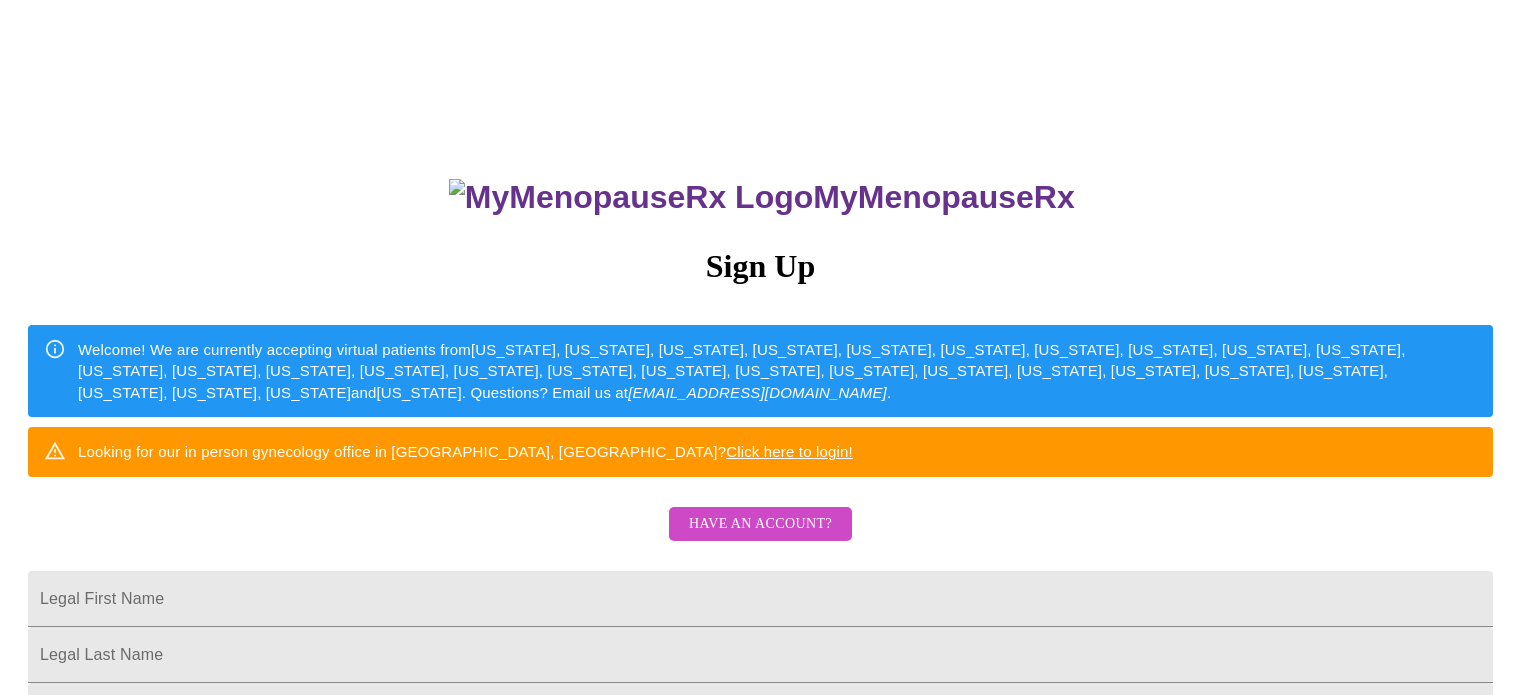scroll, scrollTop: 0, scrollLeft: 0, axis: both 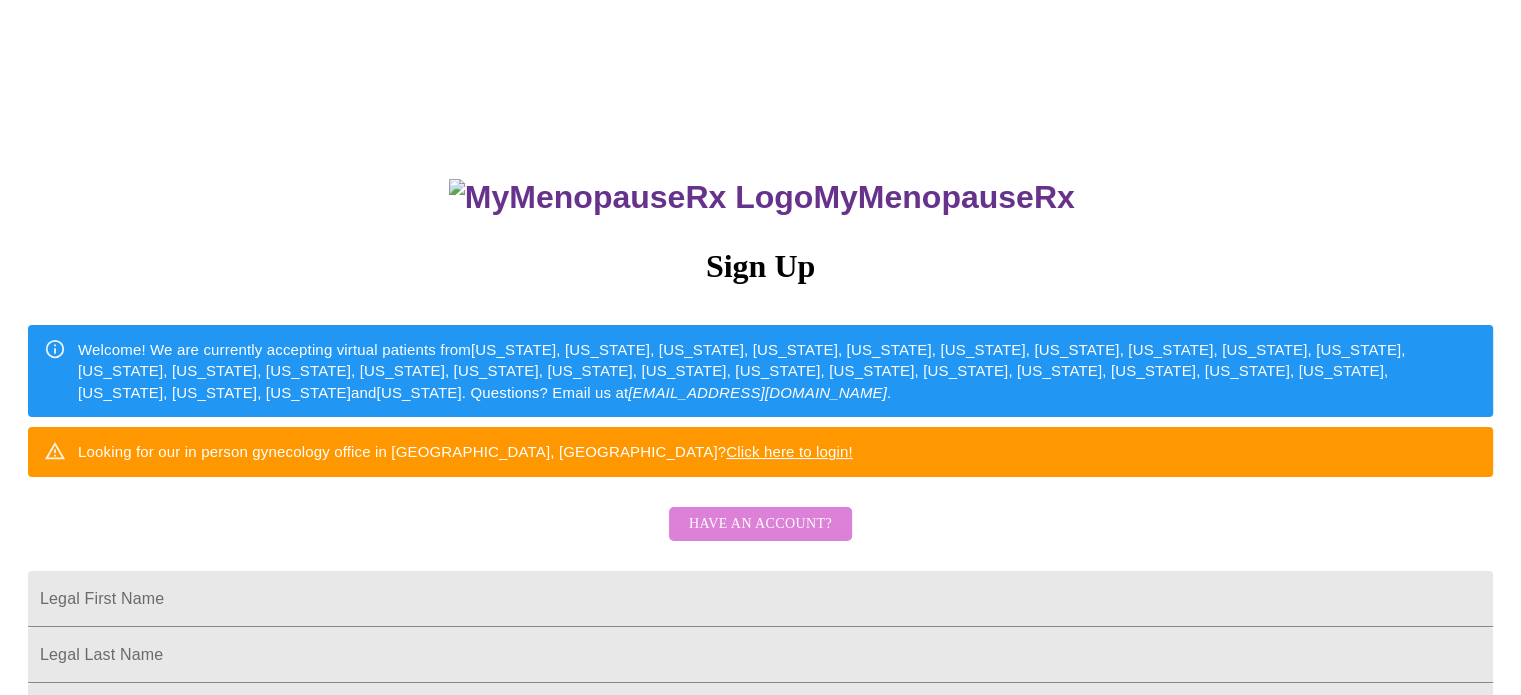 click on "Have an account?" at bounding box center (760, 524) 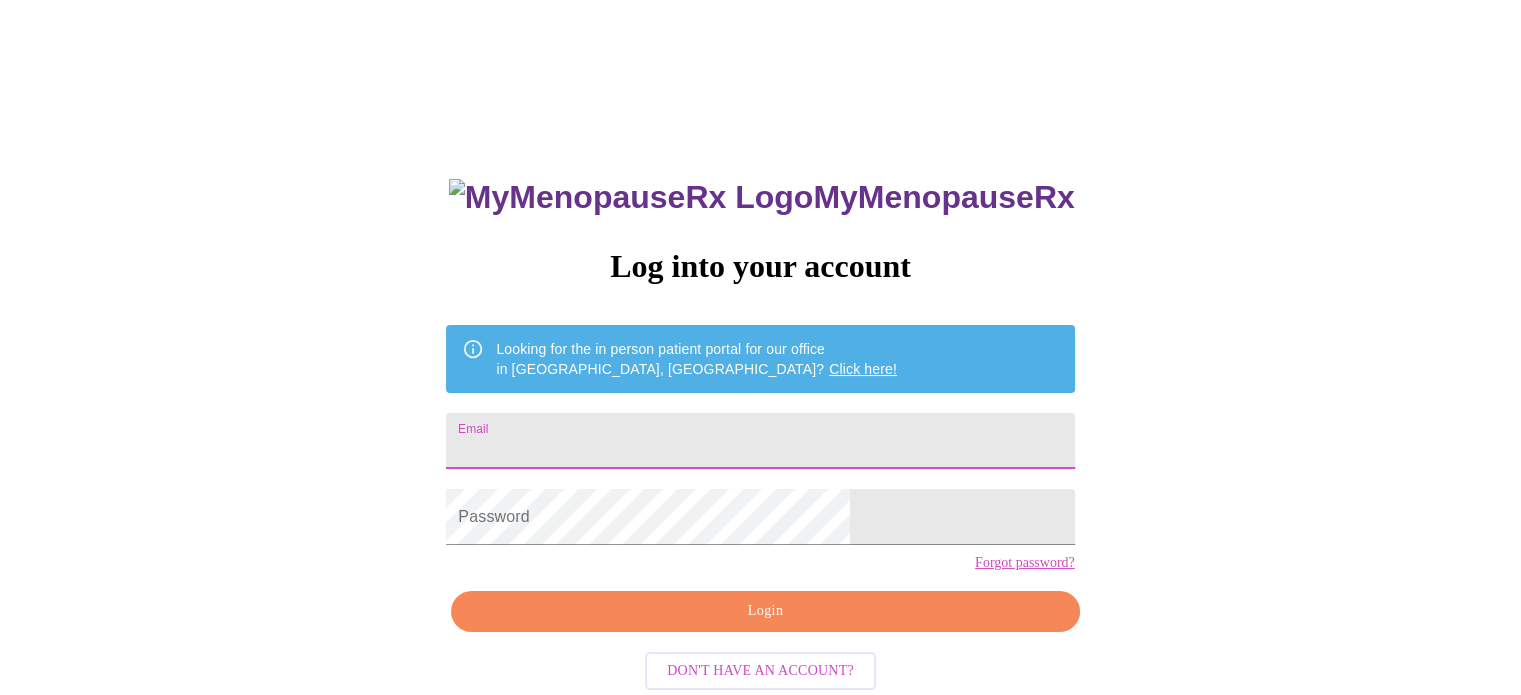 click on "Email" at bounding box center (760, 441) 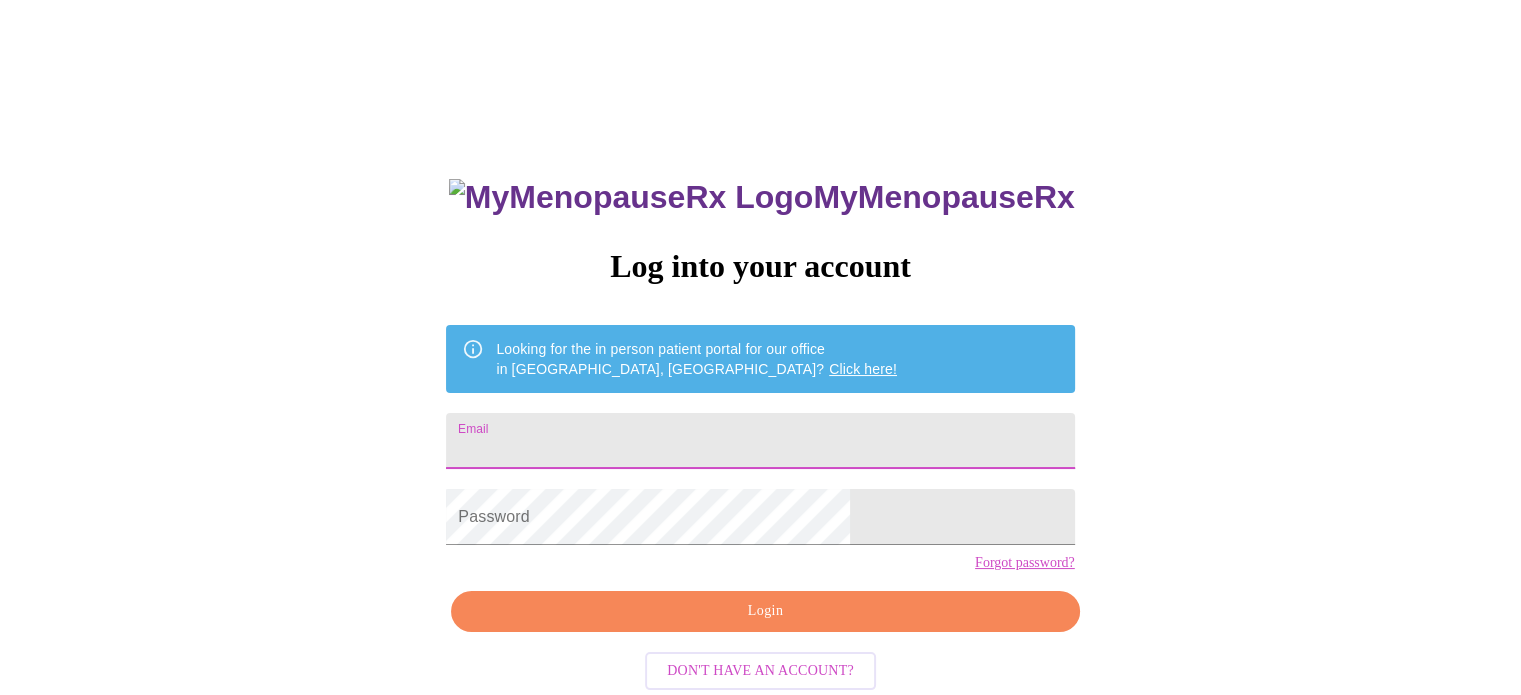 type on "[EMAIL_ADDRESS][DOMAIN_NAME]" 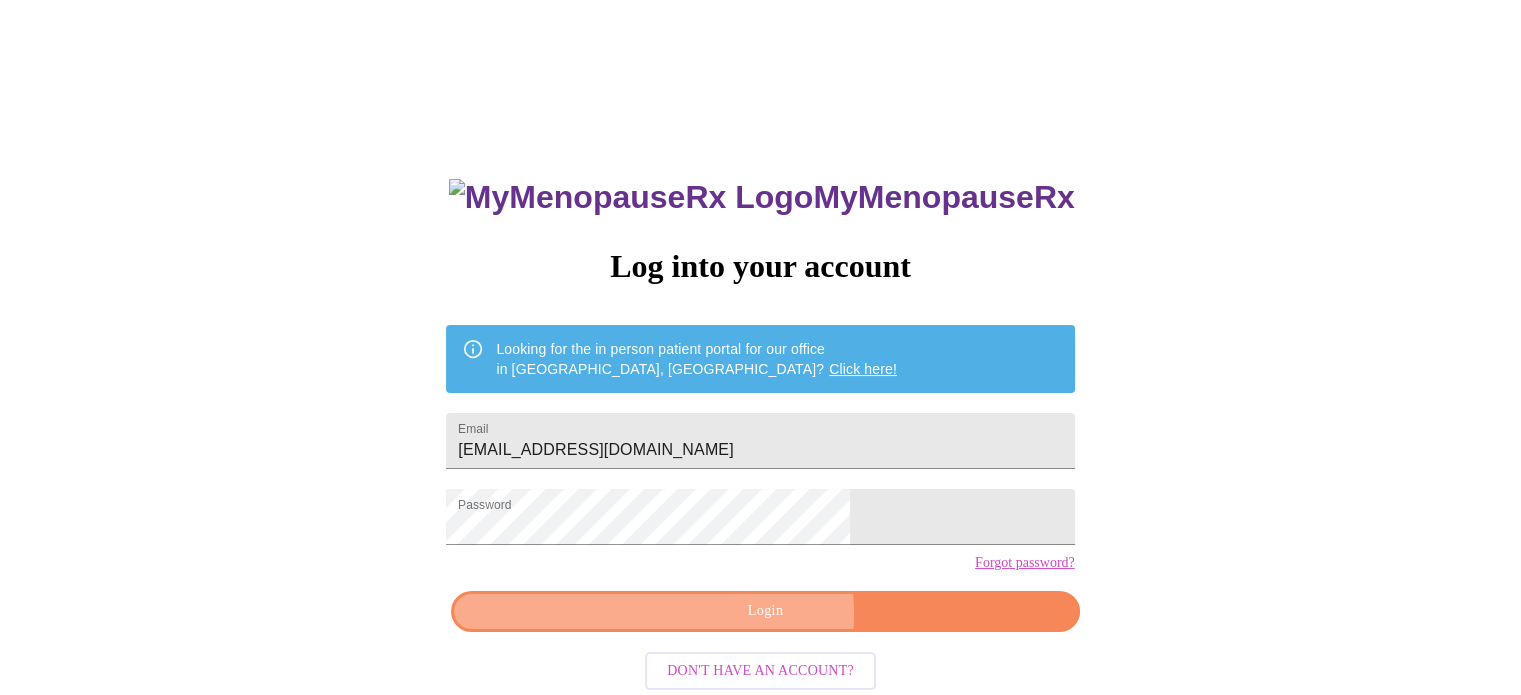 click on "Login" at bounding box center [765, 611] 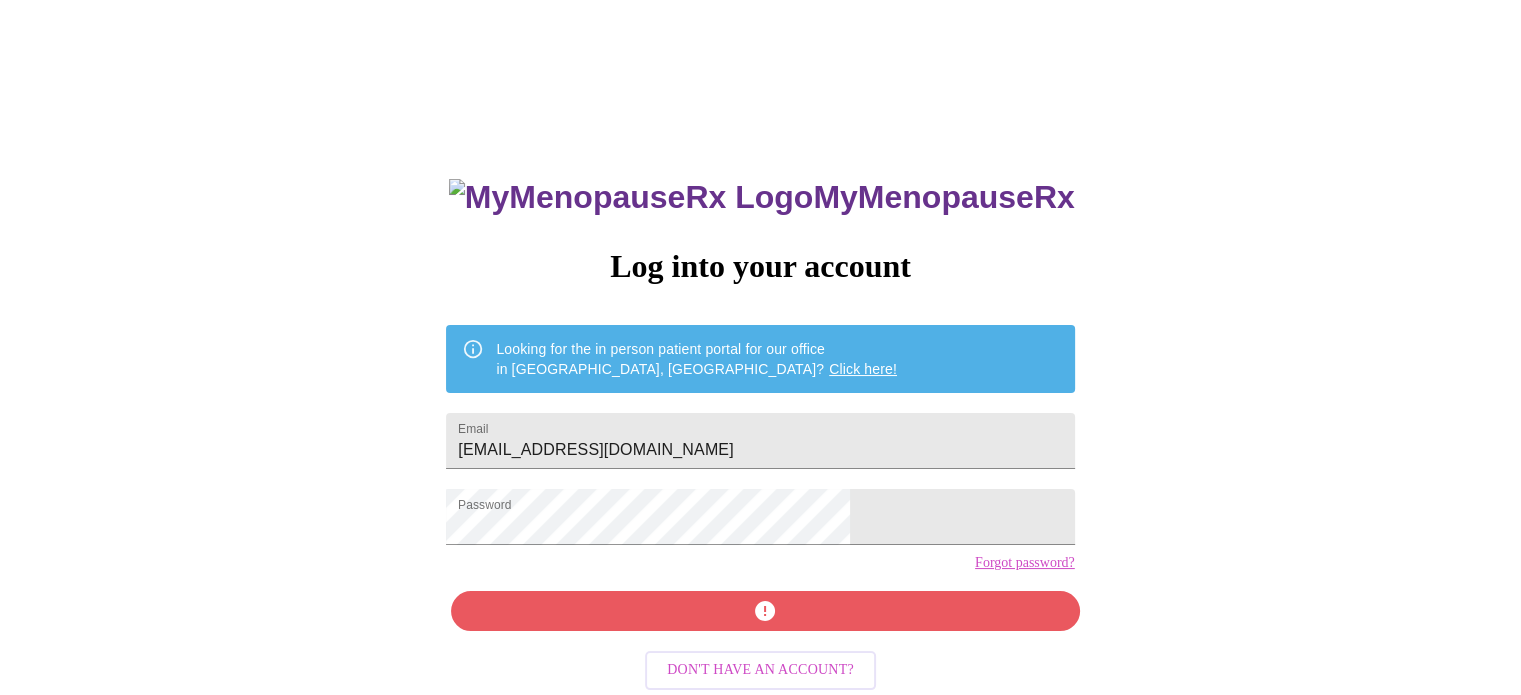 scroll, scrollTop: 37, scrollLeft: 0, axis: vertical 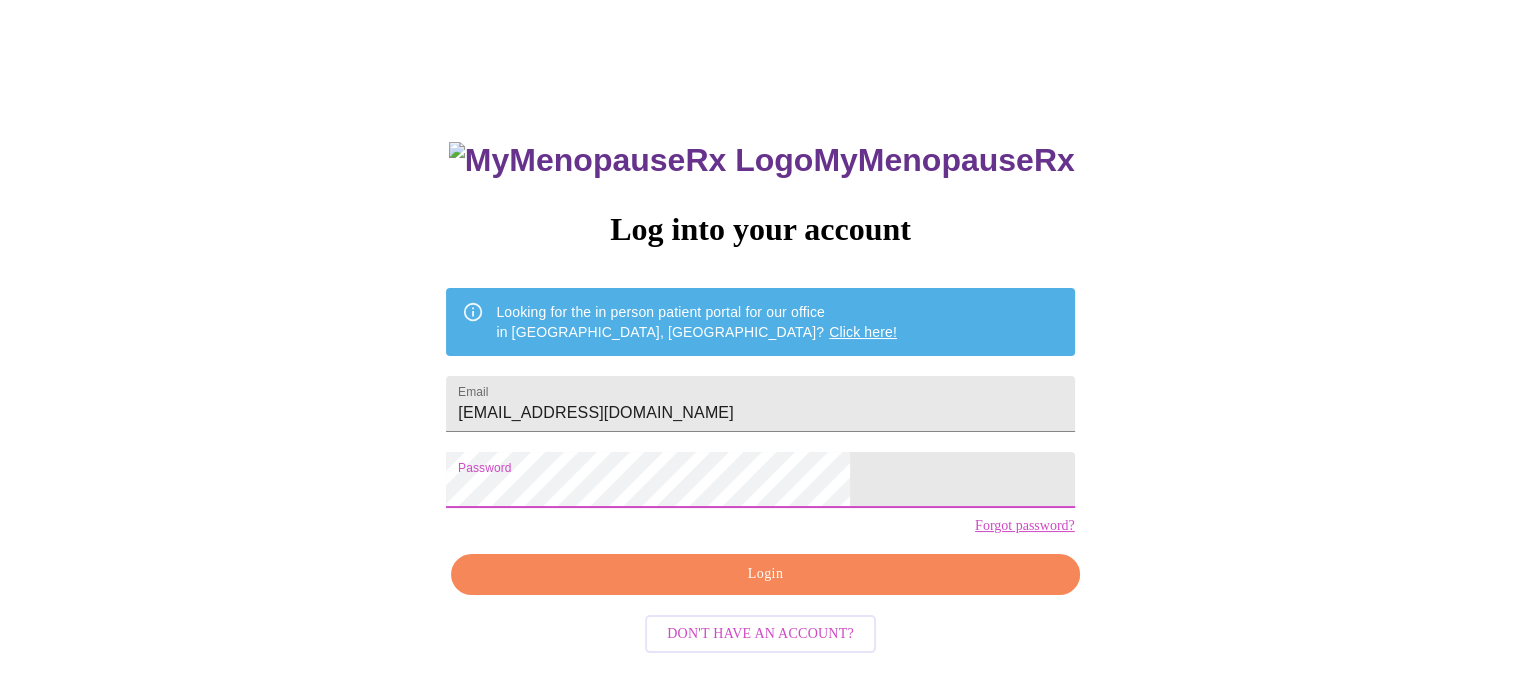 click on "MyMenopauseRx Log into your account Looking for the in person patient portal for our office   in [GEOGRAPHIC_DATA], [GEOGRAPHIC_DATA]? Click here! Email [EMAIL_ADDRESS][DOMAIN_NAME] Password Forgot password? Login Don't have an account?" at bounding box center (760, 388) 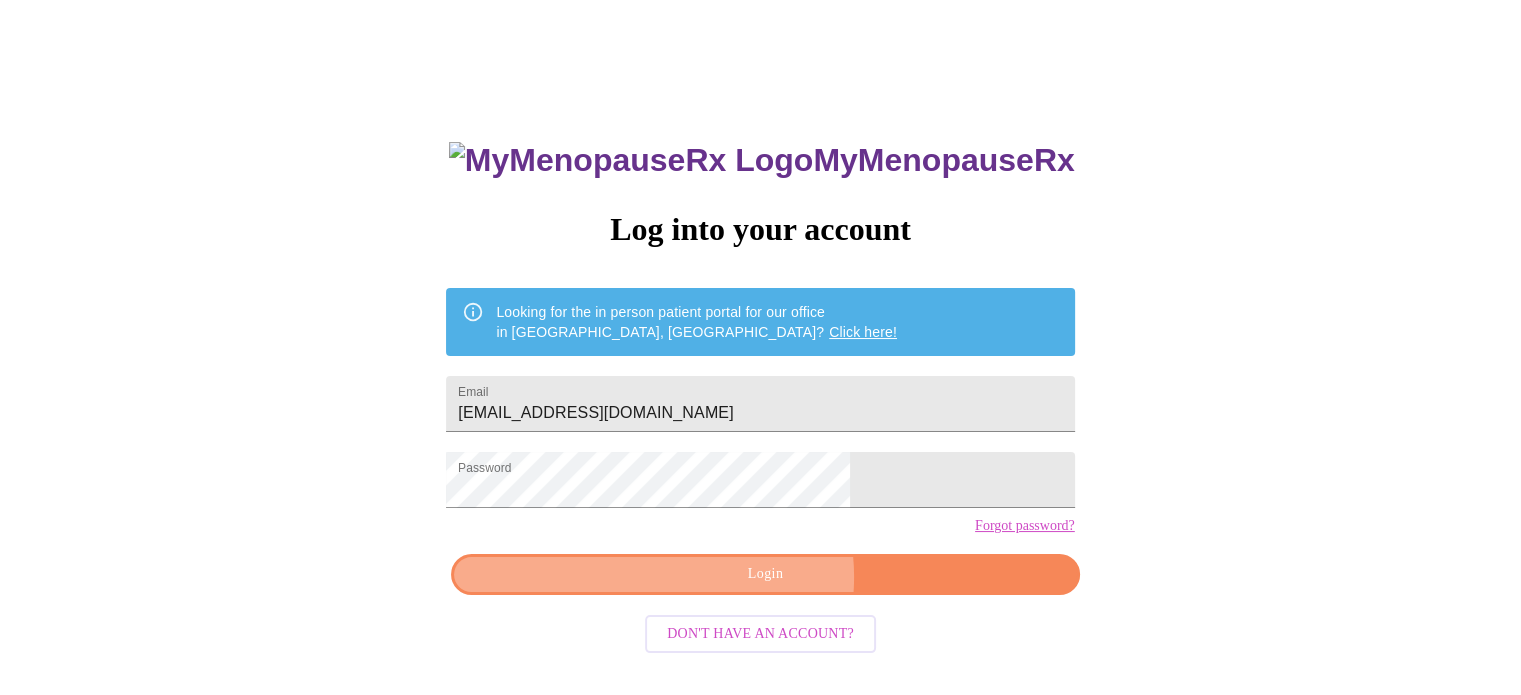 click on "Login" at bounding box center (765, 574) 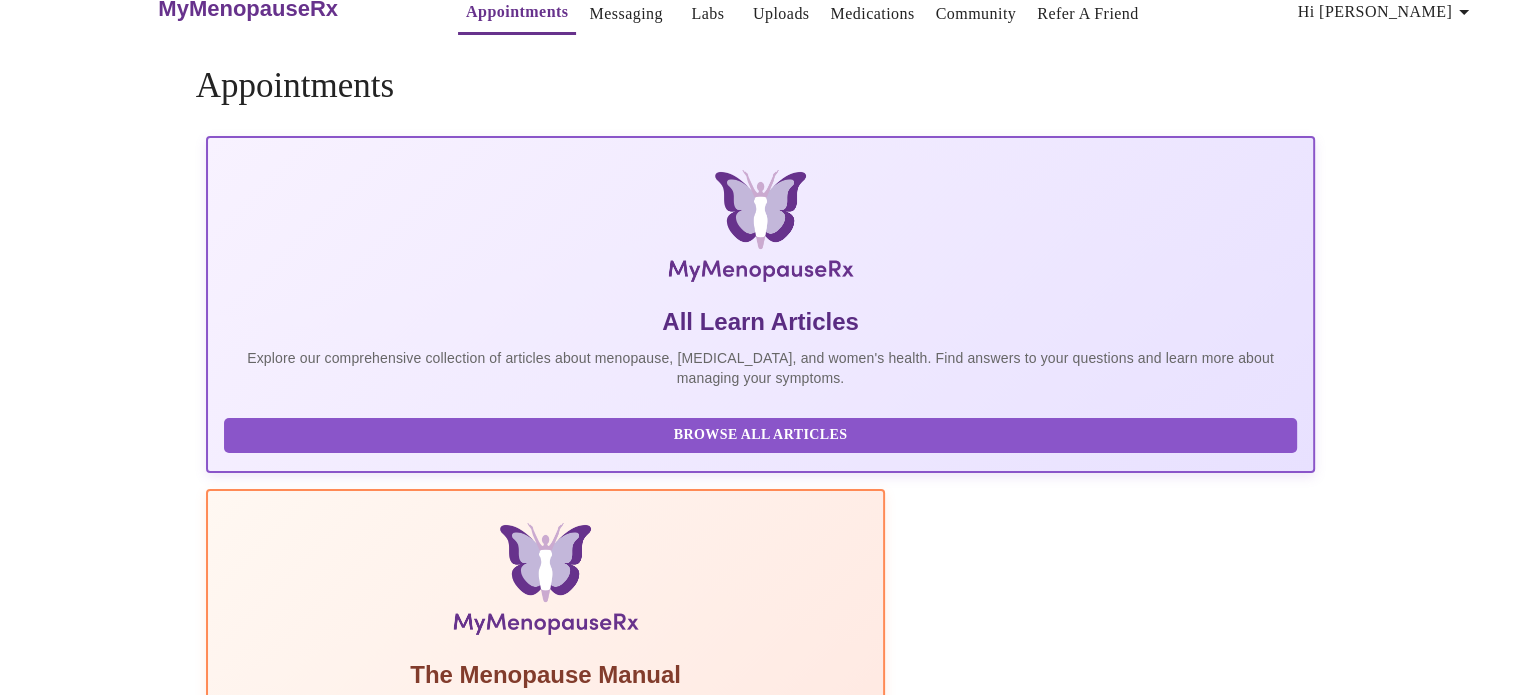 scroll, scrollTop: 0, scrollLeft: 0, axis: both 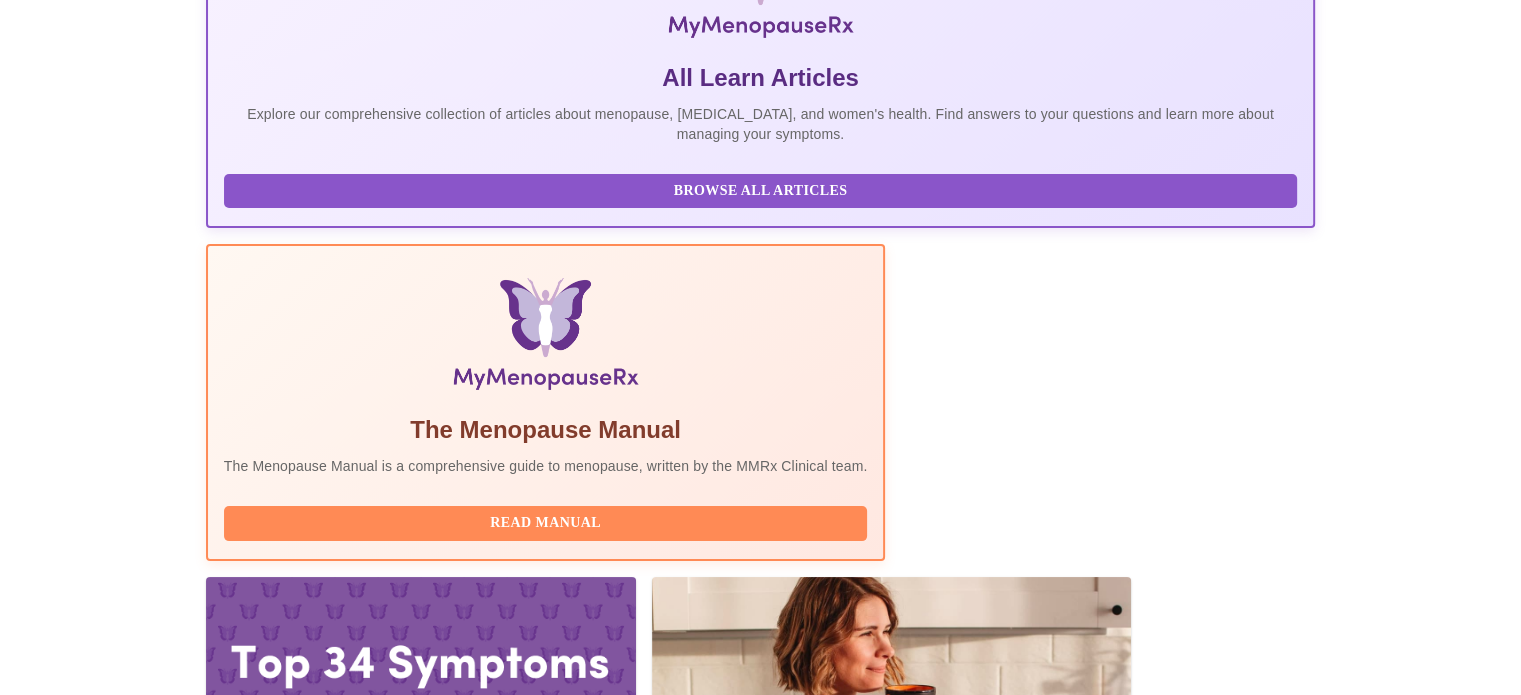 click on "Complete Pre-Assessment" at bounding box center [1179, 2156] 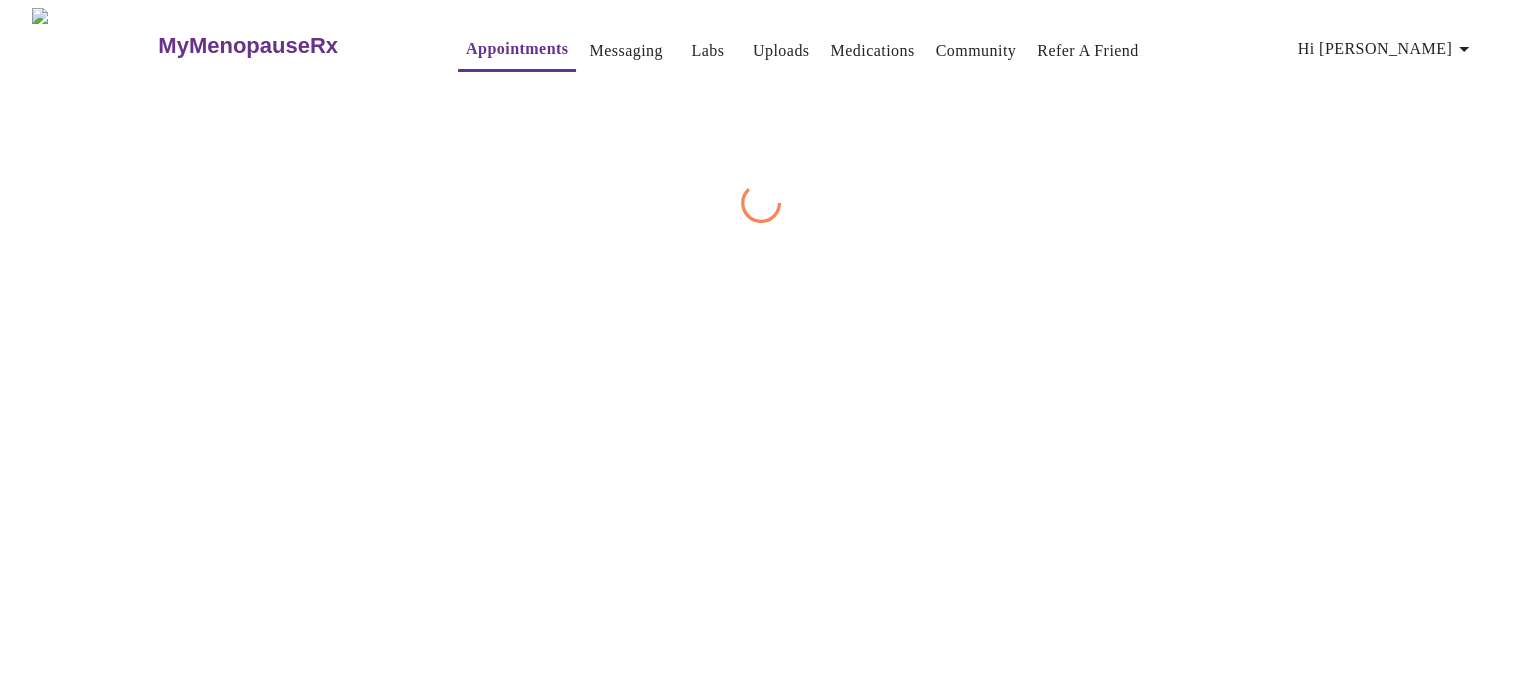 scroll, scrollTop: 0, scrollLeft: 0, axis: both 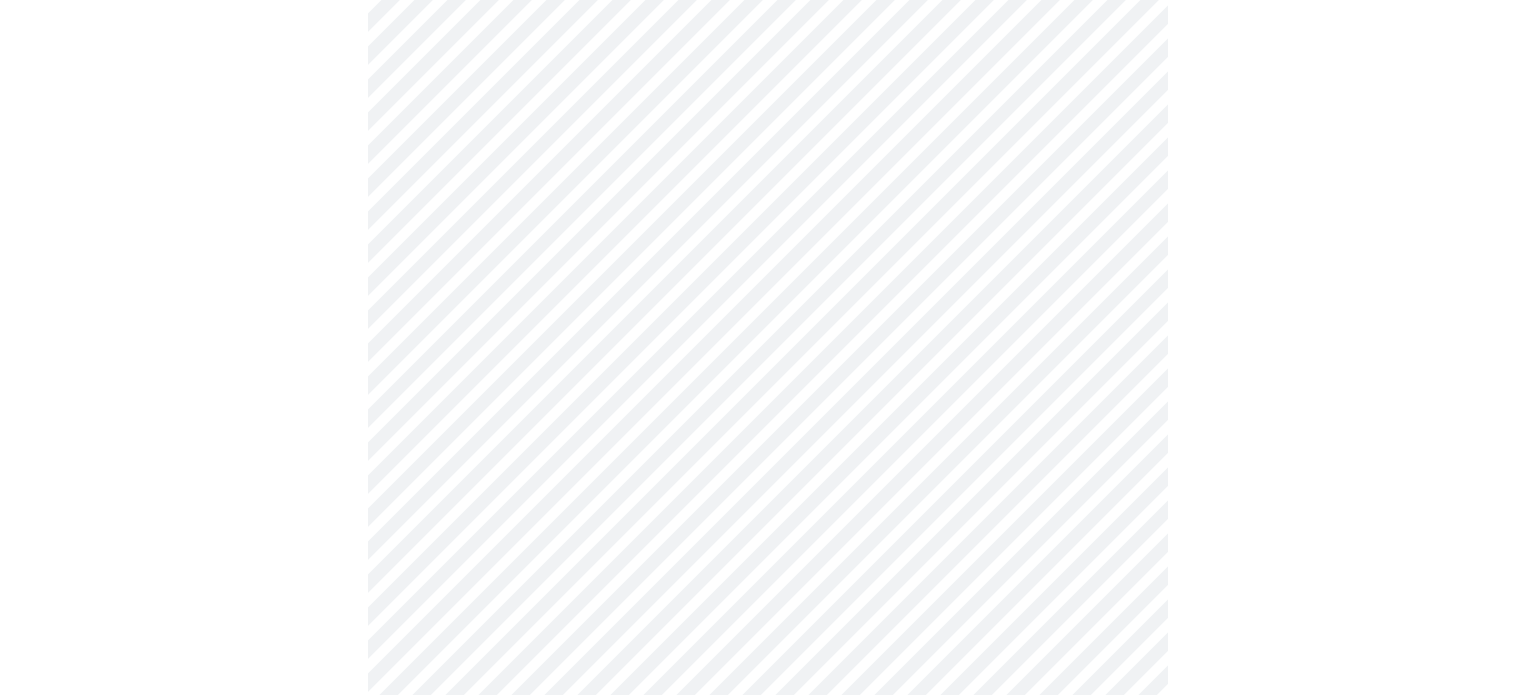 click on "MyMenopauseRx Appointments Messaging Labs Uploads Medications Community Refer a Friend Hi [PERSON_NAME]   Intake Questions for [DATE] 5:20pm-5:40pm 1  /  13 Settings Billing Invoices Log out" at bounding box center [768, 1138] 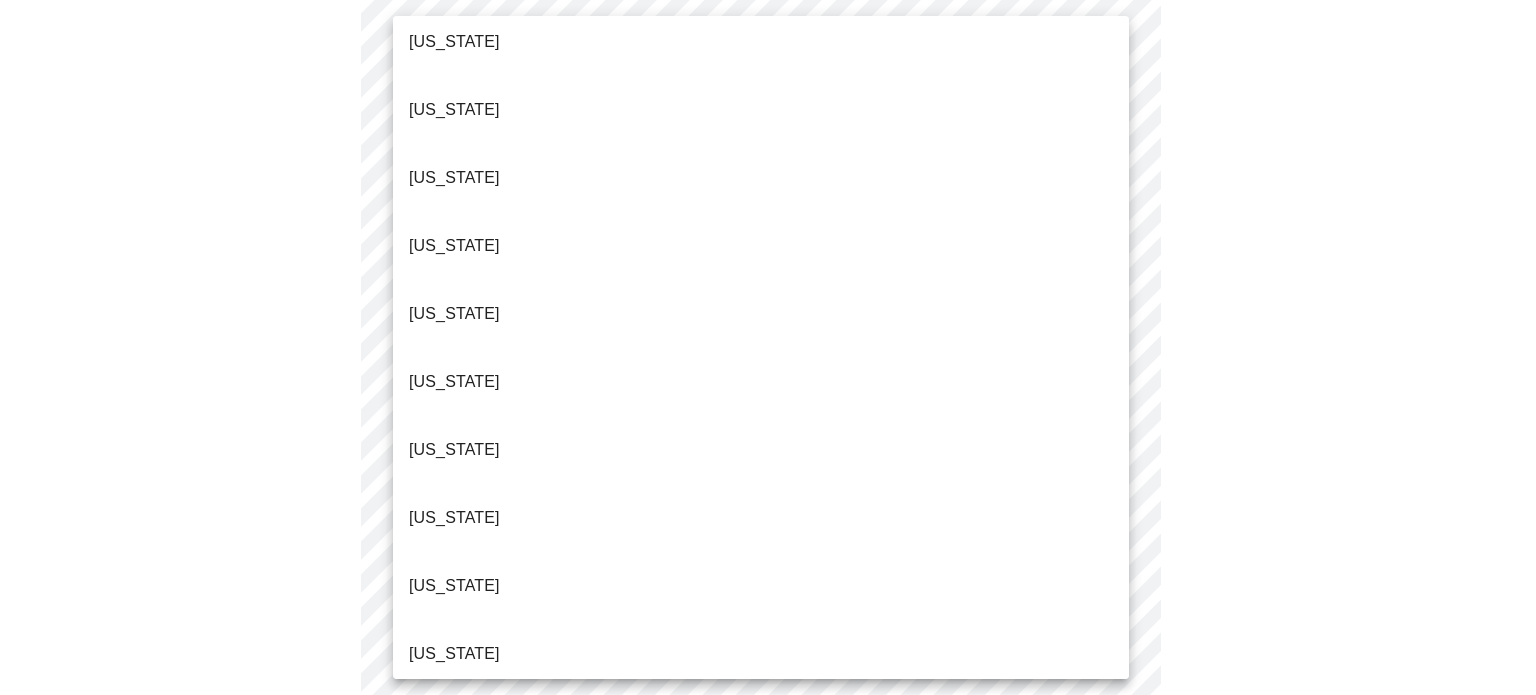 scroll, scrollTop: 0, scrollLeft: 0, axis: both 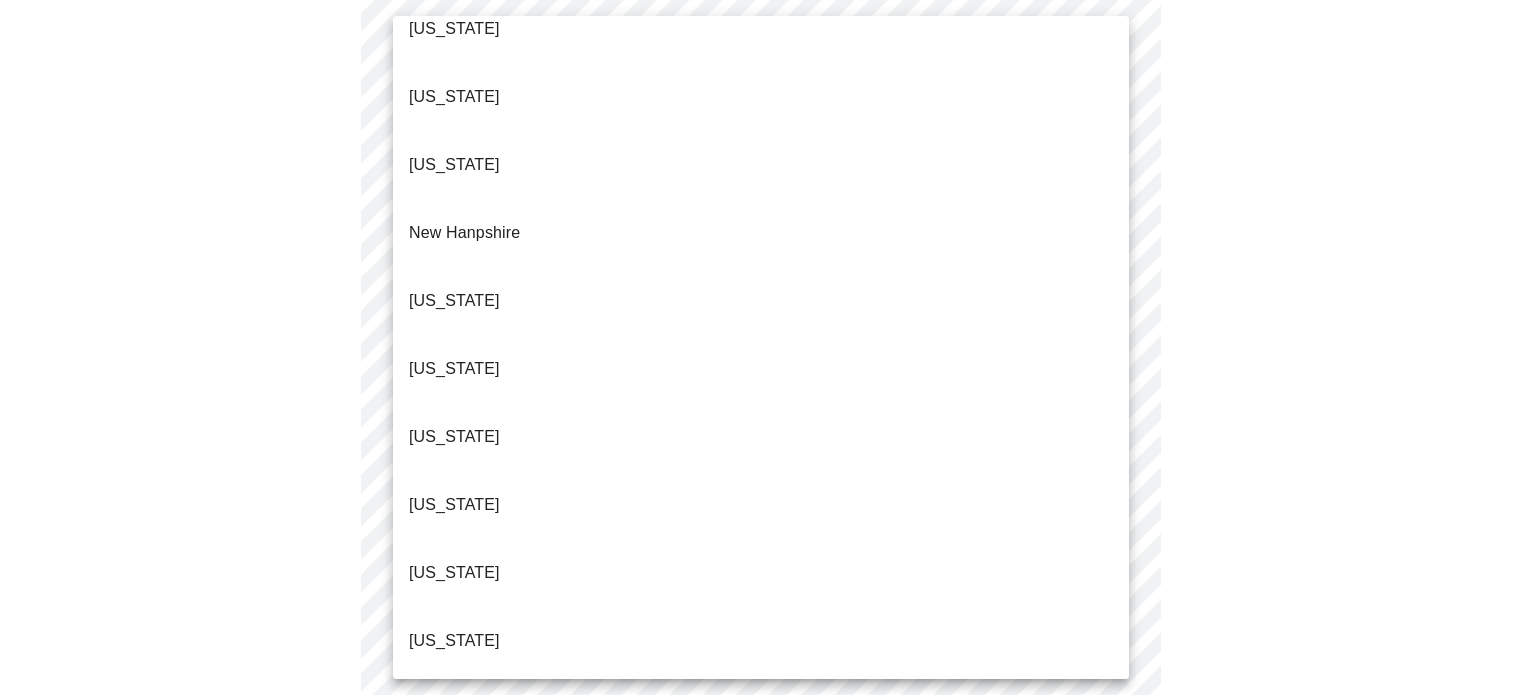 click on "[US_STATE]" at bounding box center (454, 1049) 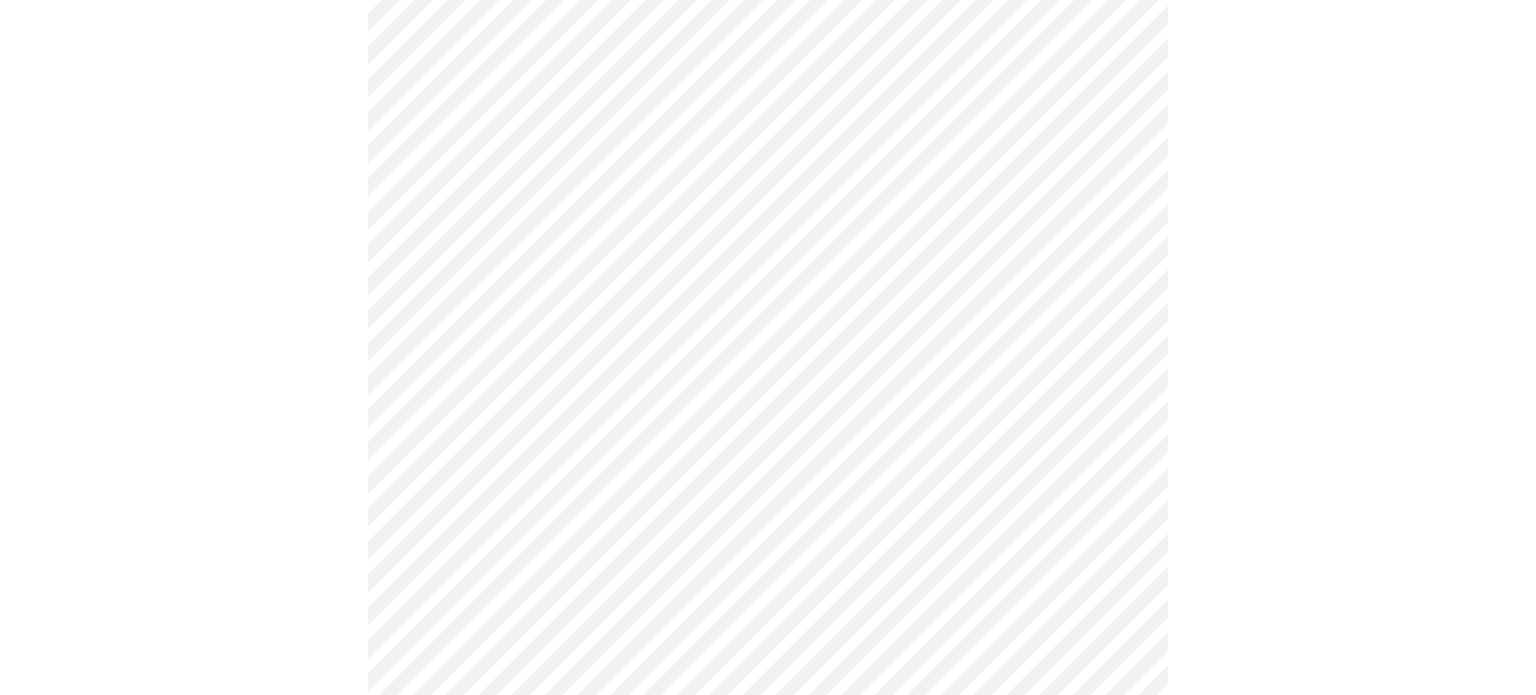 click on "MyMenopauseRx Appointments Messaging Labs Uploads Medications Community Refer a Friend Hi [PERSON_NAME]   Intake Questions for [DATE] 5:20pm-5:40pm 1  /  13 Settings Billing Invoices Log out" at bounding box center [768, 1132] 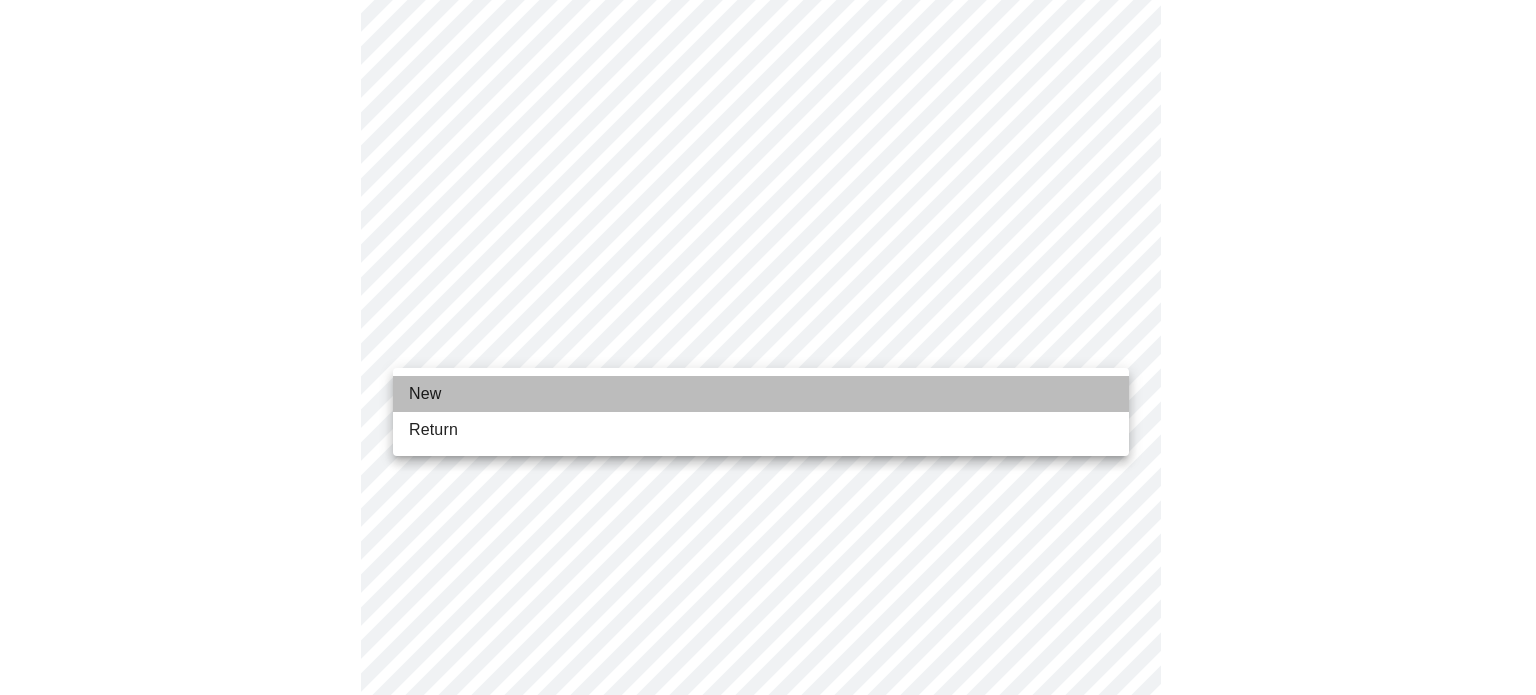 click on "New" at bounding box center [761, 394] 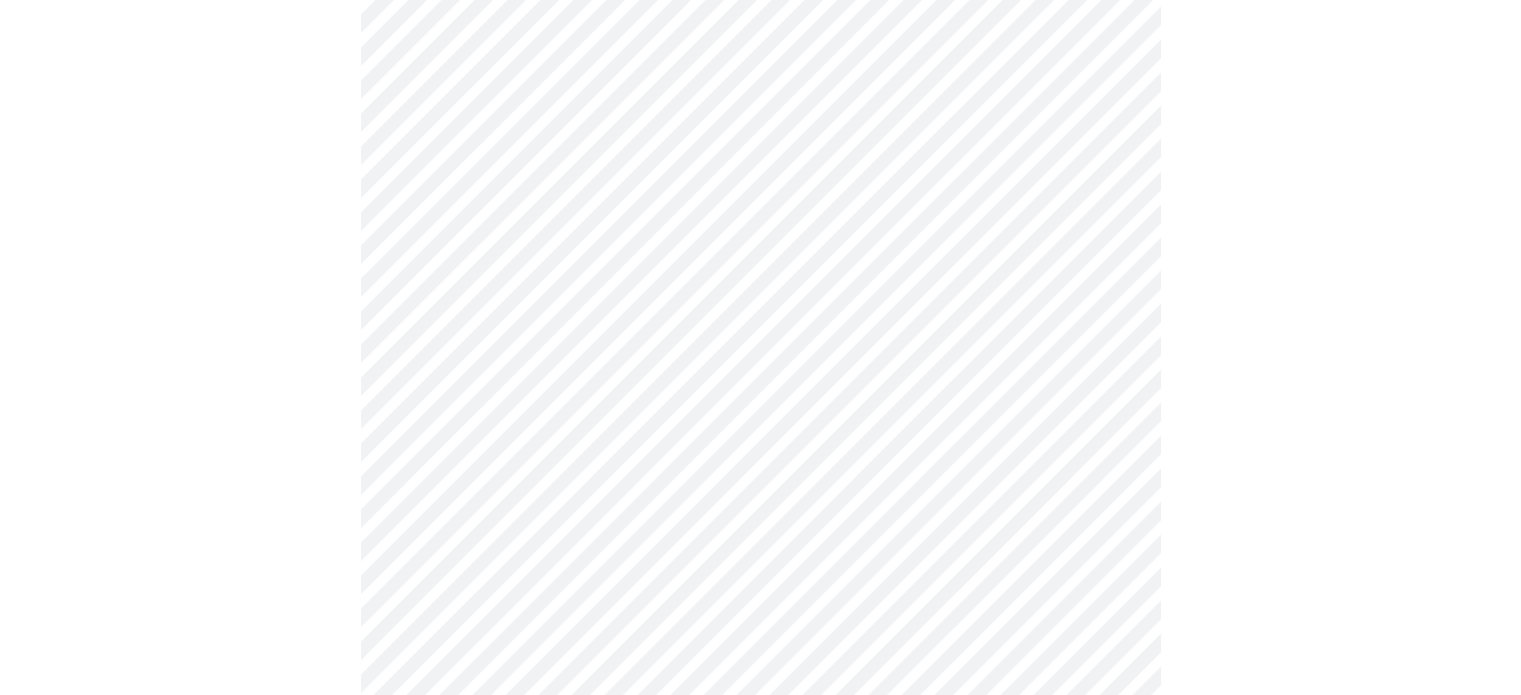 scroll, scrollTop: 619, scrollLeft: 0, axis: vertical 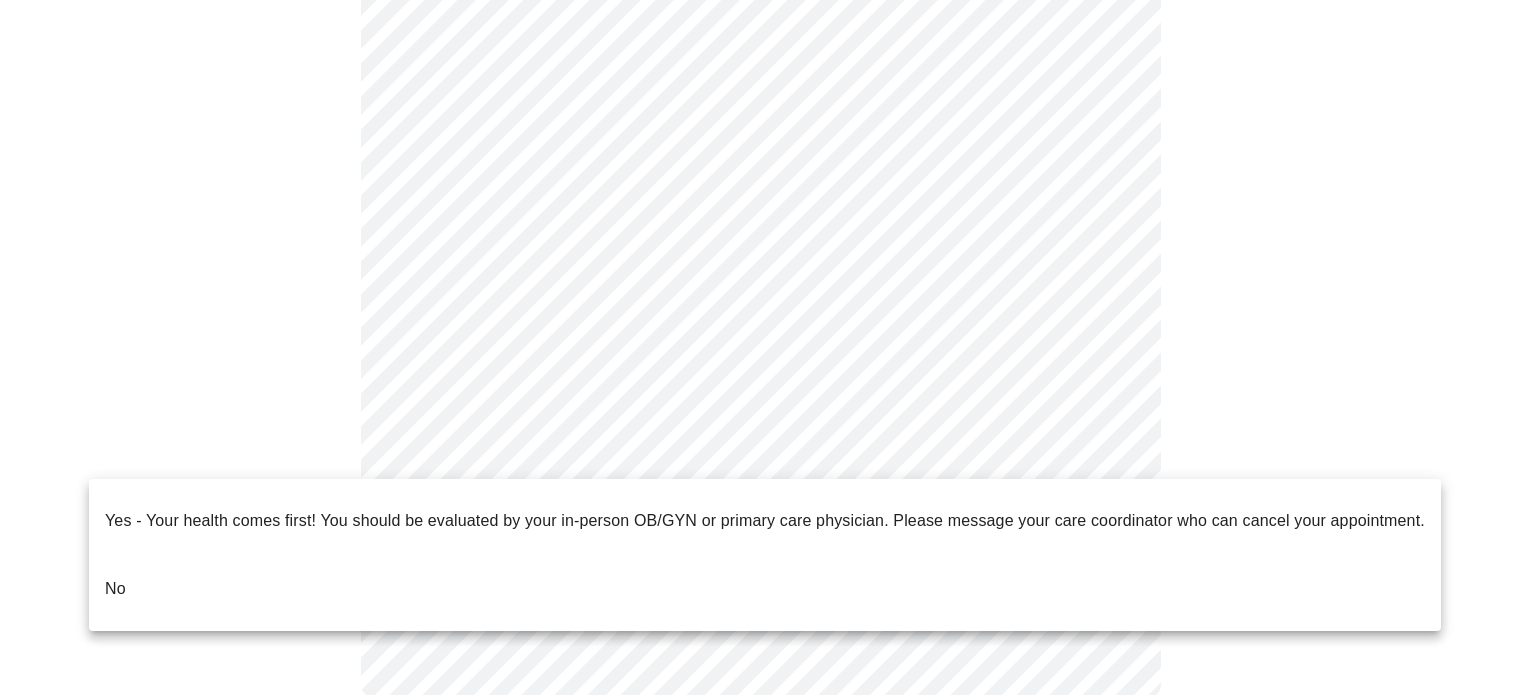 click on "MyMenopauseRx Appointments Messaging Labs Uploads Medications Community Refer a Friend Hi [PERSON_NAME]   Intake Questions for [DATE] 5:20pm-5:40pm 1  /  13 Settings Billing Invoices Log out Yes - Your health comes first! You should be evaluated by your in-person OB/GYN or primary care physician.  Please message your care coordinator who can cancel your appointment.
No" at bounding box center (768, -614) 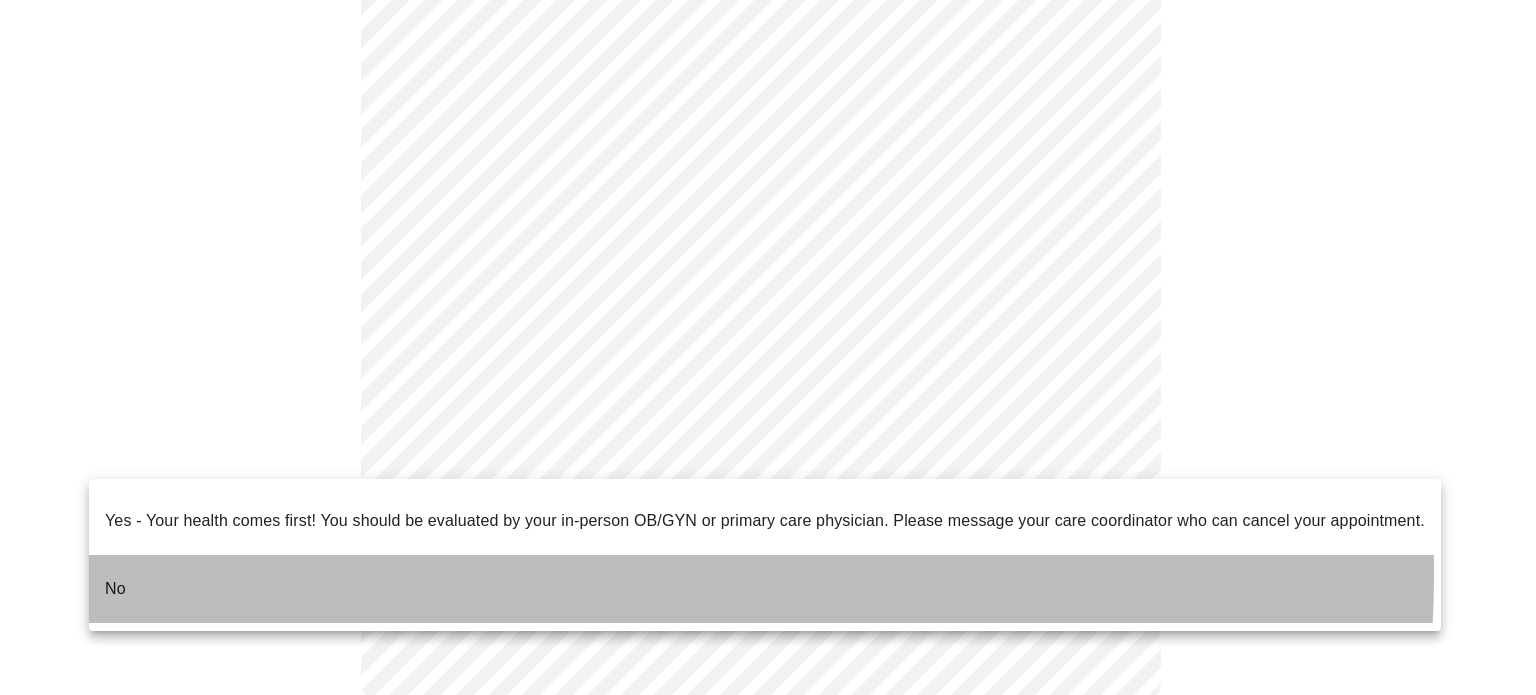 click on "No" at bounding box center [765, 589] 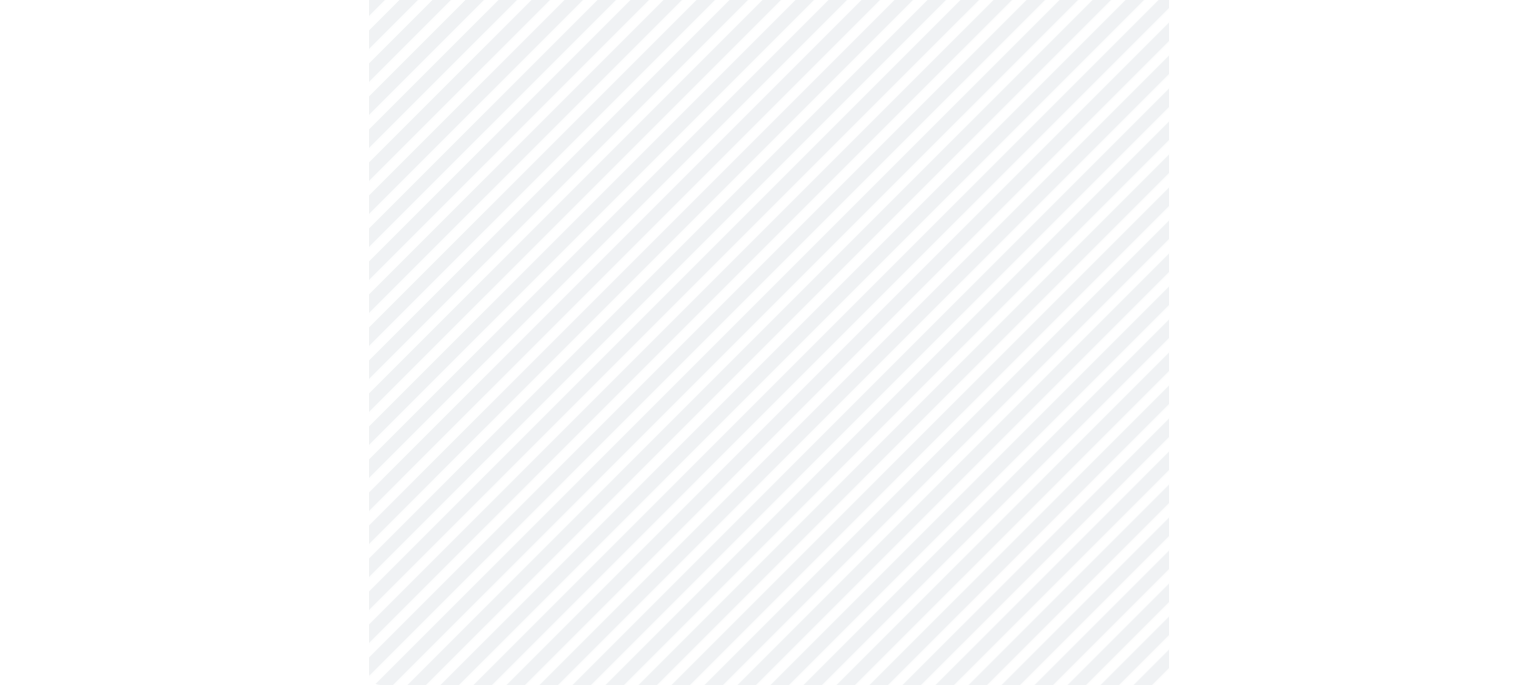 scroll, scrollTop: 0, scrollLeft: 0, axis: both 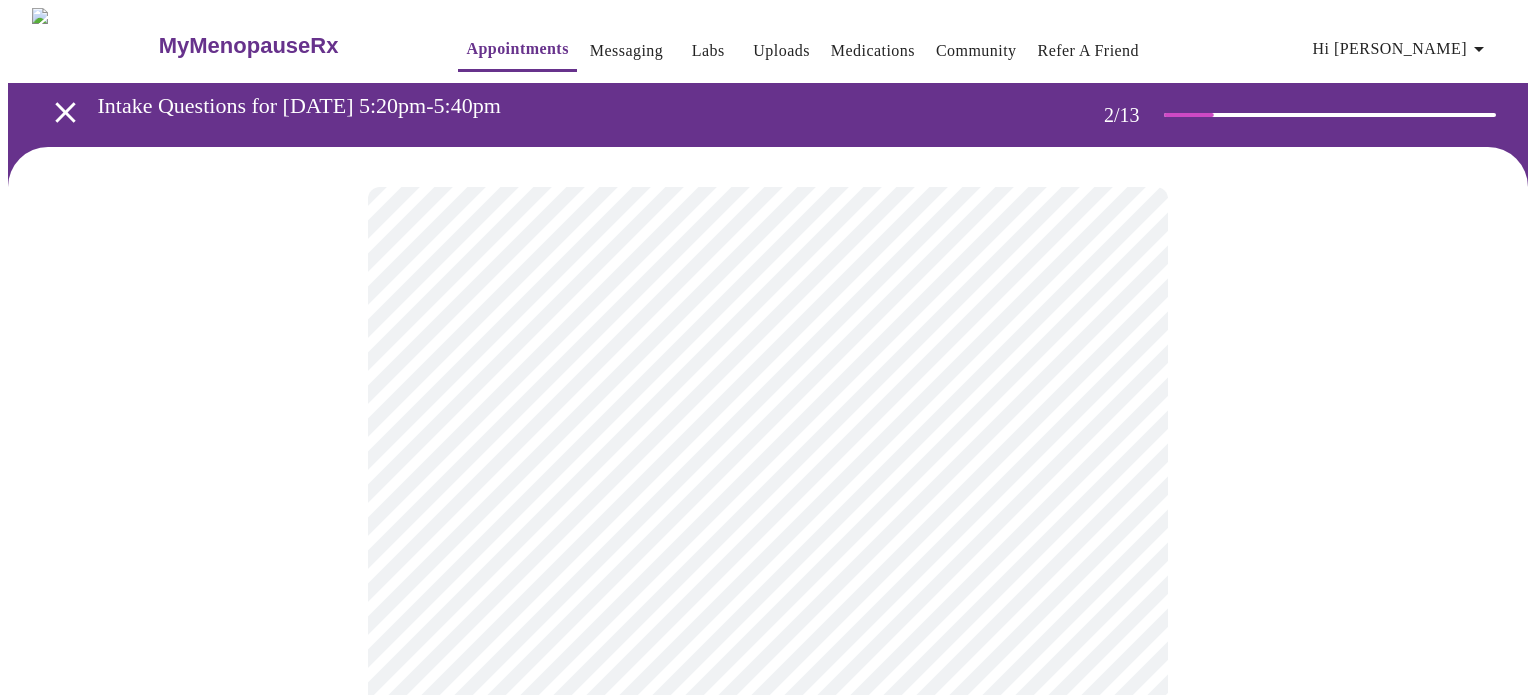 click on "MyMenopauseRx Appointments Messaging Labs Uploads Medications Community Refer a Friend Hi [PERSON_NAME]   Intake Questions for [DATE] 5:20pm-5:40pm 2  /  13 Settings Billing Invoices Log out" at bounding box center (768, 608) 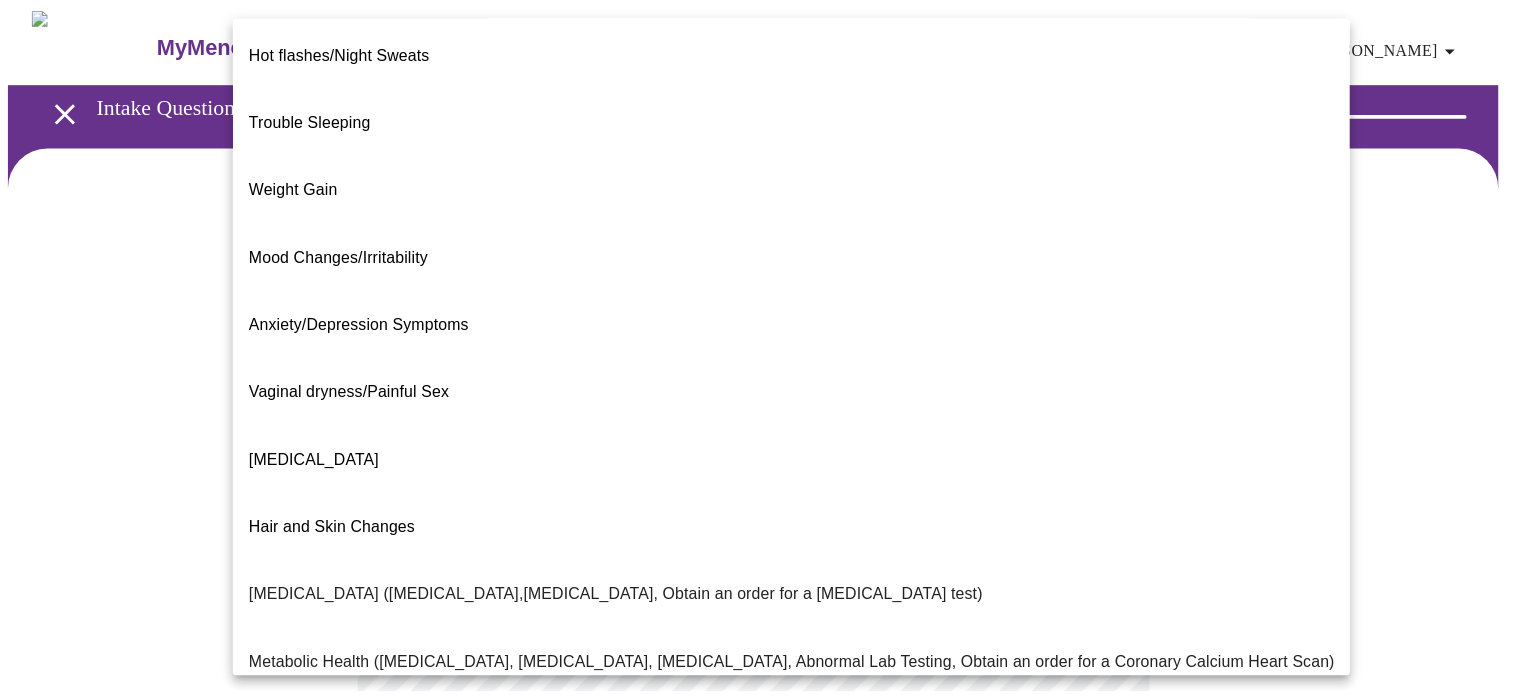 scroll, scrollTop: 0, scrollLeft: 0, axis: both 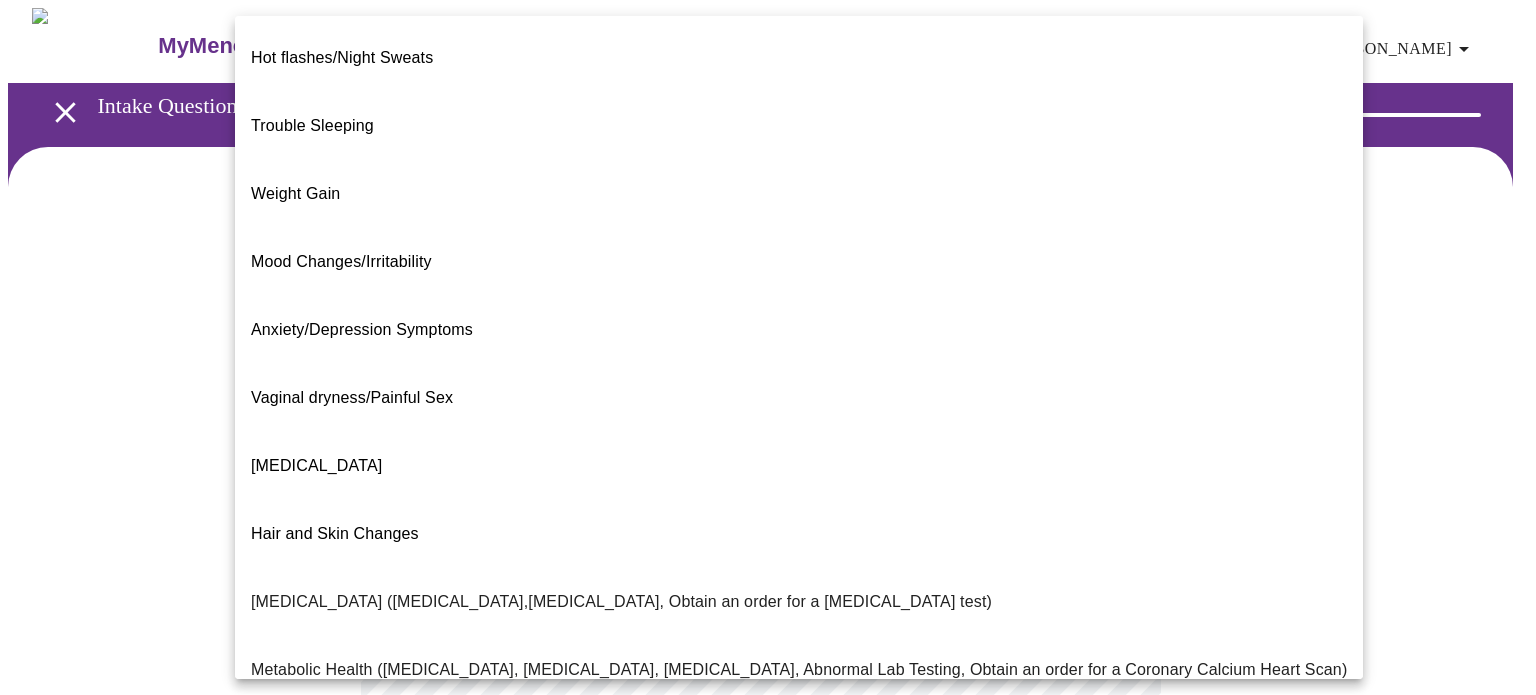 drag, startPoint x: 316, startPoint y: 144, endPoint x: 437, endPoint y: 151, distance: 121.20231 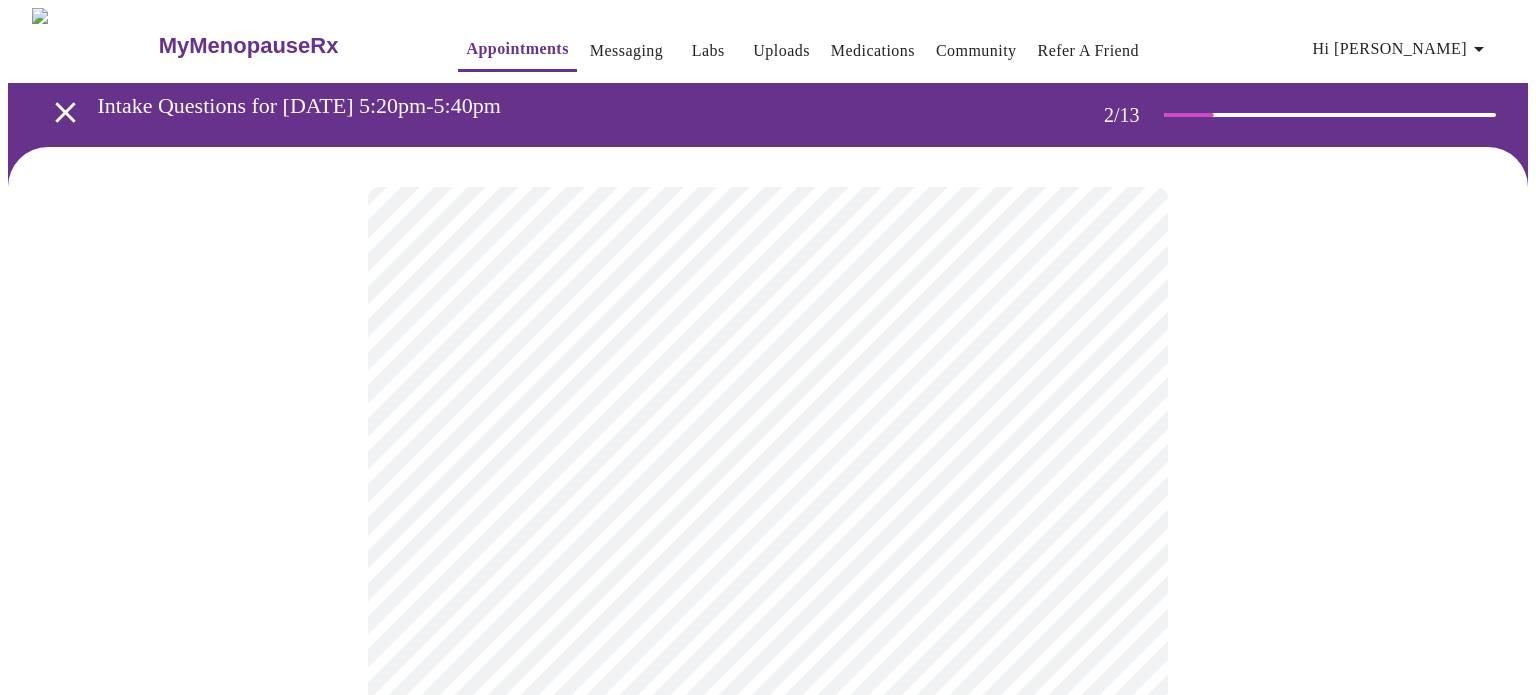 click on "MyMenopauseRx Appointments Messaging Labs Uploads Medications Community Refer a Friend Hi [PERSON_NAME]   Intake Questions for [DATE] 5:20pm-5:40pm 2  /  13 Settings Billing Invoices Log out" at bounding box center [768, 602] 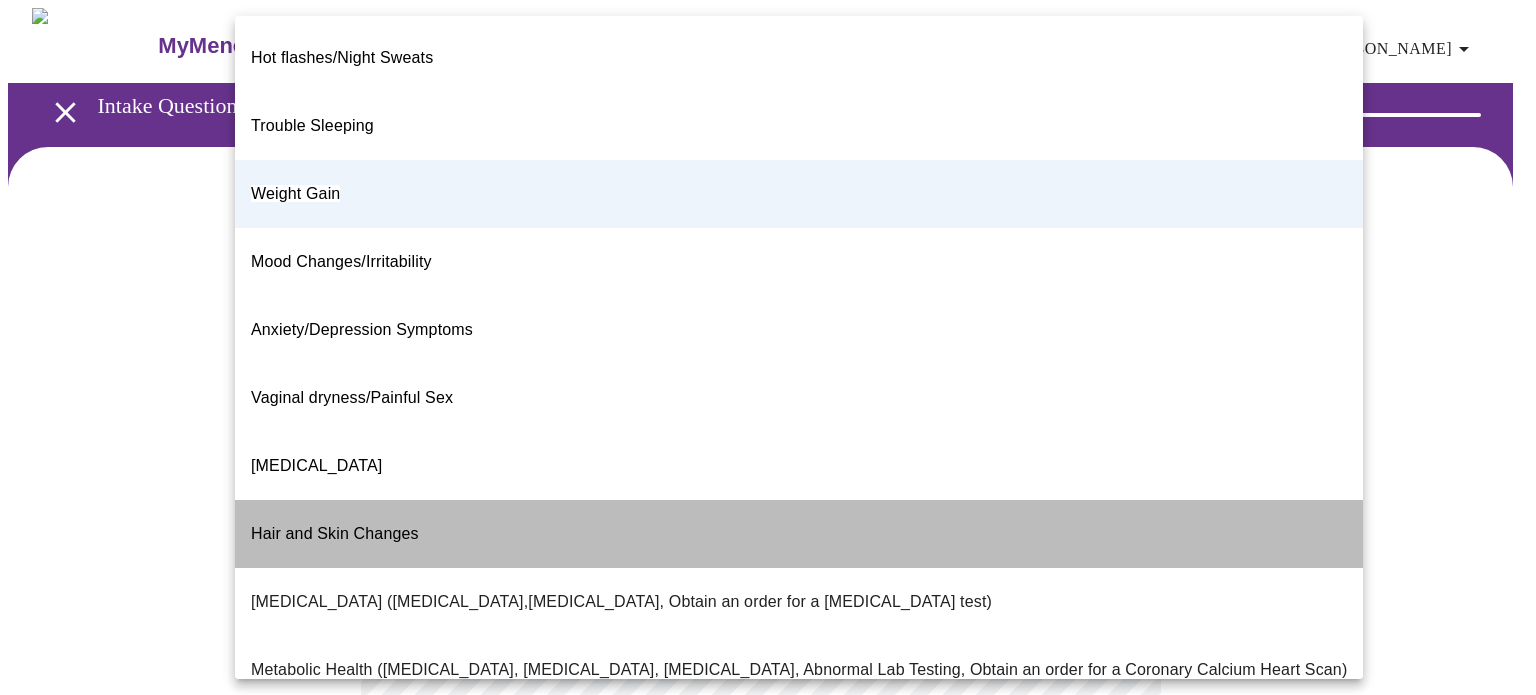 click on "Hair and Skin Changes" at bounding box center [799, 534] 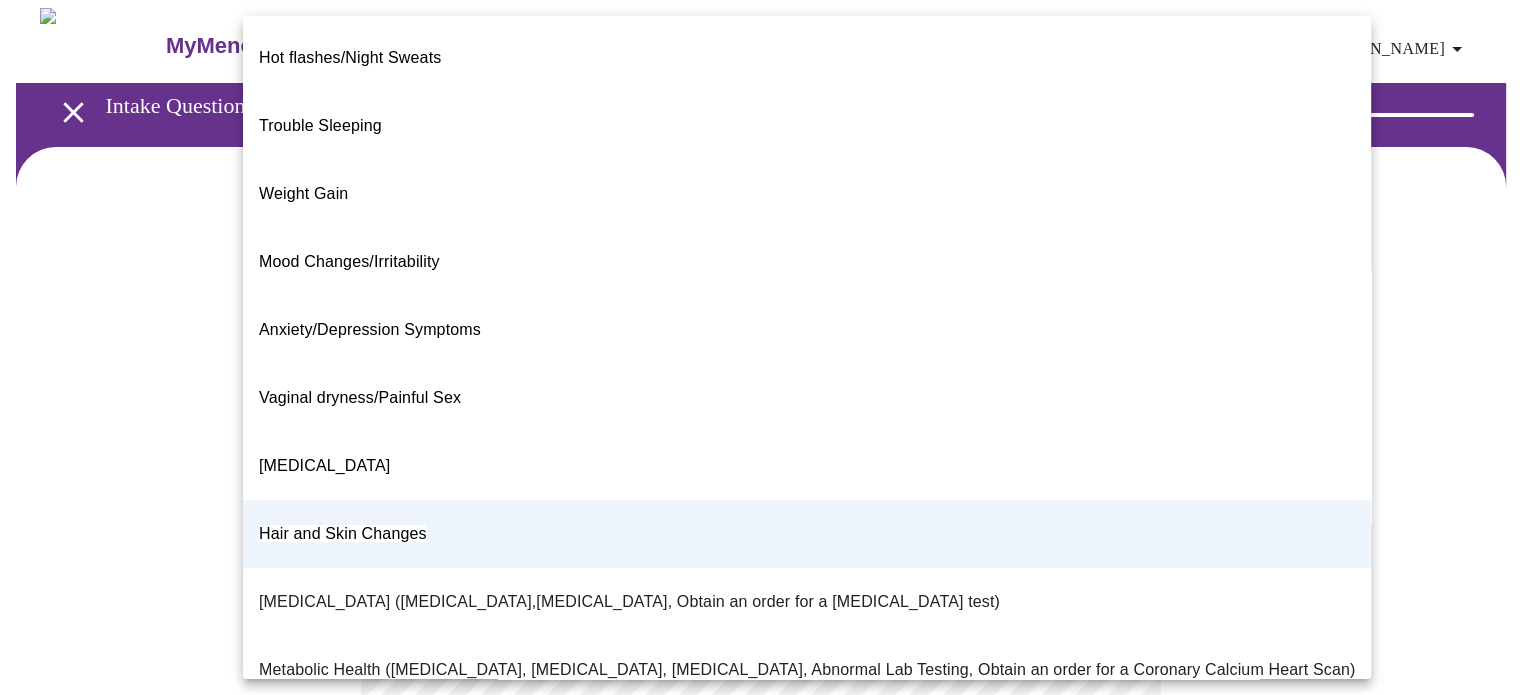 click on "MyMenopauseRx Appointments Messaging Labs Uploads Medications Community Refer a Friend Hi [PERSON_NAME]   Intake Questions for [DATE] 5:20pm-5:40pm 2  /  13 Settings Billing Invoices Log out Hot flashes/Night Sweats
Trouble Sleeping
Weight Gain
Mood Changes/Irritability
Anxiety/Depression Symptoms
Vaginal dryness/Painful Sex
[MEDICAL_DATA]
Hair and Skin Changes
[MEDICAL_DATA] ([MEDICAL_DATA],[MEDICAL_DATA], Obtain an order for a [MEDICAL_DATA] test)
Metabolic Health ([MEDICAL_DATA], [MEDICAL_DATA], [MEDICAL_DATA], Abnormal Lab Testing, Obtain an order for a Coronary Calcium Heart Scan)
Period Problems
[MEDICAL_DATA]
Orgasms are weak
UTI Symptoms
Vaginal Infection
[MEDICAL_DATA] (oral, genital)
[MEDICAL_DATA]
I feel great - just need a refill.
Other" at bounding box center [760, 602] 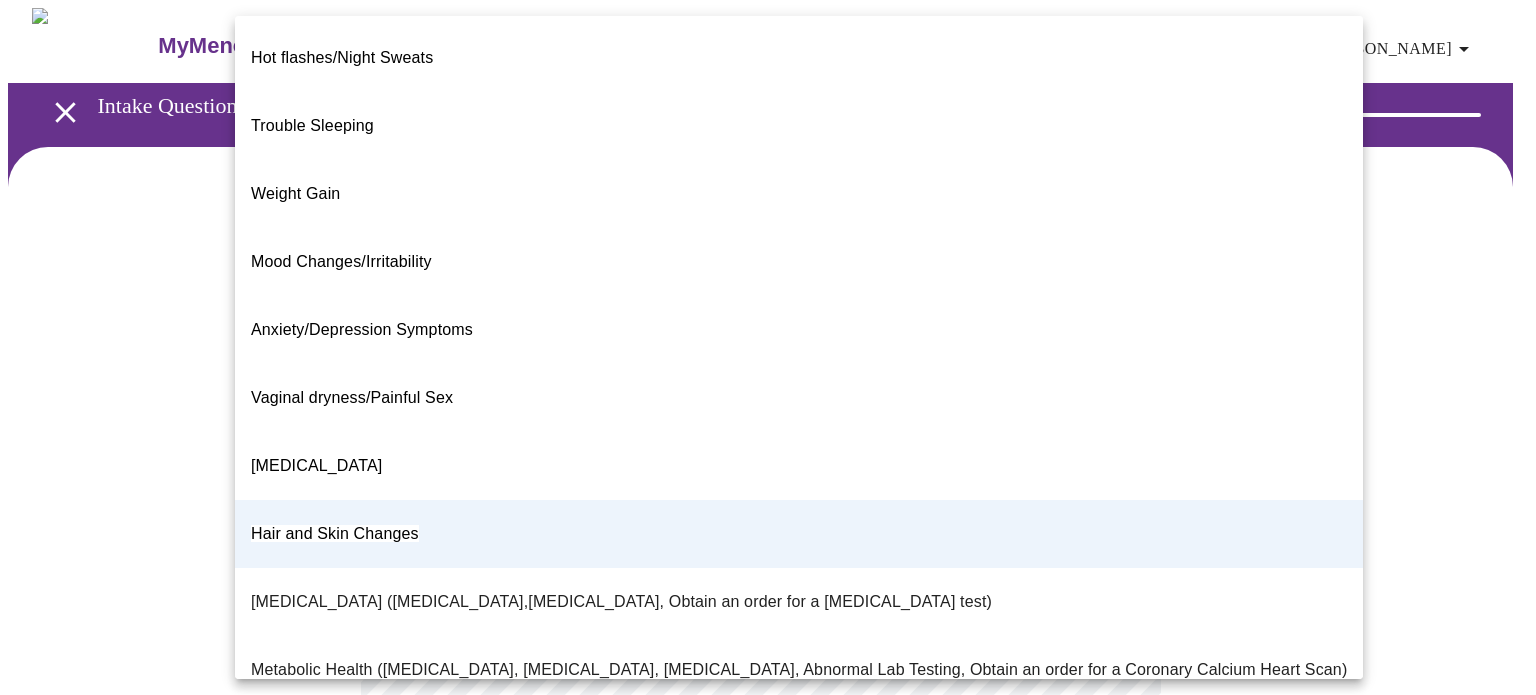 click on "Trouble Sleeping" at bounding box center (799, 126) 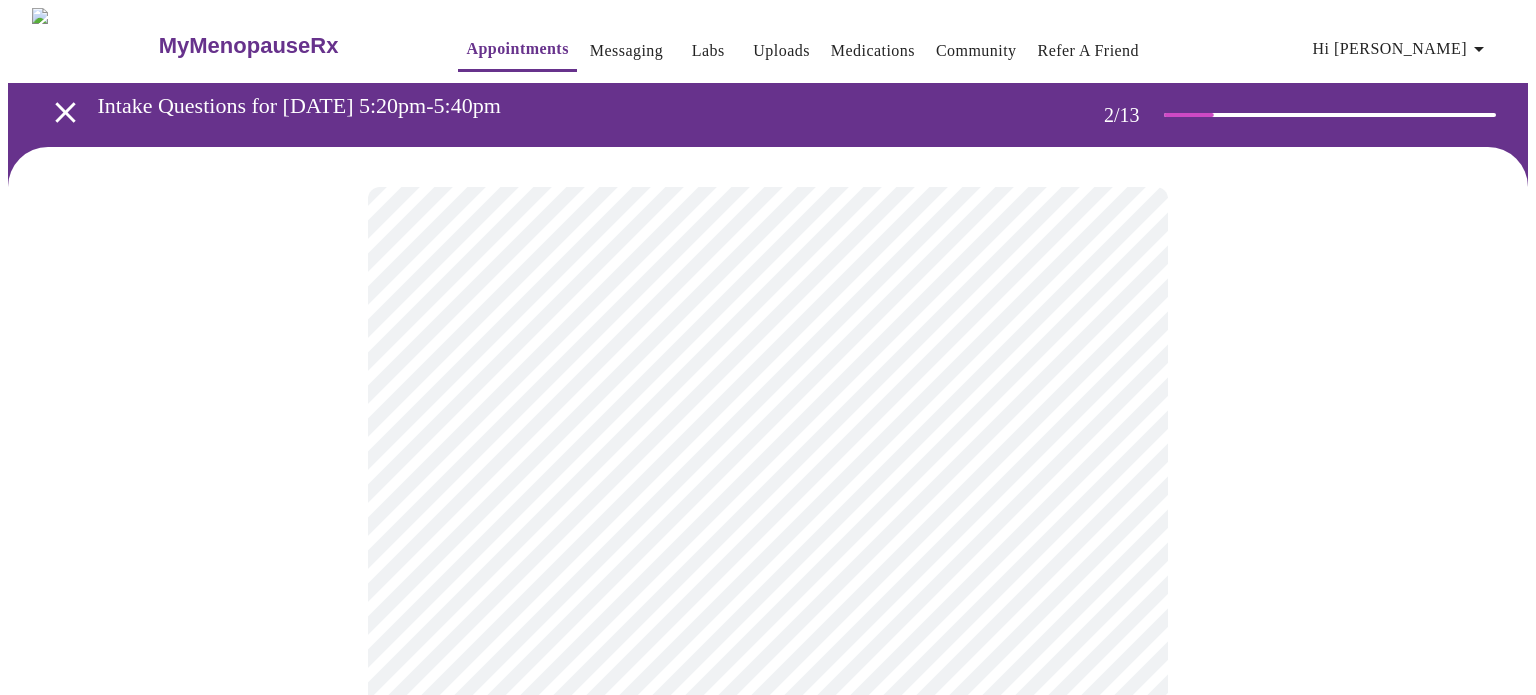 click on "MyMenopauseRx Appointments Messaging Labs Uploads Medications Community Refer a Friend Hi [PERSON_NAME]   Intake Questions for [DATE] 5:20pm-5:40pm 2  /  13 Settings Billing Invoices Log out" at bounding box center (768, 602) 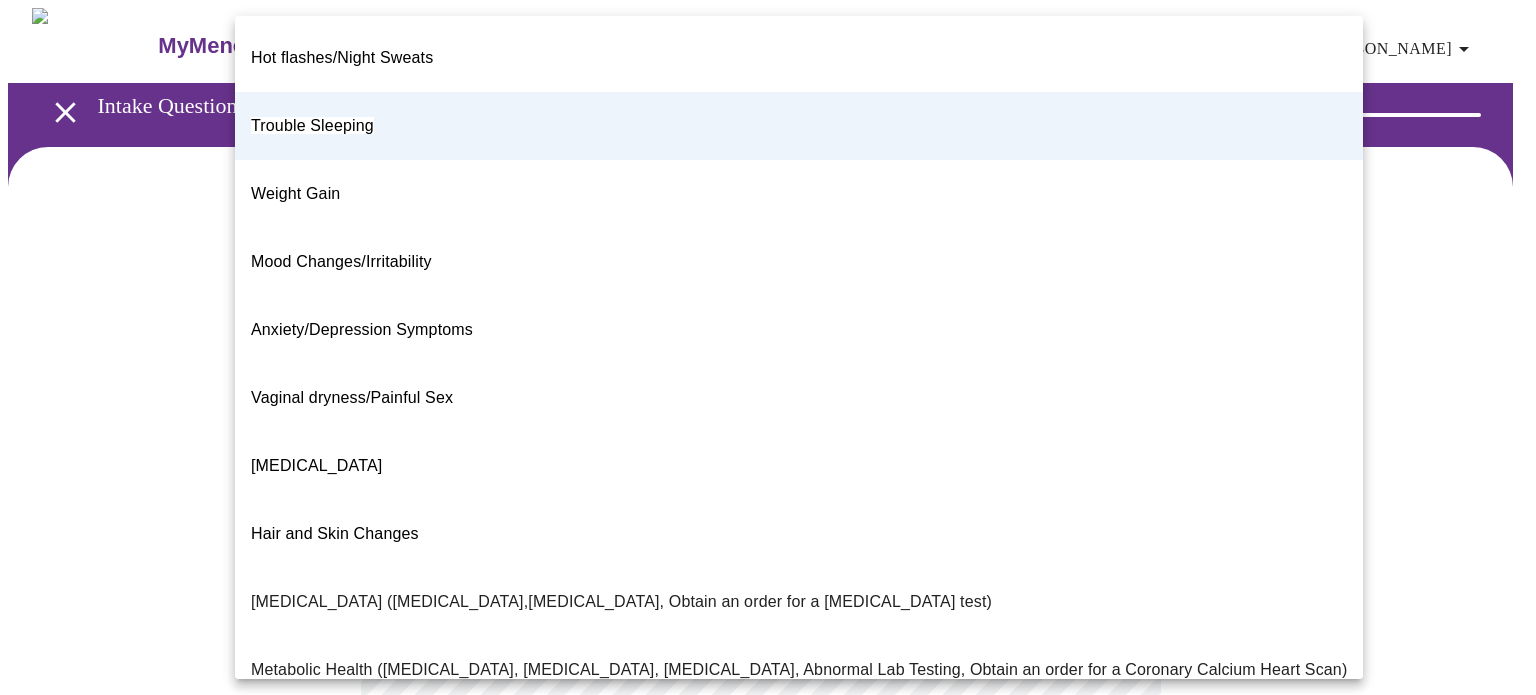 click on "Weight Gain" at bounding box center (799, 194) 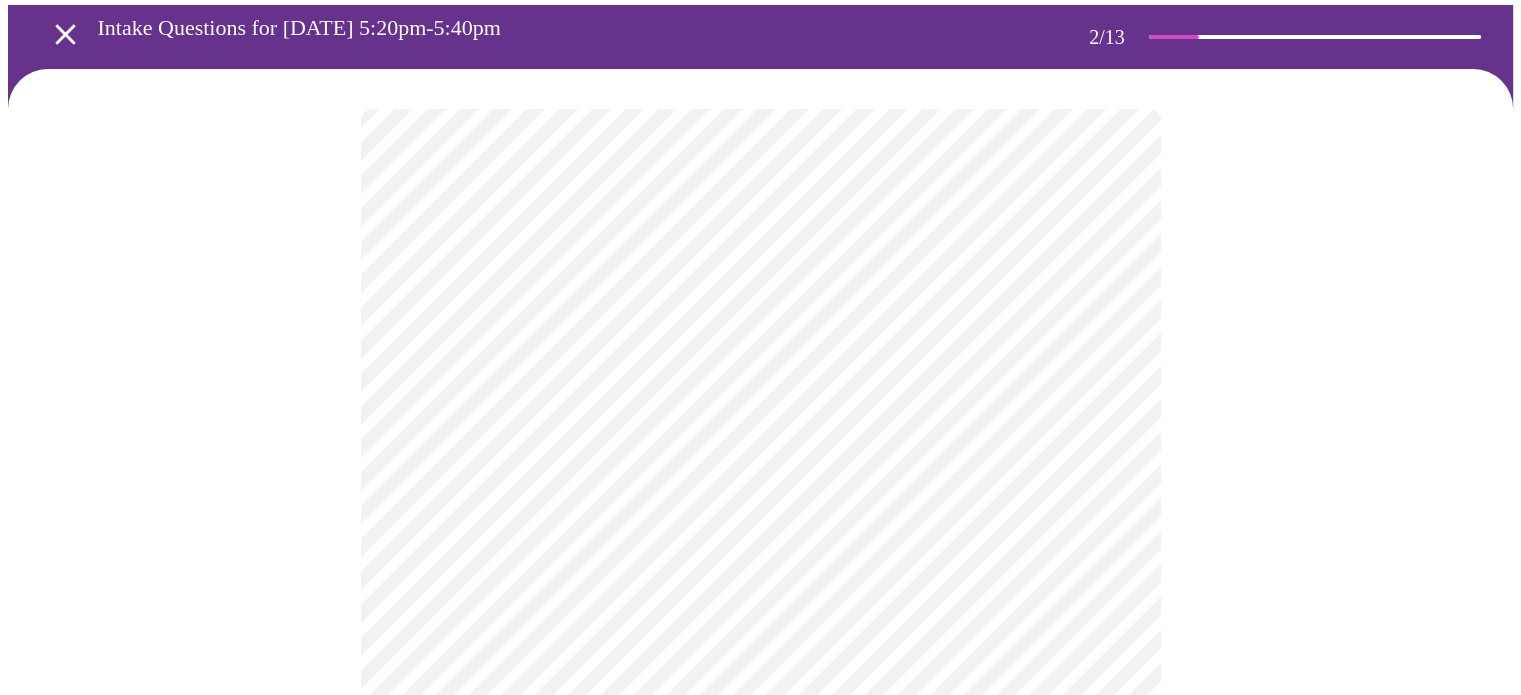 scroll, scrollTop: 81, scrollLeft: 0, axis: vertical 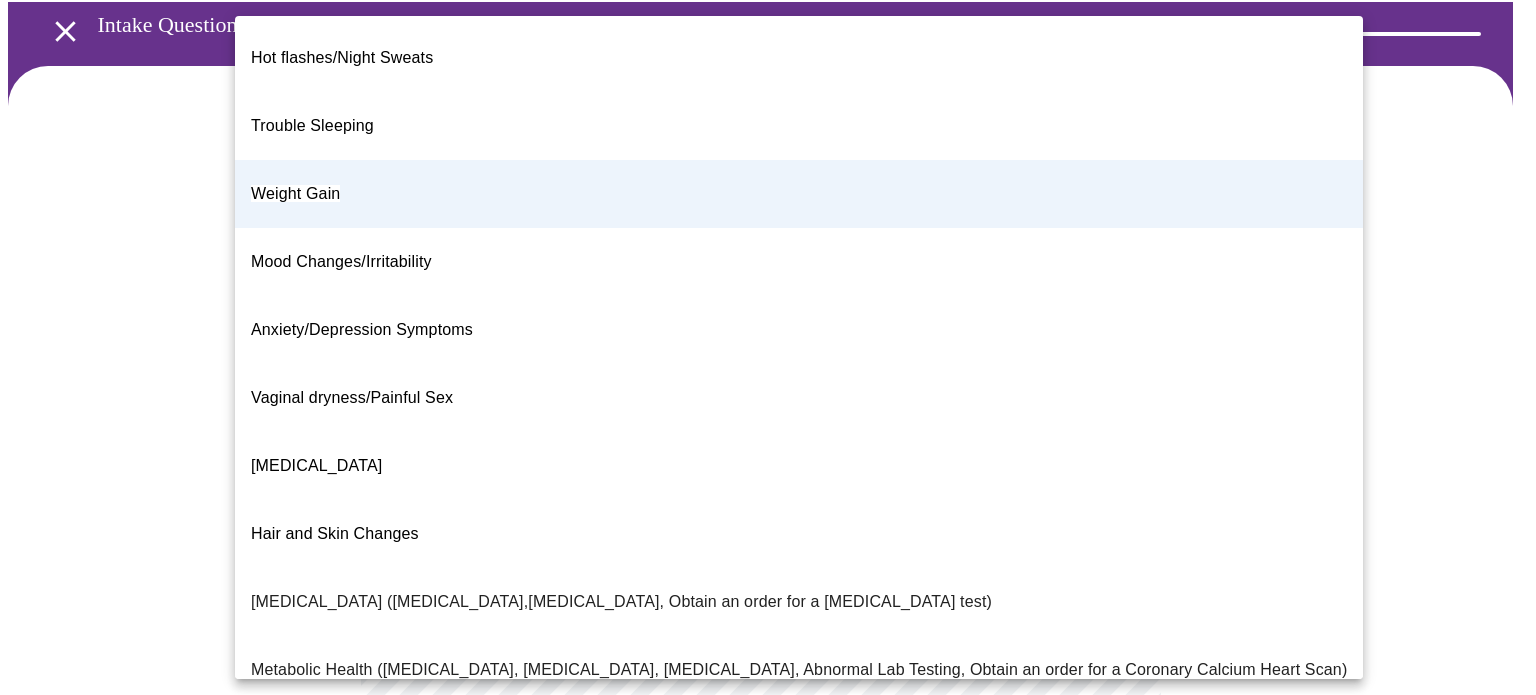 click on "MyMenopauseRx Appointments Messaging Labs Uploads Medications Community Refer a Friend Hi [PERSON_NAME]   Intake Questions for [DATE] 5:20pm-5:40pm 2  /  13 Settings Billing Invoices Log out Hot flashes/Night Sweats
Trouble Sleeping
Weight Gain
Mood Changes/Irritability
Anxiety/Depression Symptoms
Vaginal dryness/Painful Sex
[MEDICAL_DATA]
Hair and Skin Changes
[MEDICAL_DATA] ([MEDICAL_DATA],[MEDICAL_DATA], Obtain an order for a [MEDICAL_DATA] test)
Metabolic Health ([MEDICAL_DATA], [MEDICAL_DATA], [MEDICAL_DATA], Abnormal Lab Testing, Obtain an order for a Coronary Calcium Heart Scan)
Period Problems
[MEDICAL_DATA]
Orgasms are weak
UTI Symptoms
Vaginal Infection
[MEDICAL_DATA] (oral, genital)
[MEDICAL_DATA]
I feel great - just need a refill.
Other" at bounding box center (768, 521) 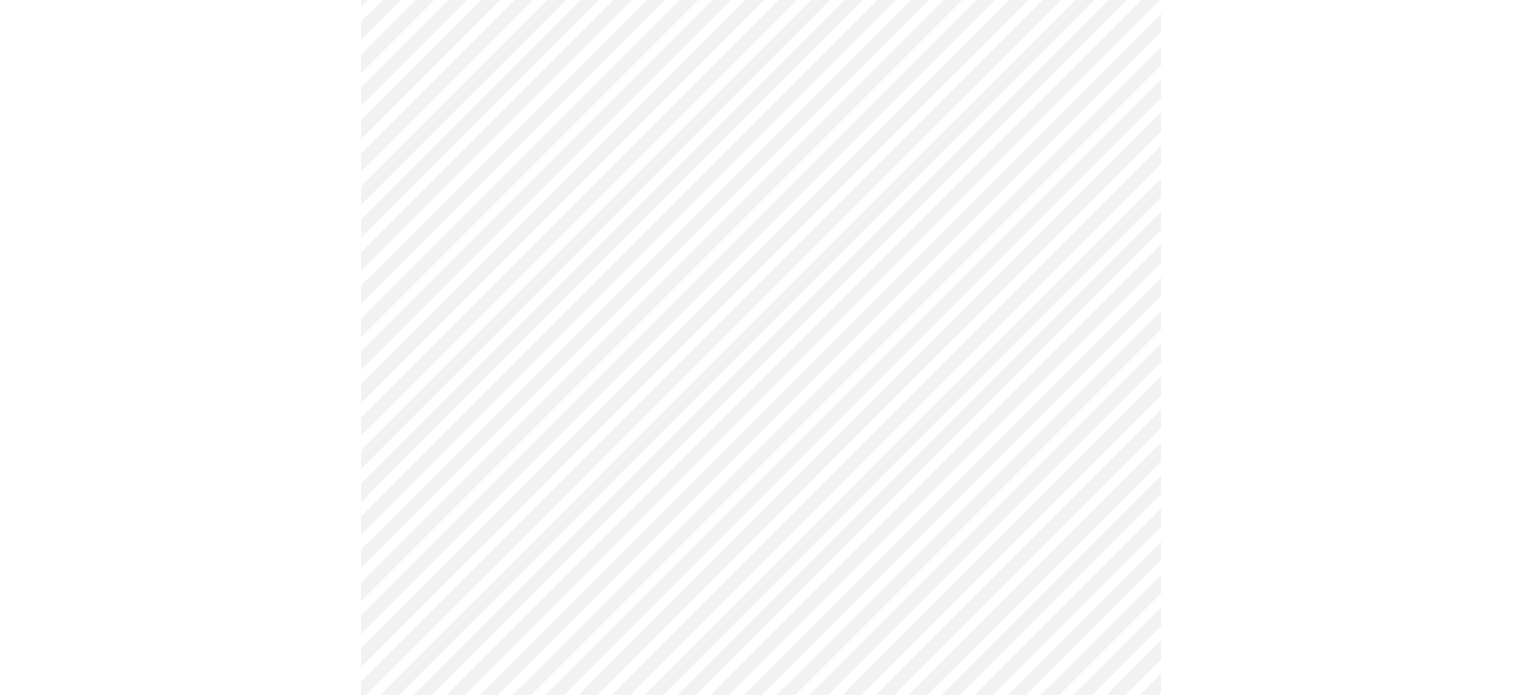 scroll, scrollTop: 330, scrollLeft: 0, axis: vertical 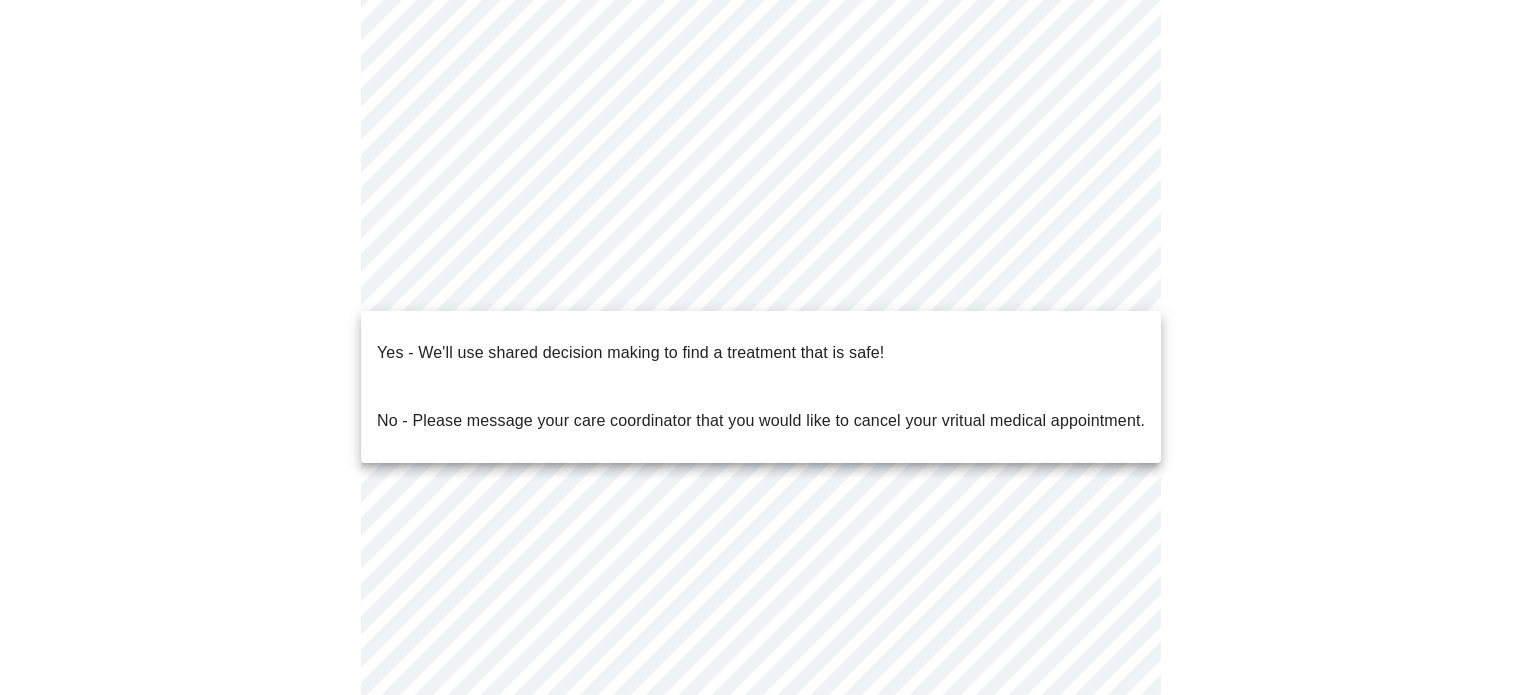 click on "MyMenopauseRx Appointments Messaging Labs Uploads Medications Community Refer a Friend Hi [PERSON_NAME]   Intake Questions for [DATE] 5:20pm-5:40pm 2  /  13 Settings Billing Invoices Log out Yes - We'll use shared decision making to find a treatment that is safe!
No - Please message your care coordinator that you would like to cancel your vritual medical appointment." at bounding box center (768, 272) 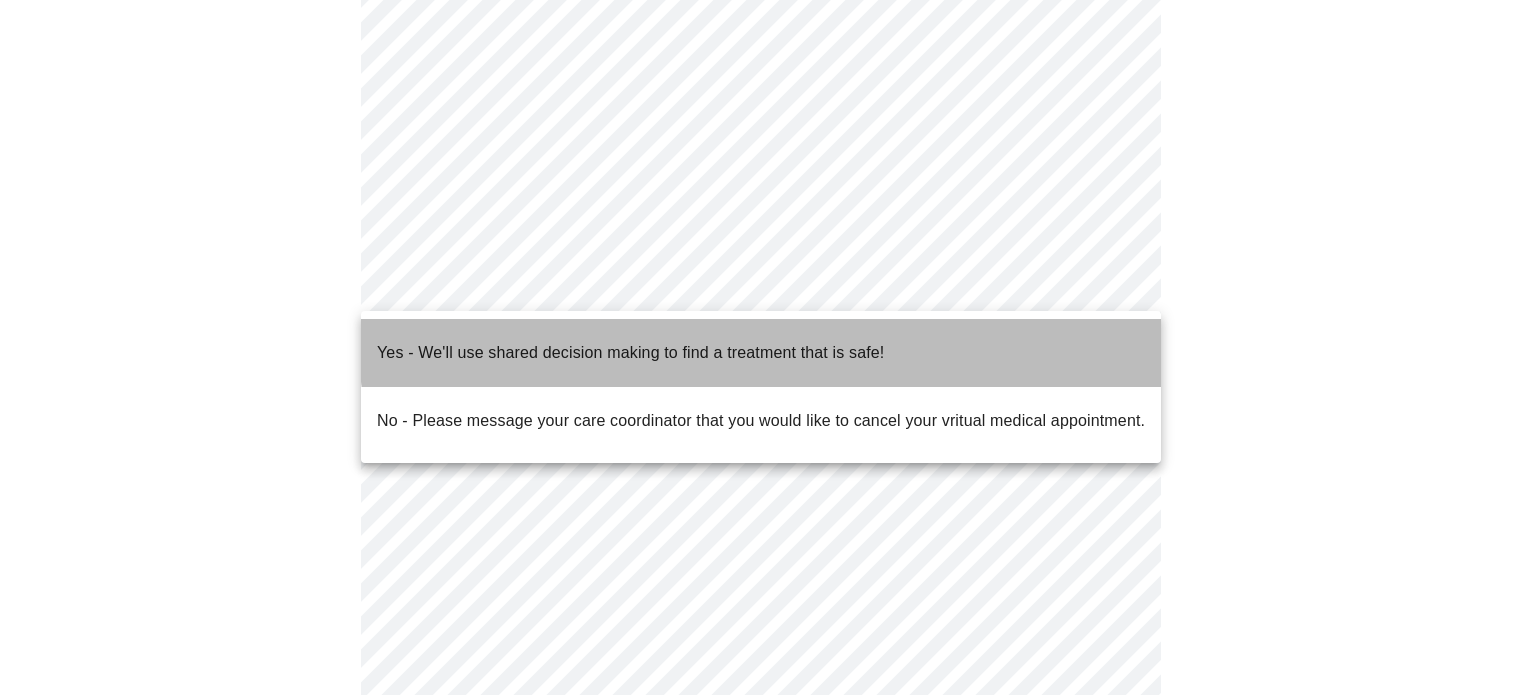 click on "Yes - We'll use shared decision making to find a treatment that is safe!" at bounding box center [630, 353] 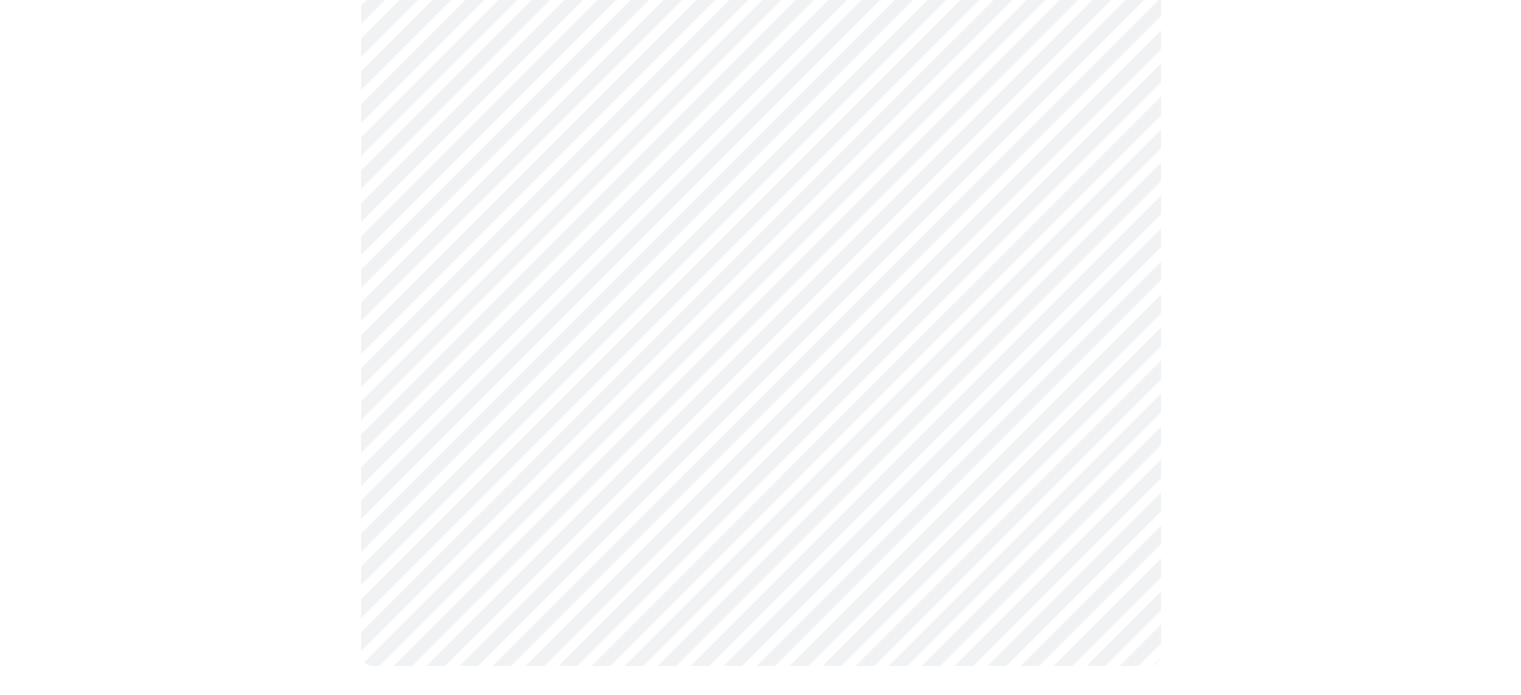 scroll, scrollTop: 481, scrollLeft: 0, axis: vertical 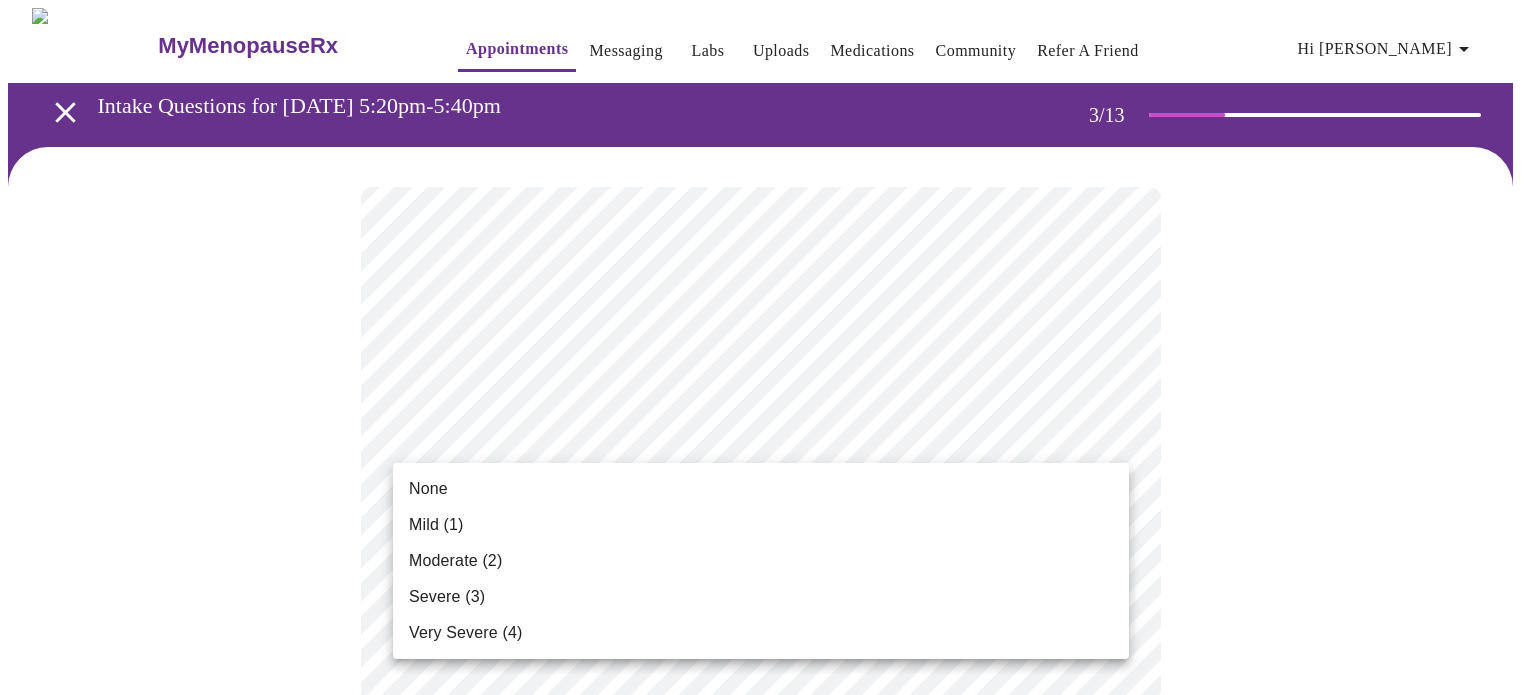 click on "MyMenopauseRx Appointments Messaging Labs Uploads Medications Community Refer a Friend Hi [PERSON_NAME]   Intake Questions for [DATE] 5:20pm-5:40pm 3  /  13 Settings Billing Invoices Log out None Mild (1) Moderate (2) Severe (3)  Very Severe (4)" at bounding box center [768, 1359] 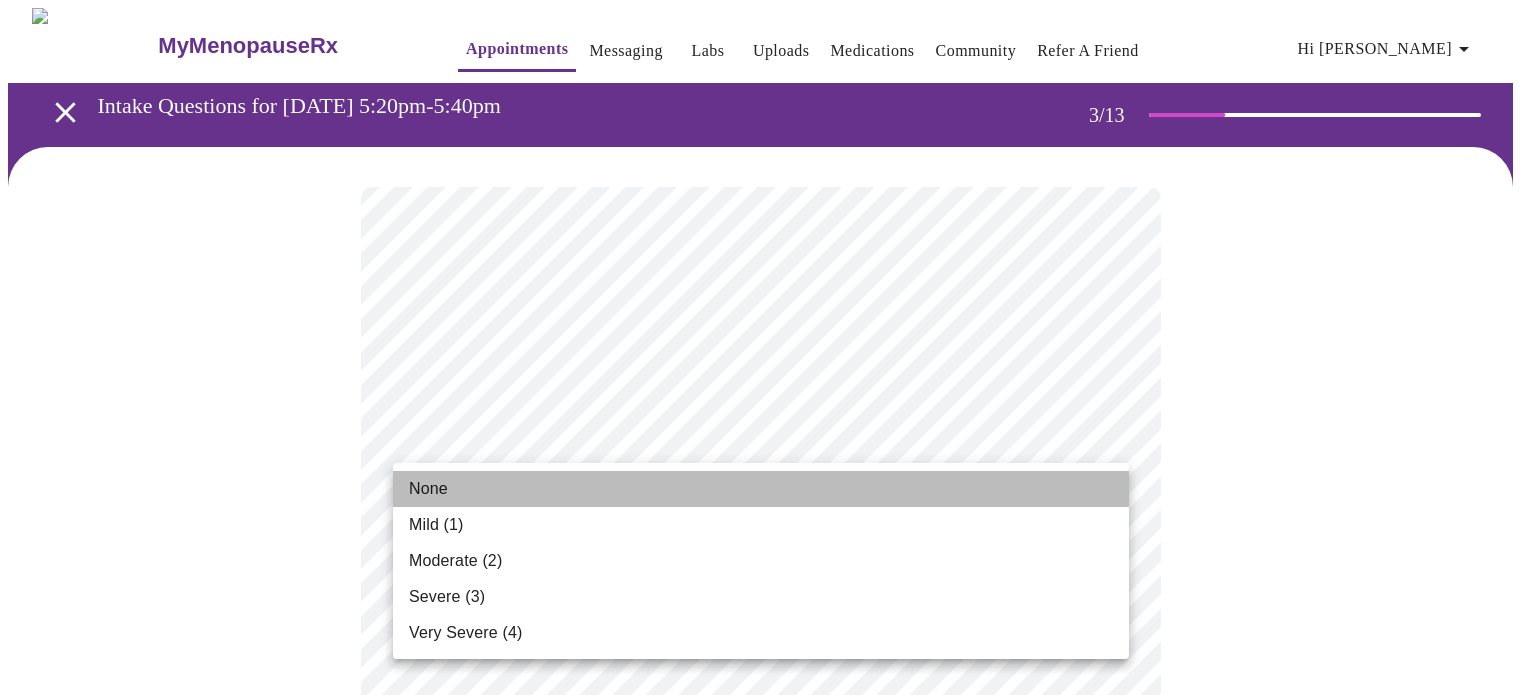 click on "None" at bounding box center (761, 489) 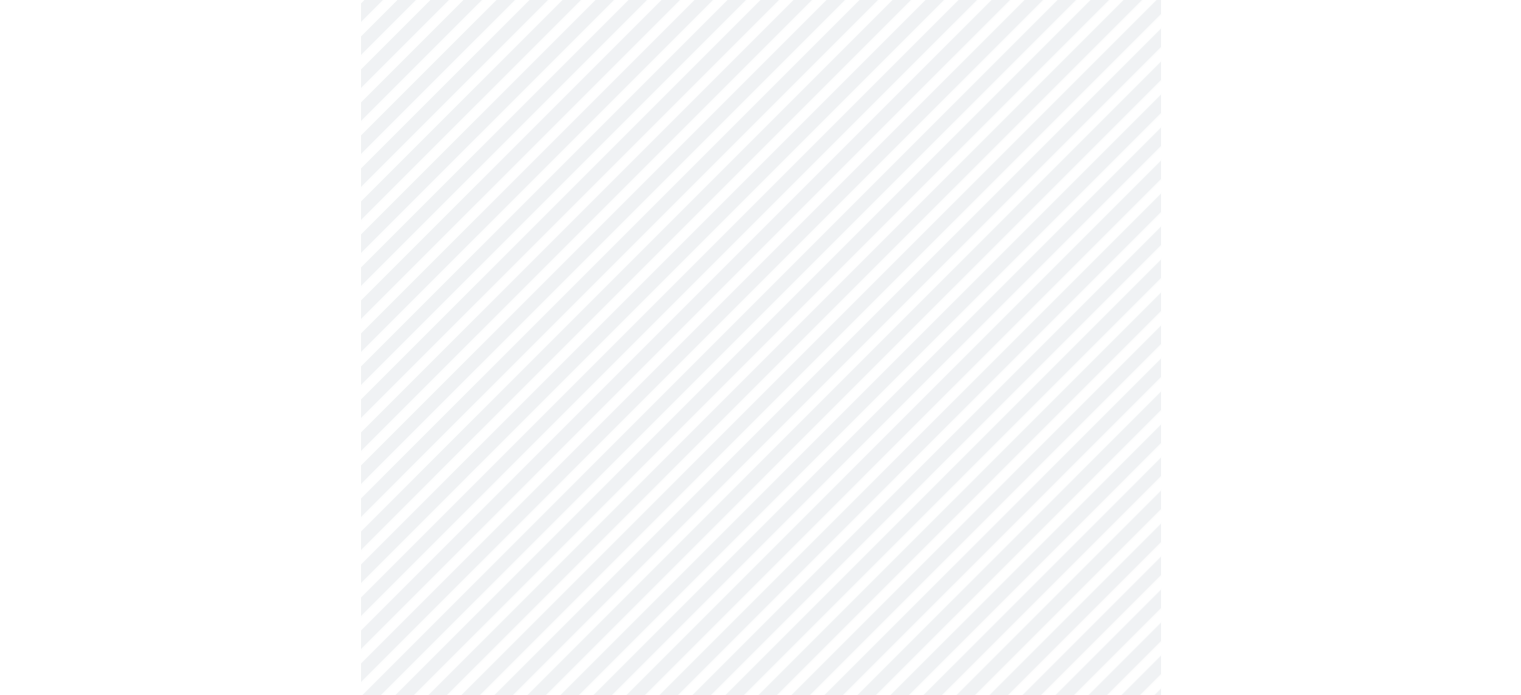 scroll, scrollTop: 256, scrollLeft: 0, axis: vertical 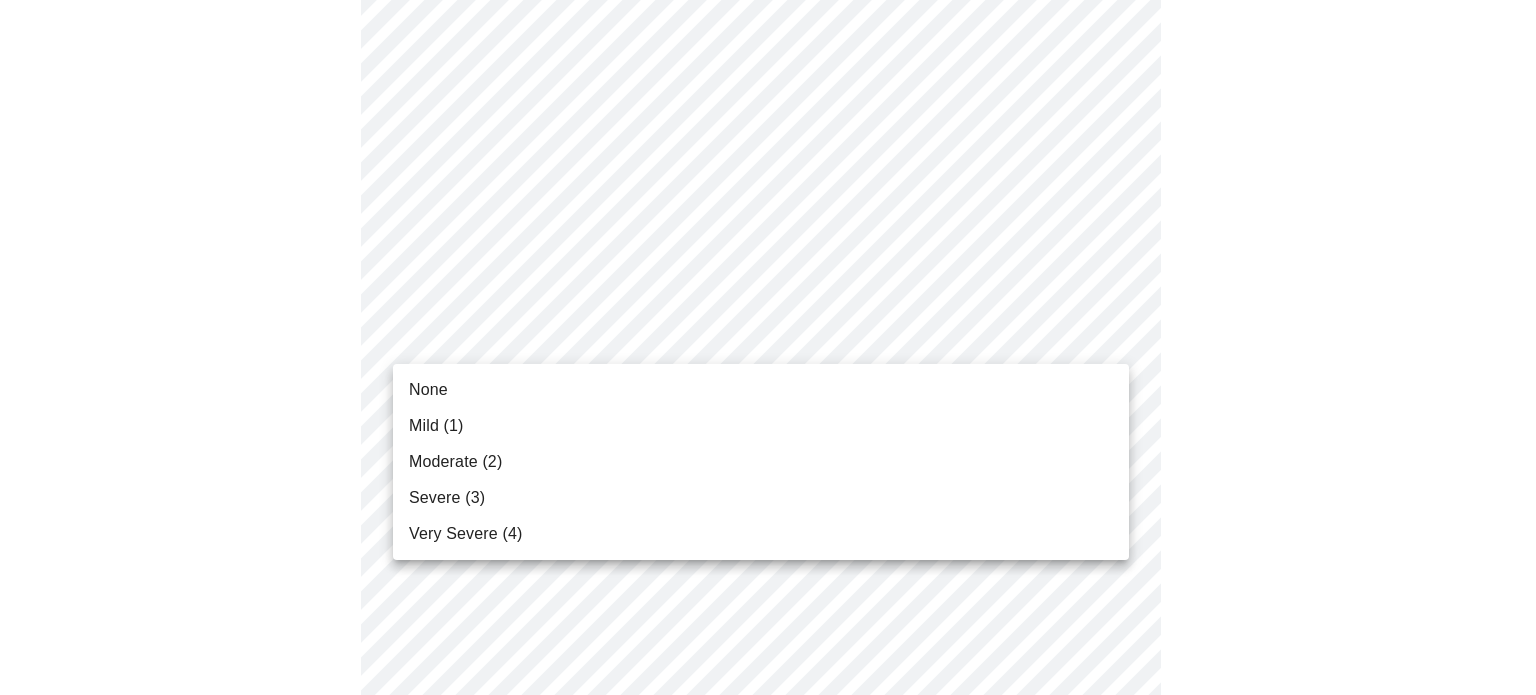 click on "MyMenopauseRx Appointments Messaging Labs Uploads Medications Community Refer a Friend Hi [PERSON_NAME]   Intake Questions for [DATE] 5:20pm-5:40pm 3  /  13 Settings Billing Invoices Log out None Mild (1) Moderate (2) Severe (3) Very Severe (4)" at bounding box center (768, 1067) 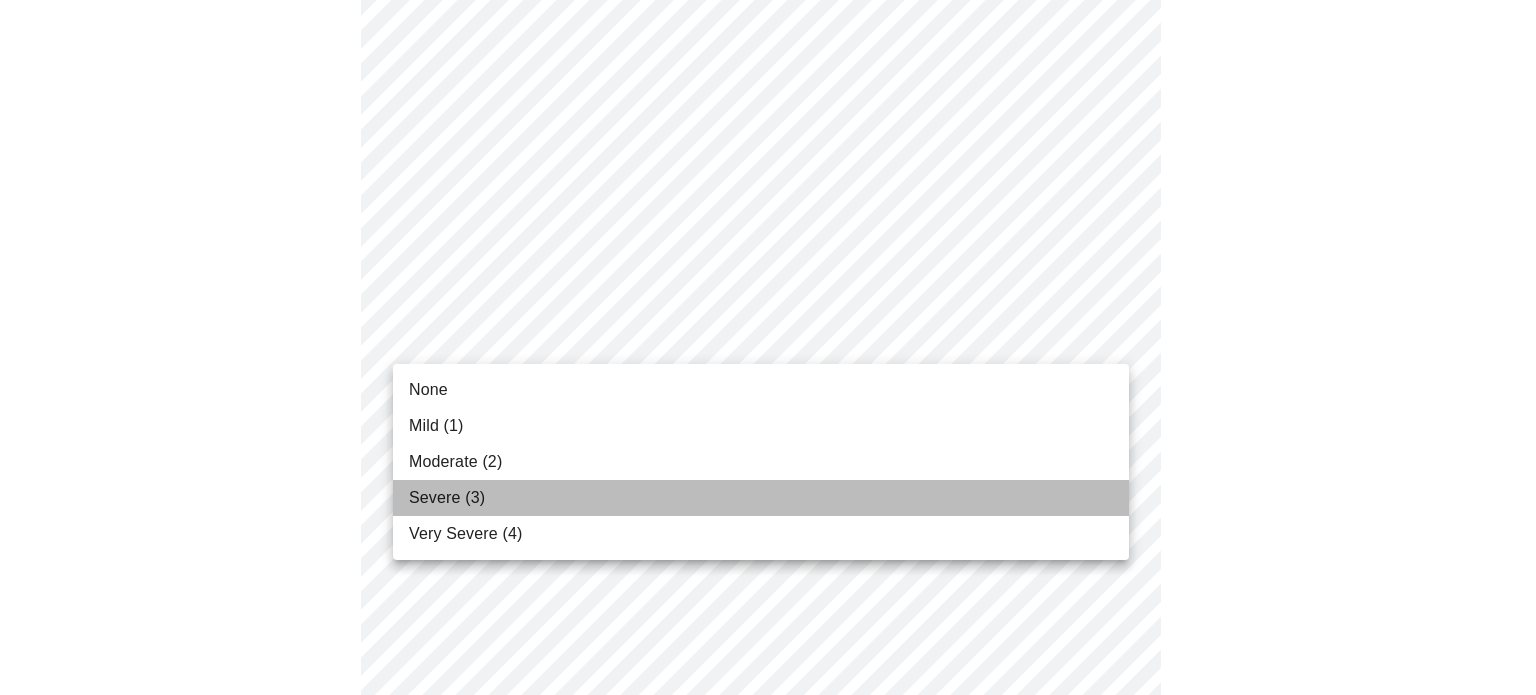 click on "Severe (3)" at bounding box center [761, 498] 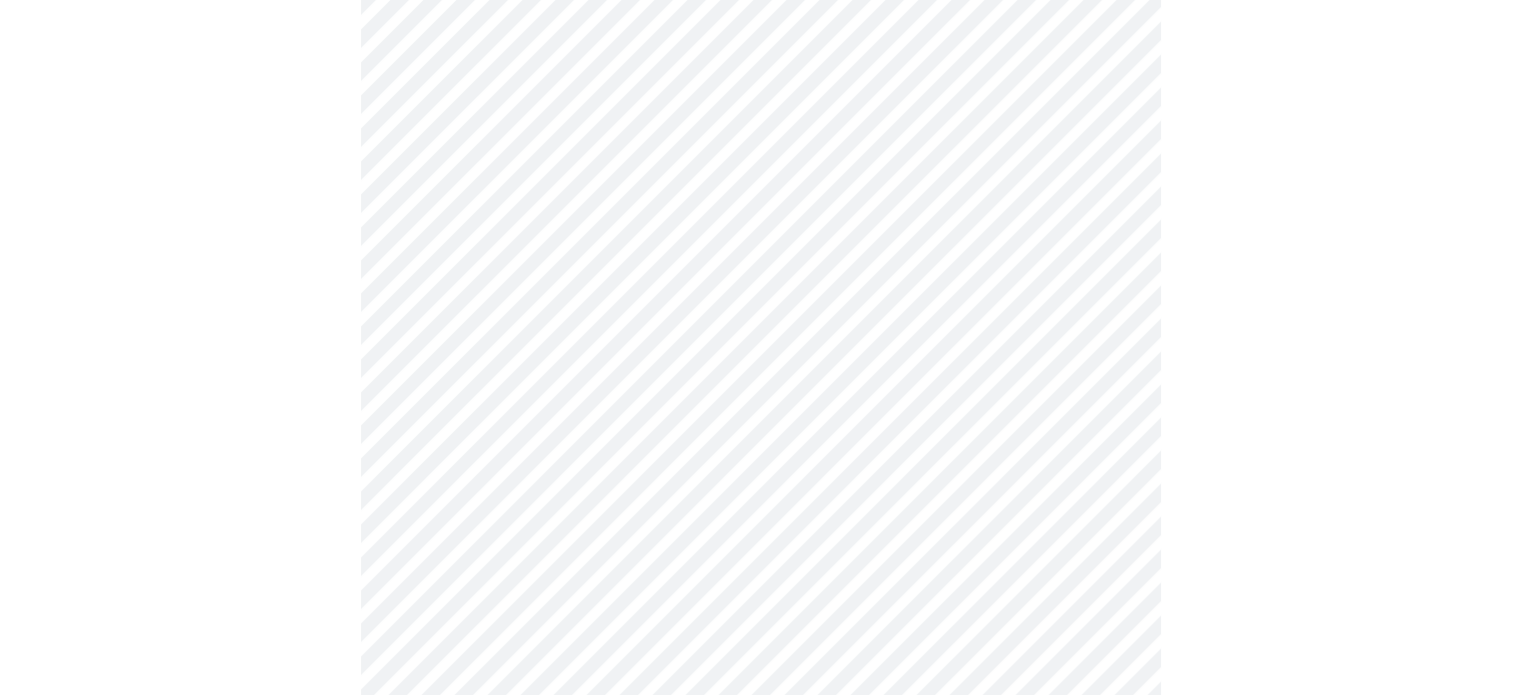 scroll, scrollTop: 491, scrollLeft: 0, axis: vertical 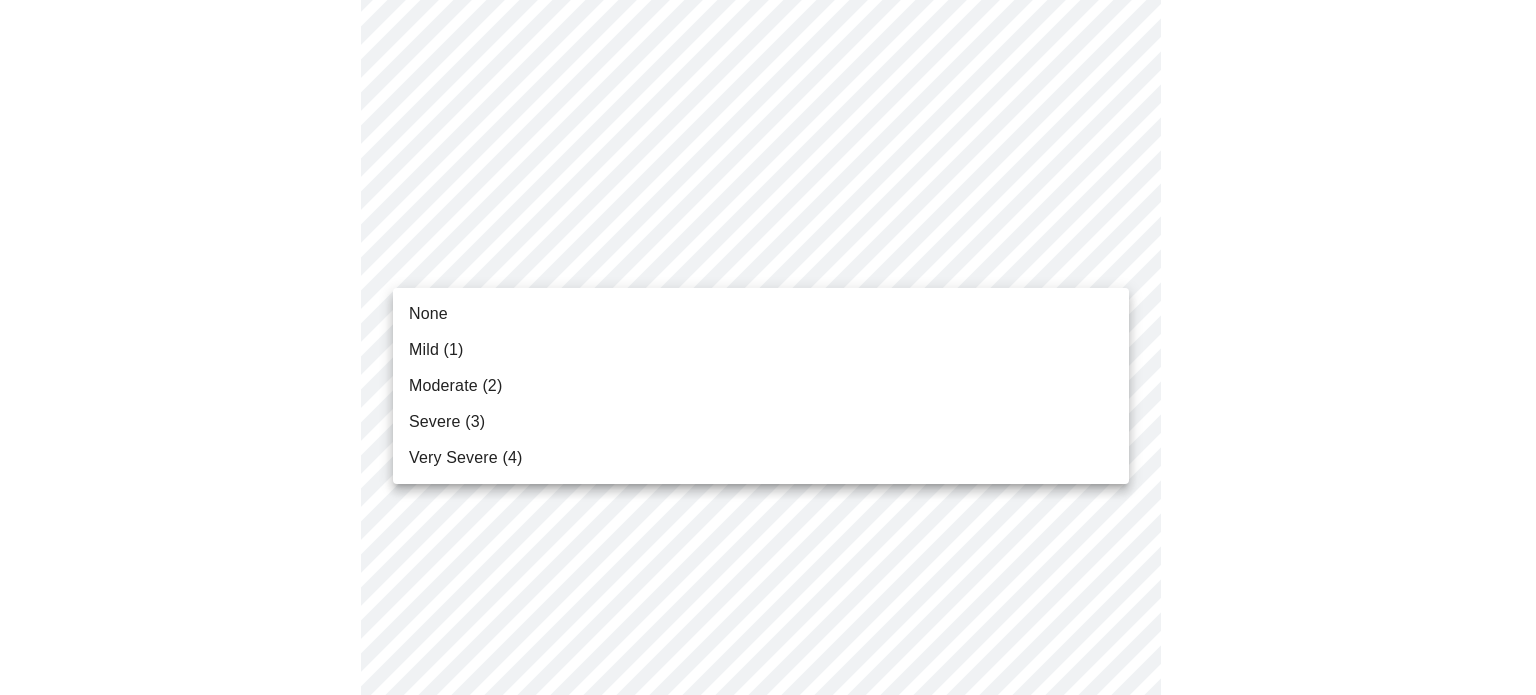 click on "MyMenopauseRx Appointments Messaging Labs Uploads Medications Community Refer a Friend Hi [PERSON_NAME]   Intake Questions for [DATE] 5:20pm-5:40pm 3  /  13 Settings Billing Invoices Log out None Mild (1) Moderate (2) Severe (3) Very Severe (4)" at bounding box center [768, 818] 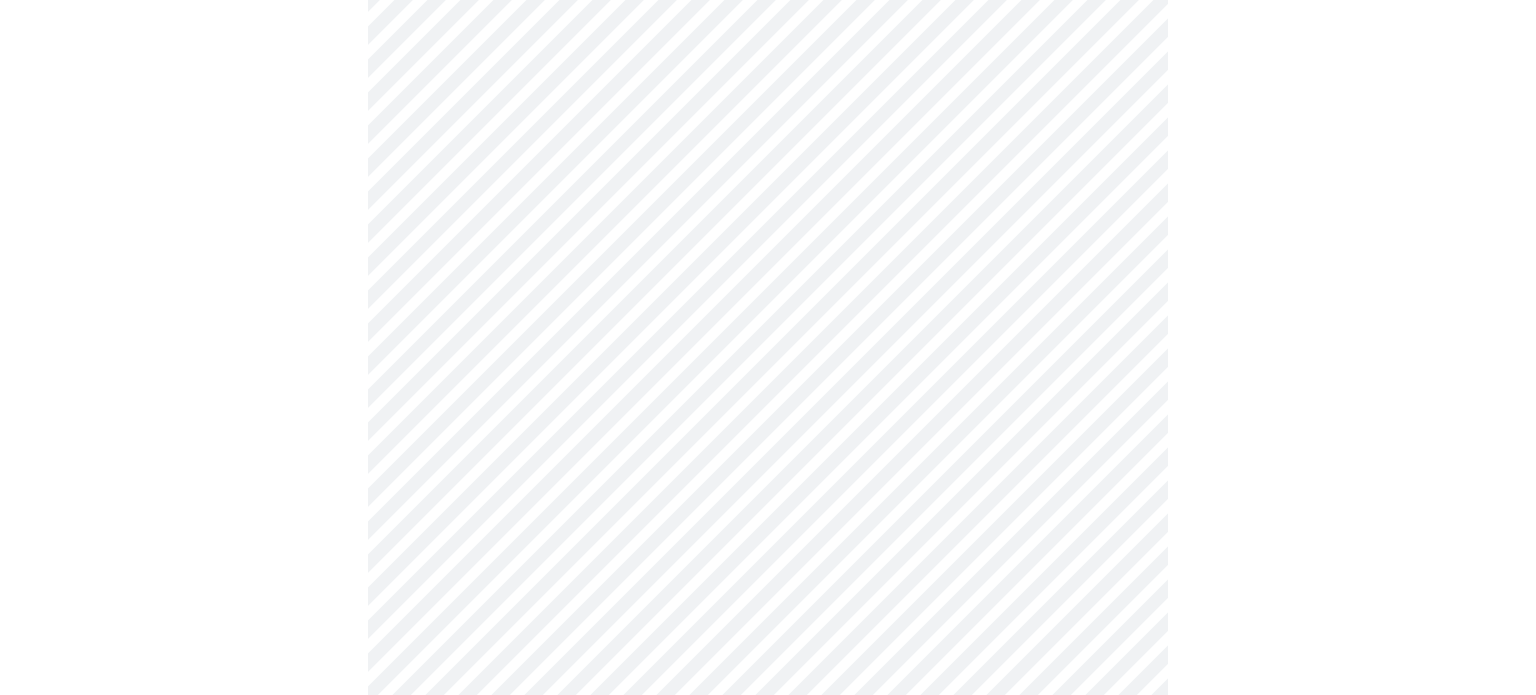 click on "MyMenopauseRx Appointments Messaging Labs Uploads Medications Community Refer a Friend Hi [PERSON_NAME]   Intake Questions for [DATE] 5:20pm-5:40pm 3  /  13 Settings Billing Invoices Log out" at bounding box center (768, 804) 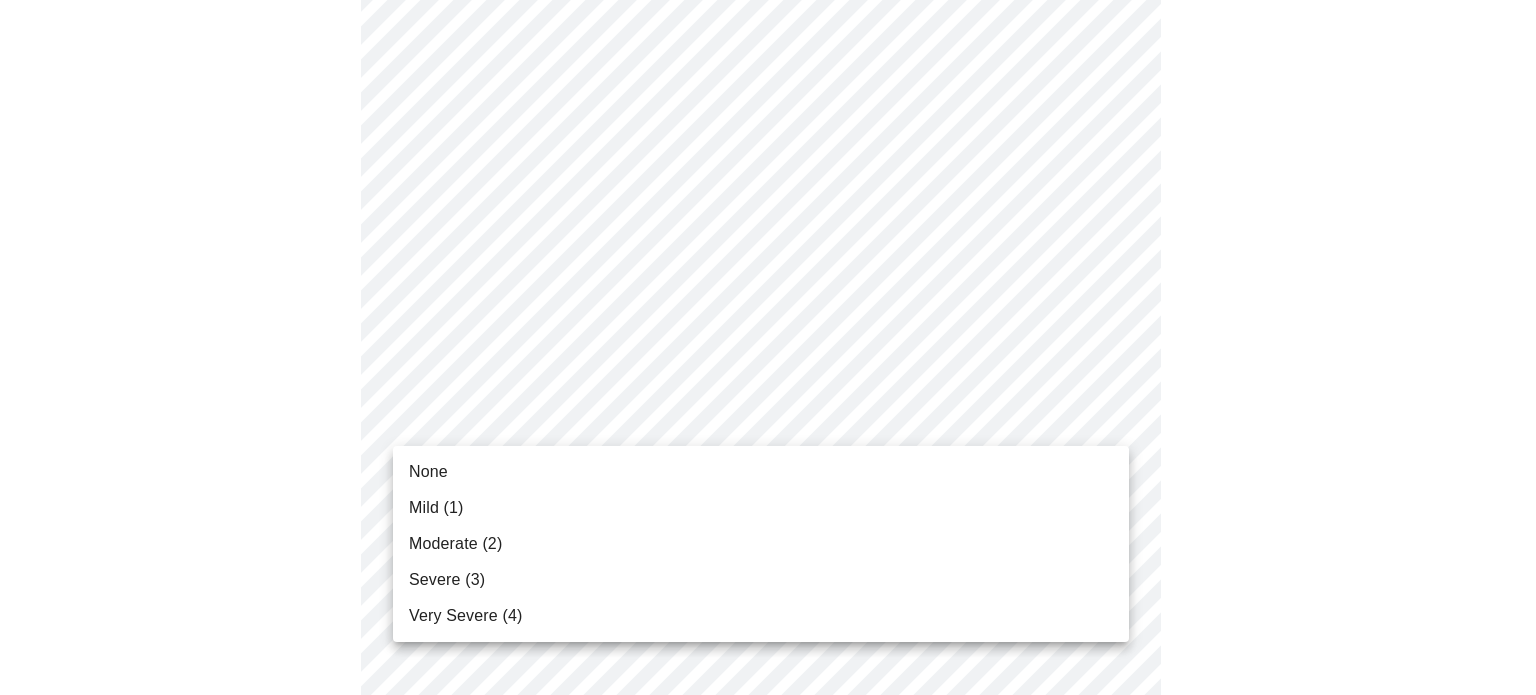 click on "Mild (1)" at bounding box center [761, 508] 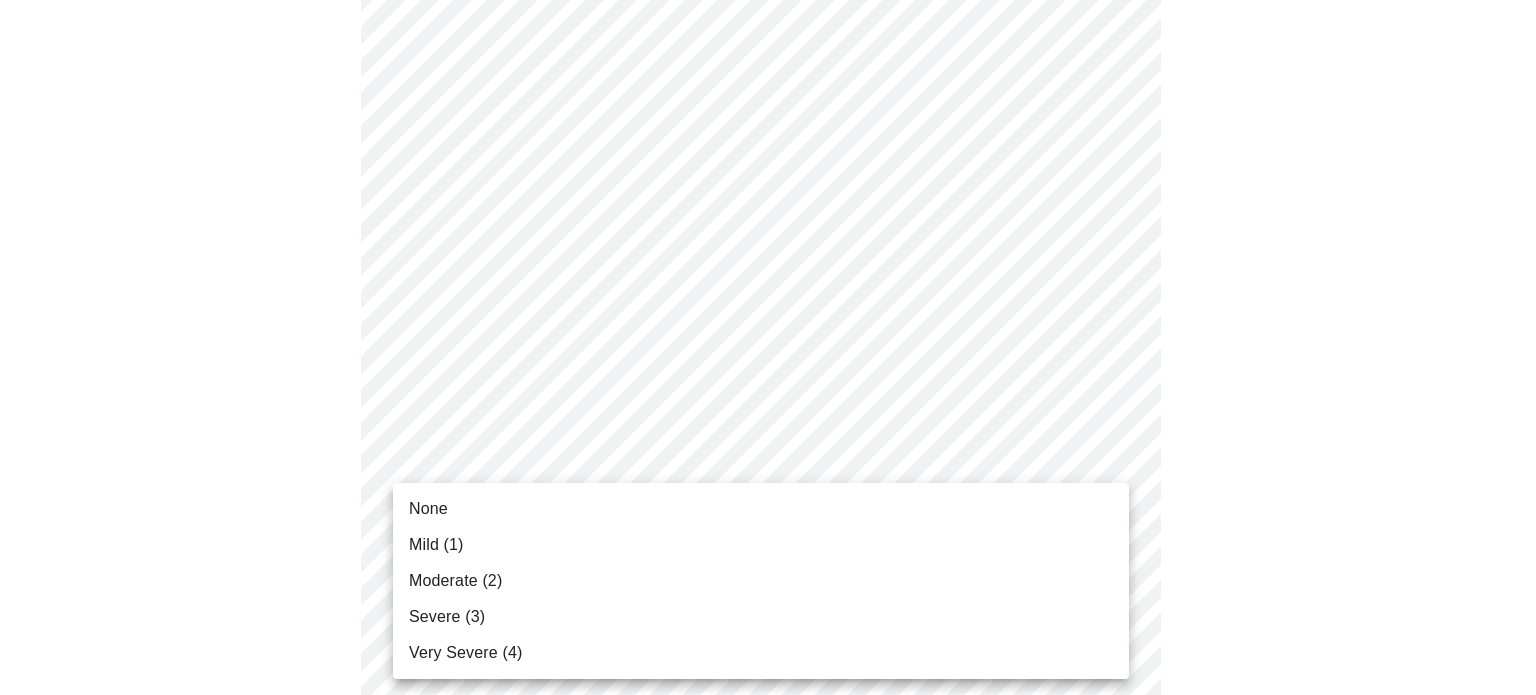 click on "MyMenopauseRx Appointments Messaging Labs Uploads Medications Community Refer a Friend Hi [PERSON_NAME]   Intake Questions for [DATE] 5:20pm-5:40pm 3  /  13 Settings Billing Invoices Log out None Mild (1) Moderate (2) Severe (3) Very Severe (4)" at bounding box center (768, 790) 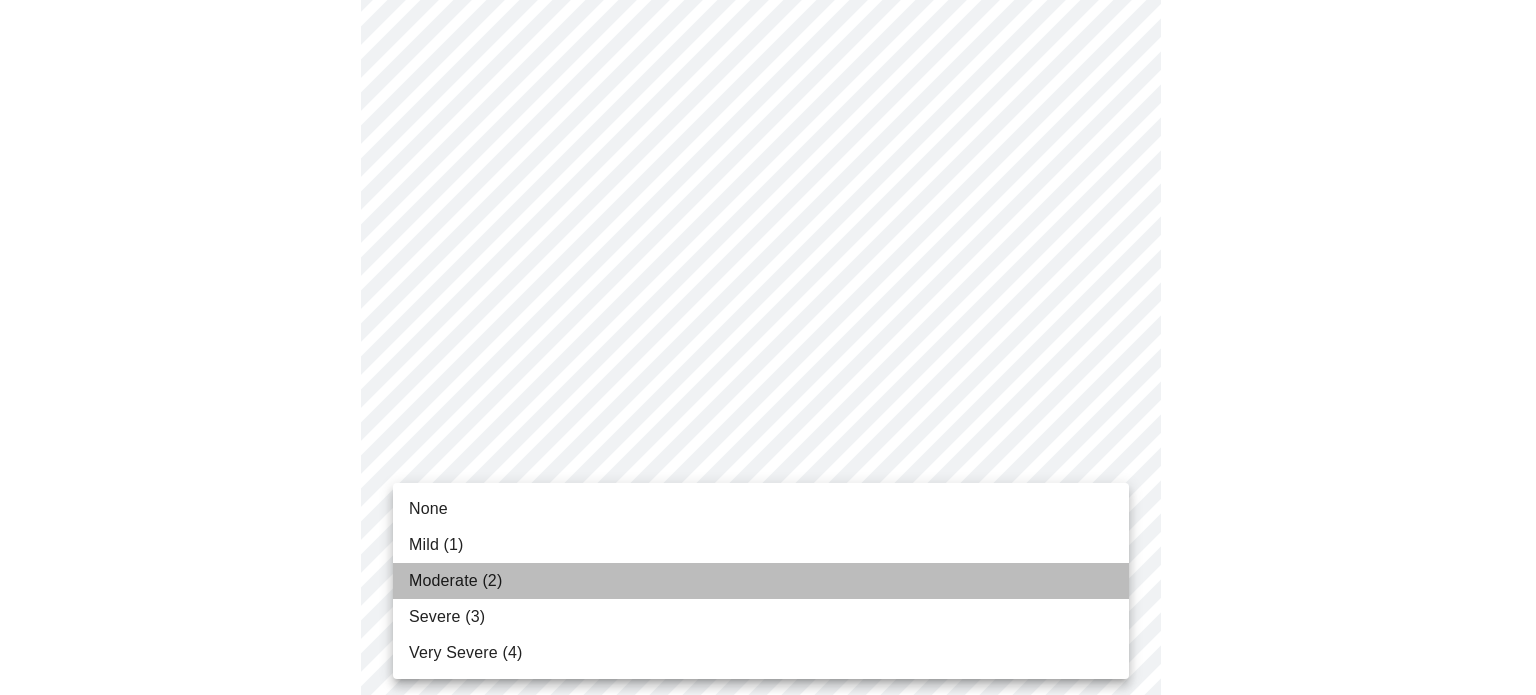 click on "Moderate (2)" at bounding box center (455, 581) 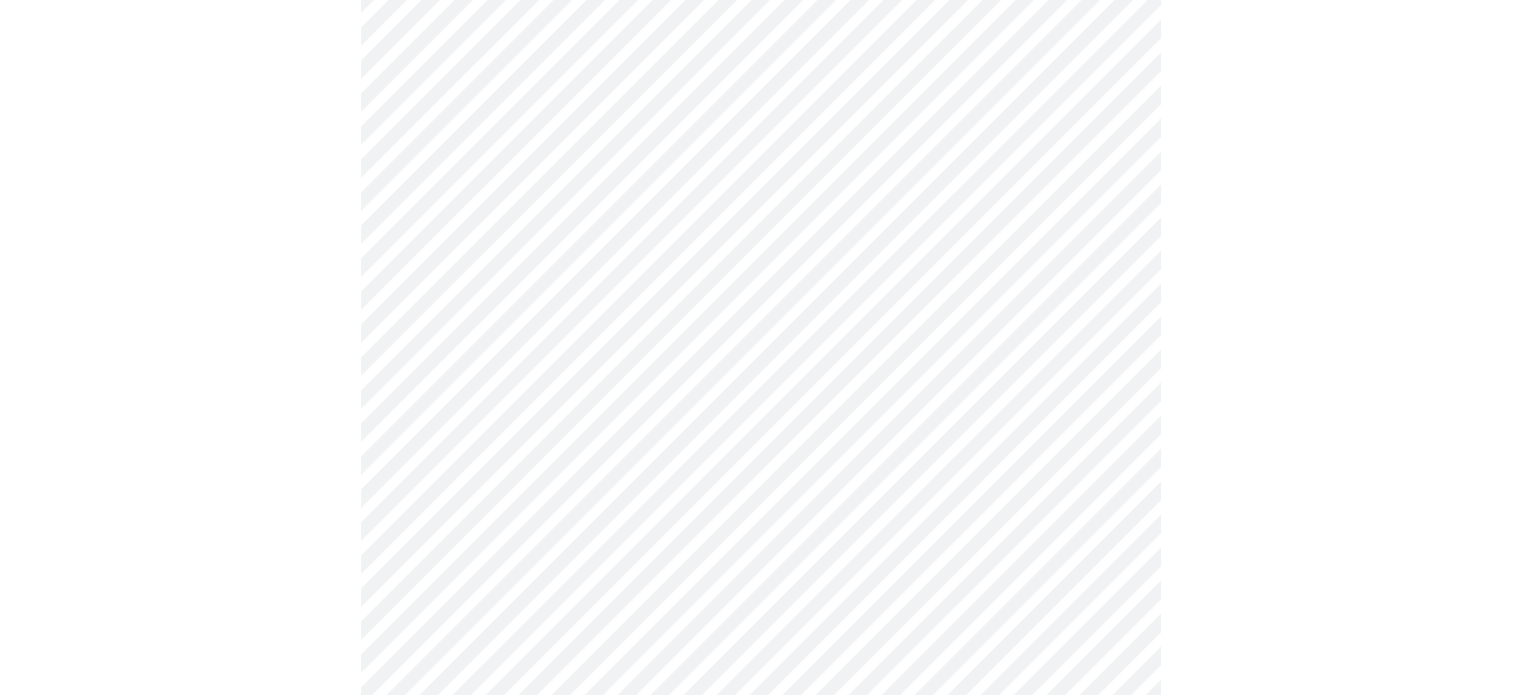 scroll, scrollTop: 856, scrollLeft: 0, axis: vertical 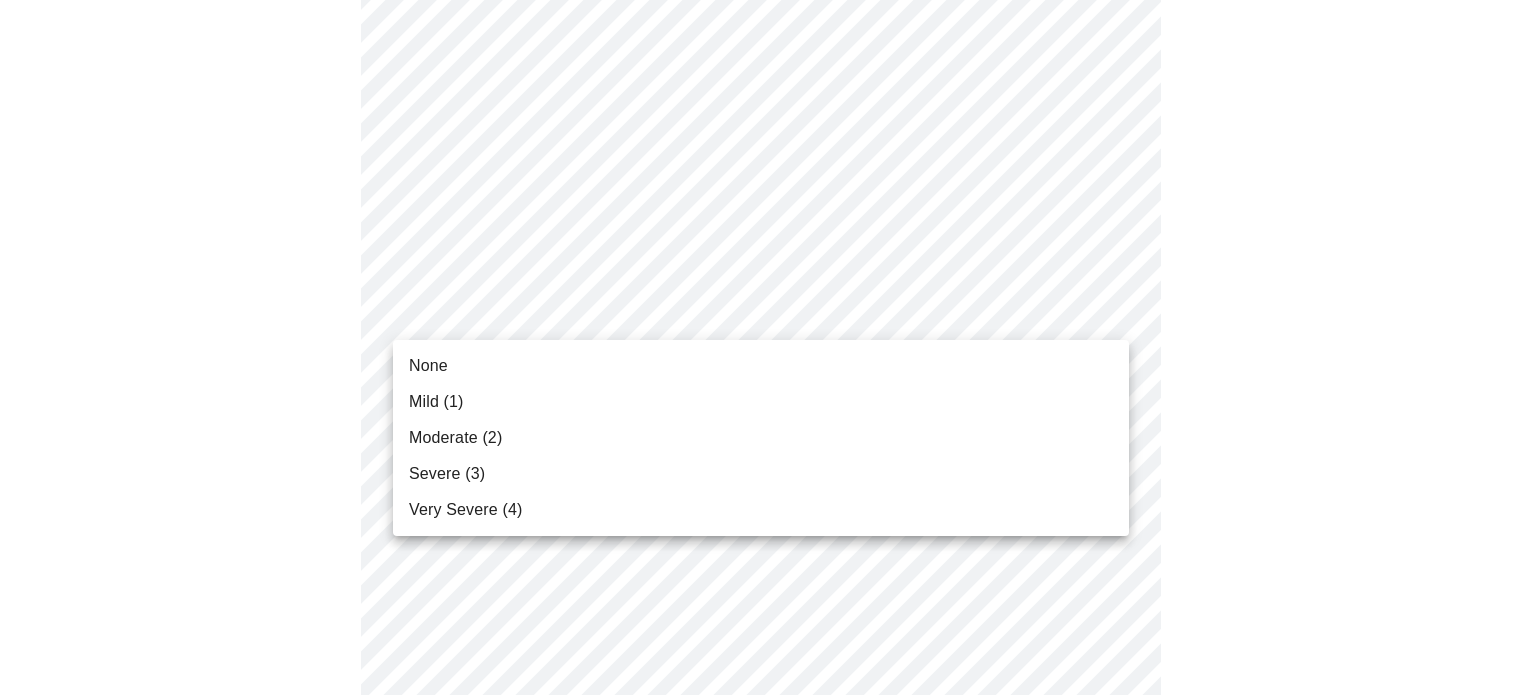 click on "MyMenopauseRx Appointments Messaging Labs Uploads Medications Community Refer a Friend Hi [PERSON_NAME]   Intake Questions for [DATE] 5:20pm-5:40pm 3  /  13 Settings Billing Invoices Log out None Mild (1) Moderate (2) Severe (3) Very Severe (4)" at bounding box center (768, 411) 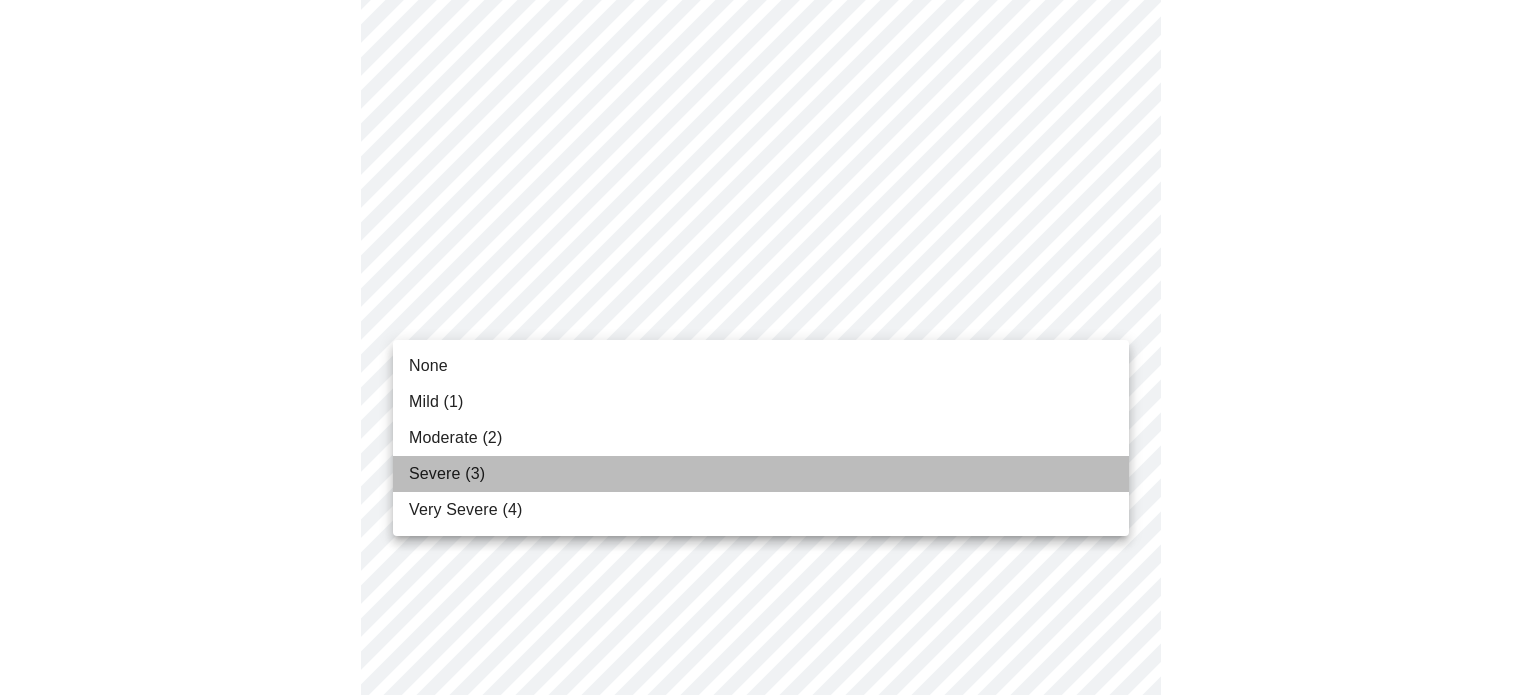 click on "Severe (3)" at bounding box center [761, 474] 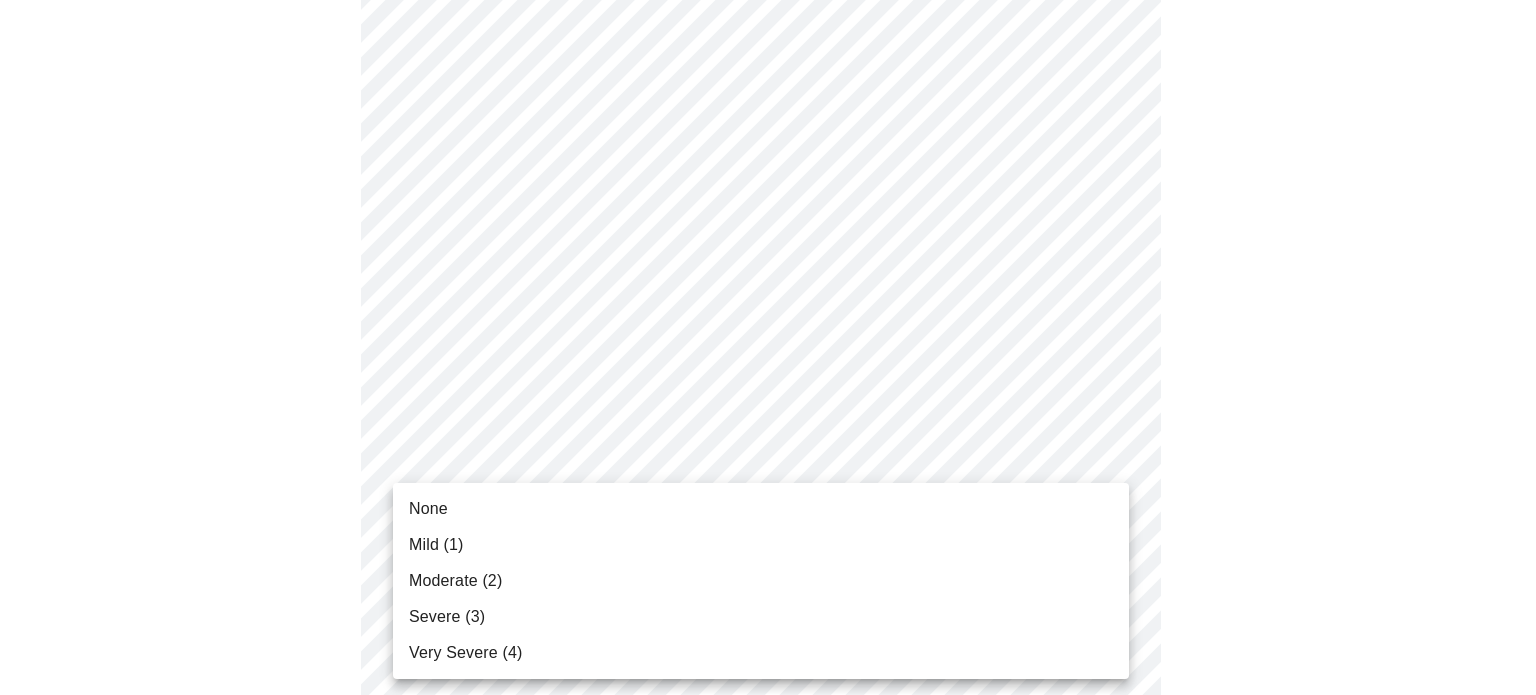click on "MyMenopauseRx Appointments Messaging Labs Uploads Medications Community Refer a Friend Hi [PERSON_NAME]   Intake Questions for [DATE] 5:20pm-5:40pm 3  /  13 Settings Billing Invoices Log out None Mild (1) Moderate (2) Severe (3) Very Severe (4)" at bounding box center (768, 397) 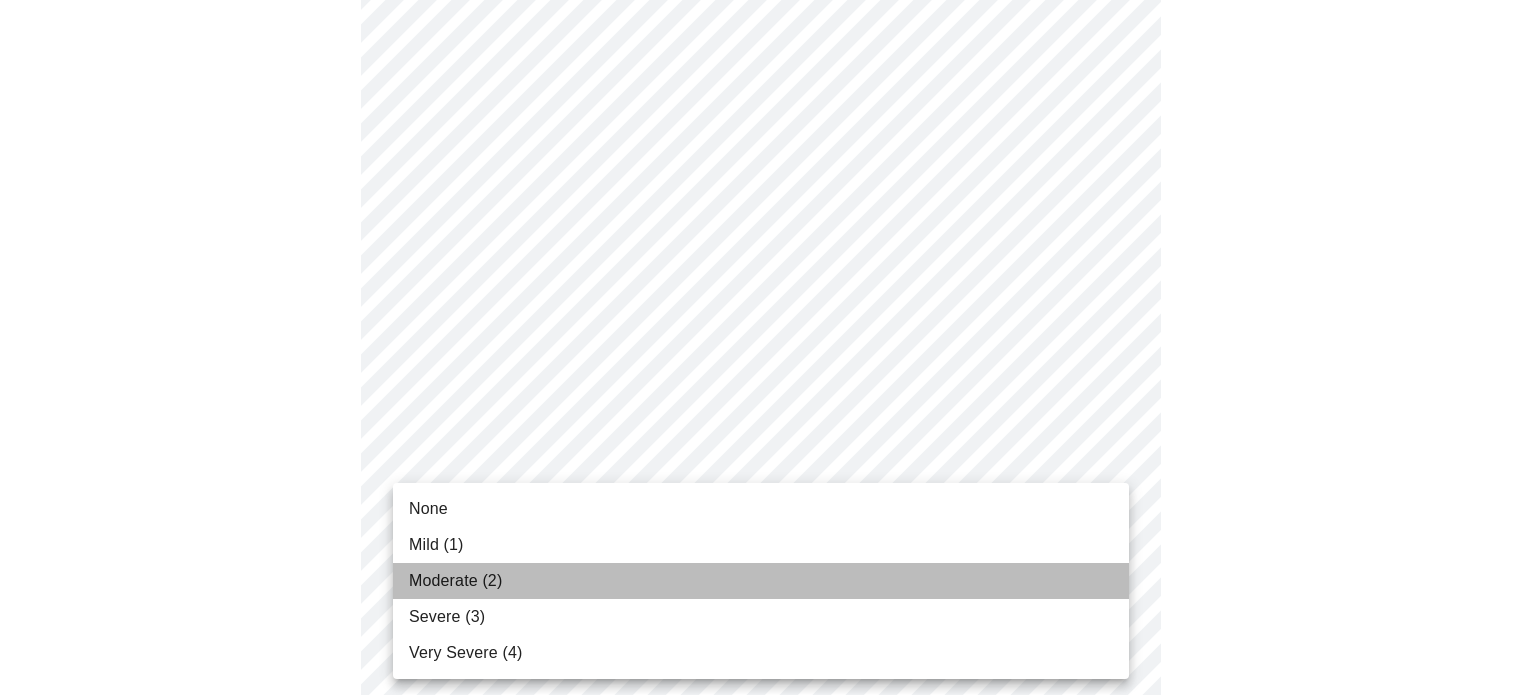 click on "Moderate (2)" at bounding box center [761, 581] 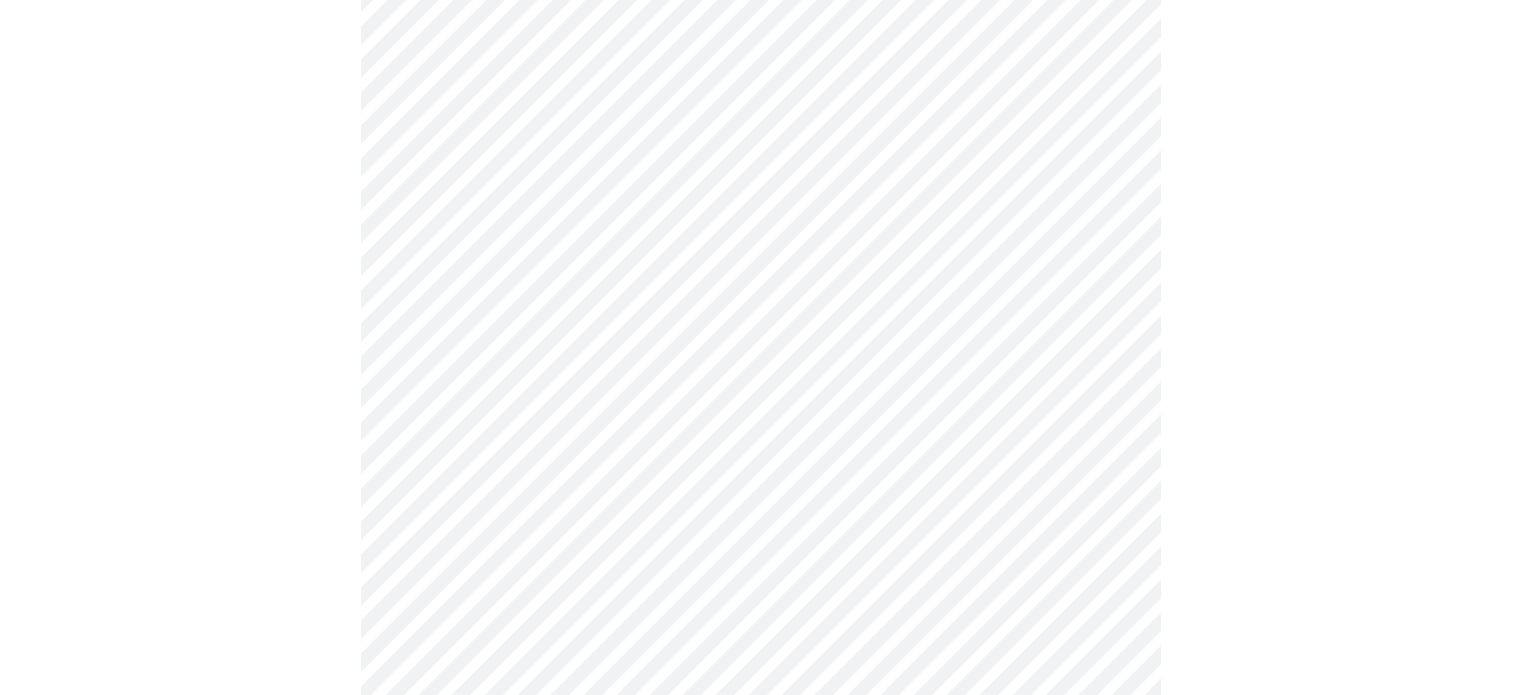 scroll, scrollTop: 1111, scrollLeft: 0, axis: vertical 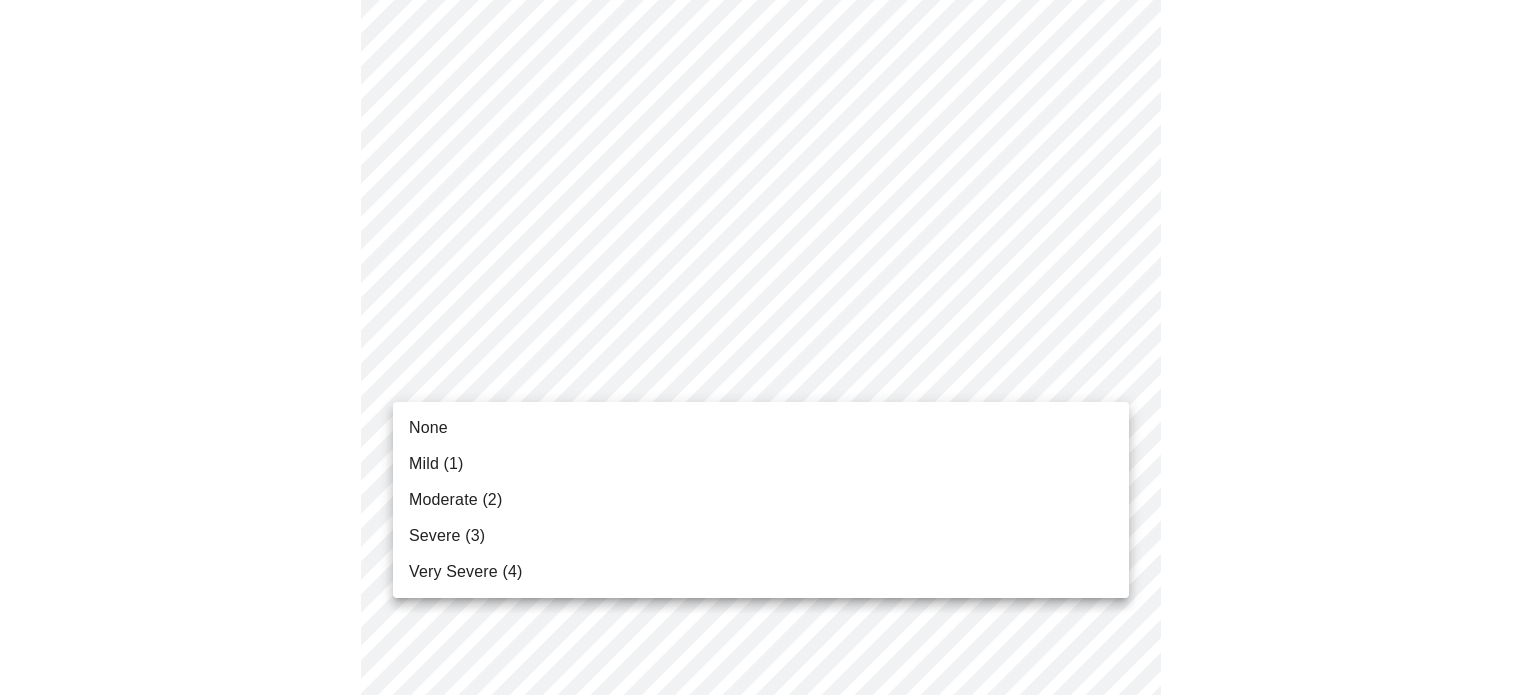 click on "MyMenopauseRx Appointments Messaging Labs Uploads Medications Community Refer a Friend Hi [PERSON_NAME]   Intake Questions for [DATE] 5:20pm-5:40pm 3  /  13 Settings Billing Invoices Log out None Mild (1) Moderate (2) Severe (3) Very Severe (4)" at bounding box center [768, 128] 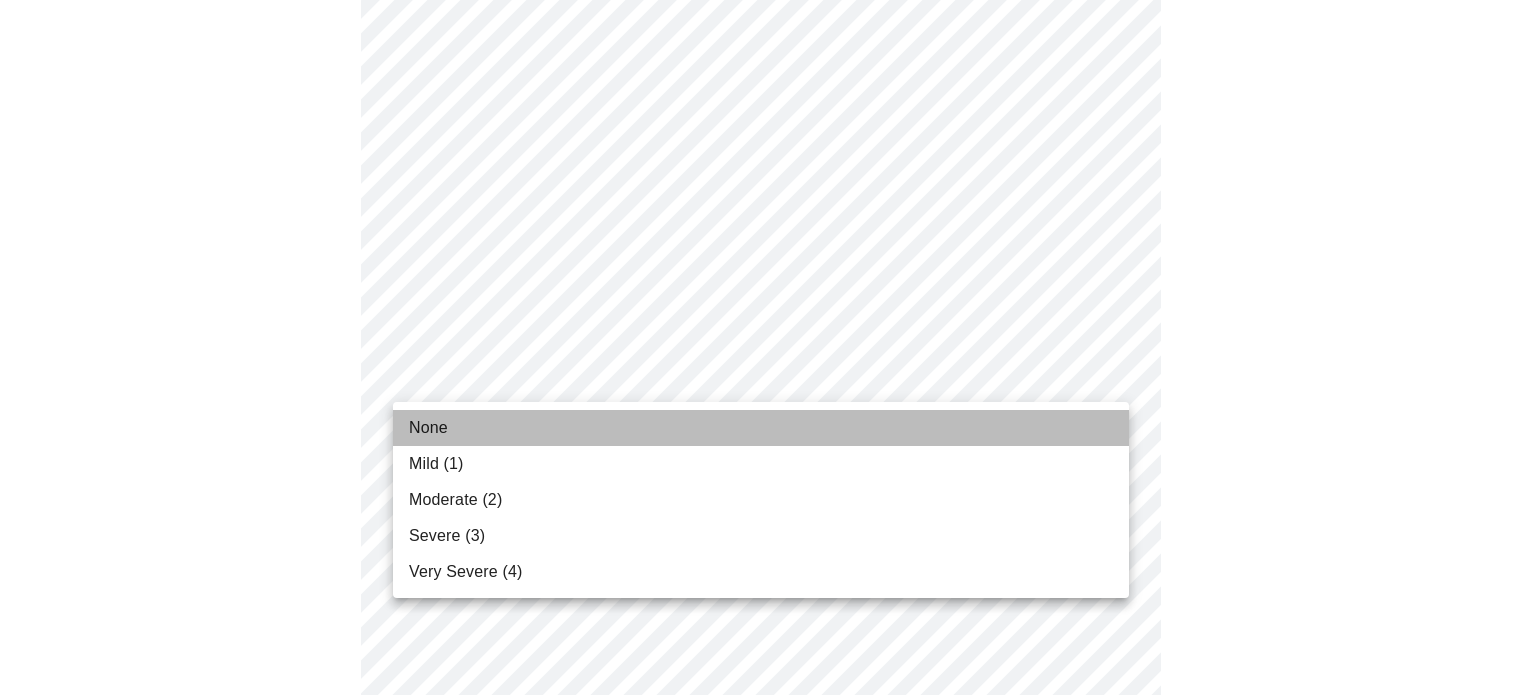 click on "None" at bounding box center [761, 428] 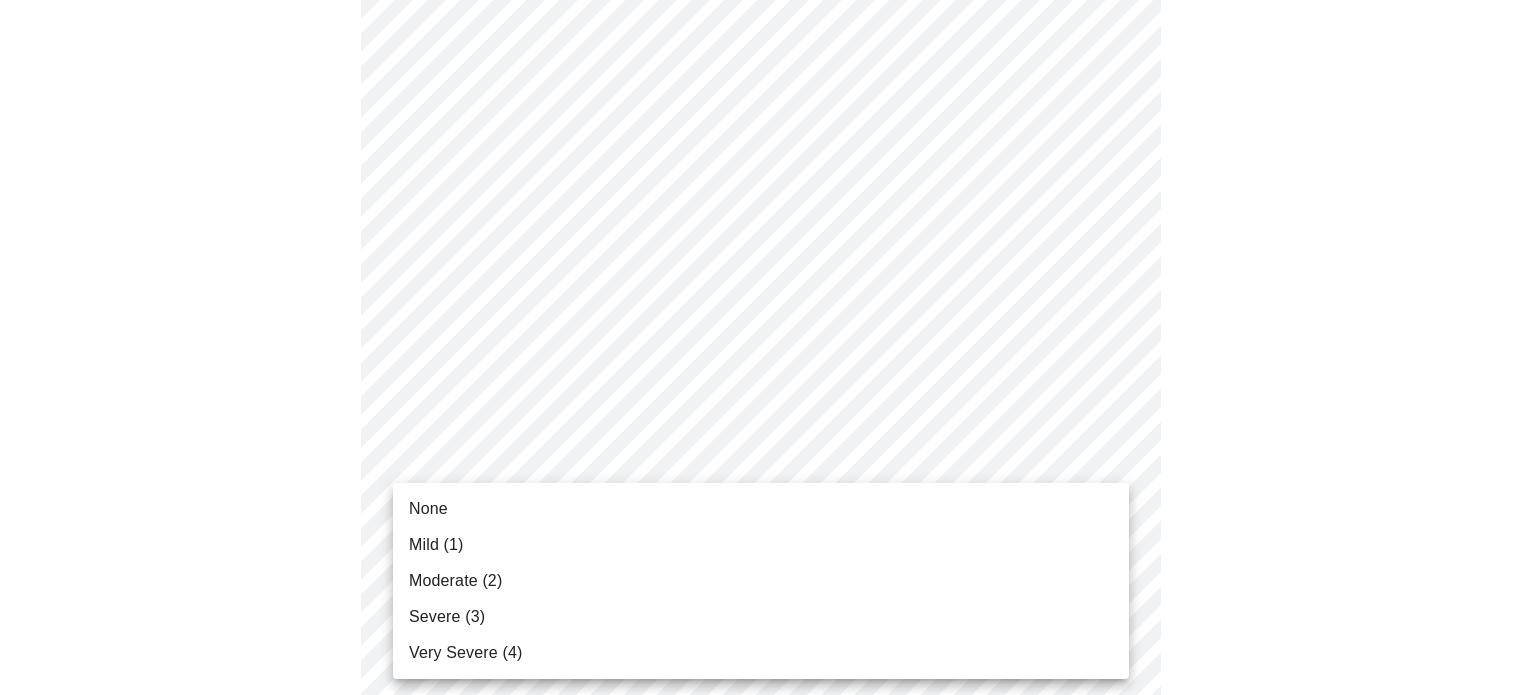 click on "MyMenopauseRx Appointments Messaging Labs Uploads Medications Community Refer a Friend Hi [PERSON_NAME]   Intake Questions for [DATE] 5:20pm-5:40pm 3  /  13 Settings Billing Invoices Log out None Mild (1) Moderate (2) Severe (3) Very Severe (4)" at bounding box center [768, 114] 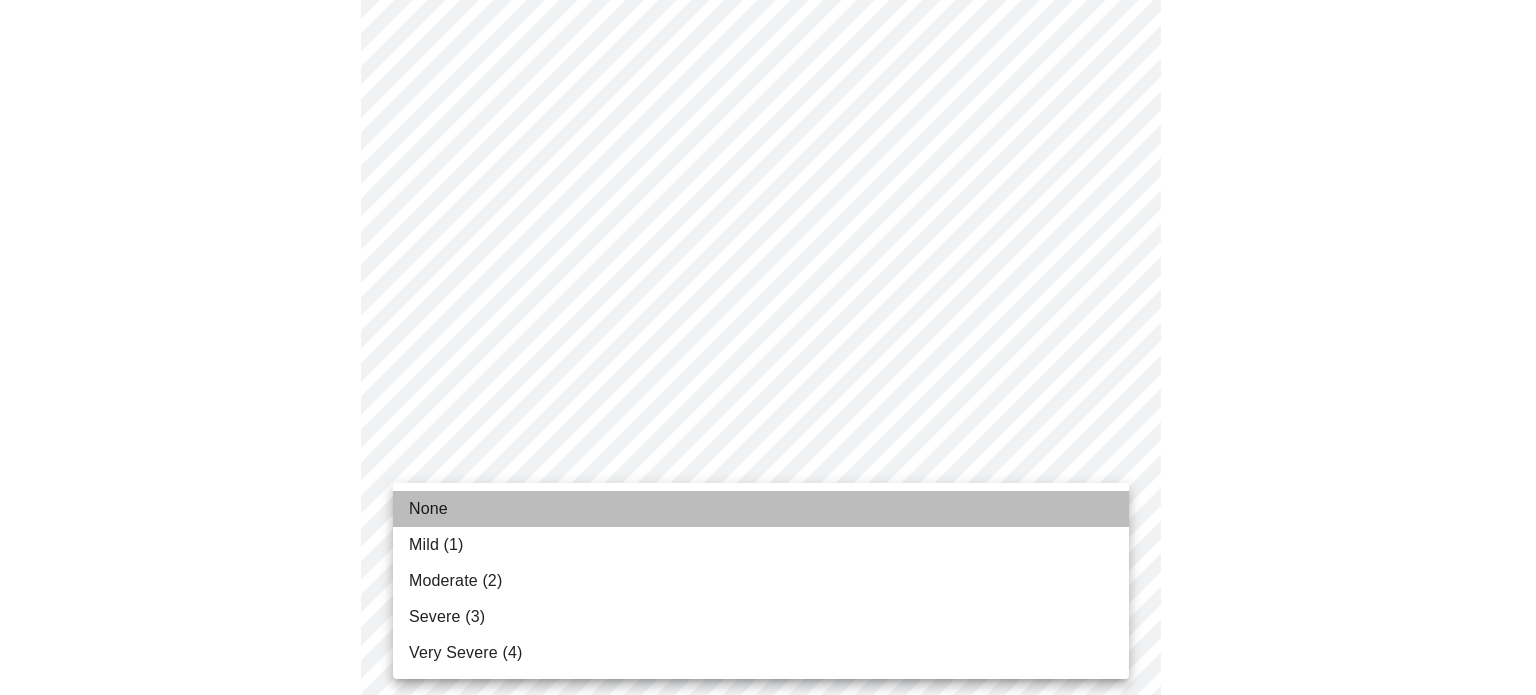 click on "None" at bounding box center (761, 509) 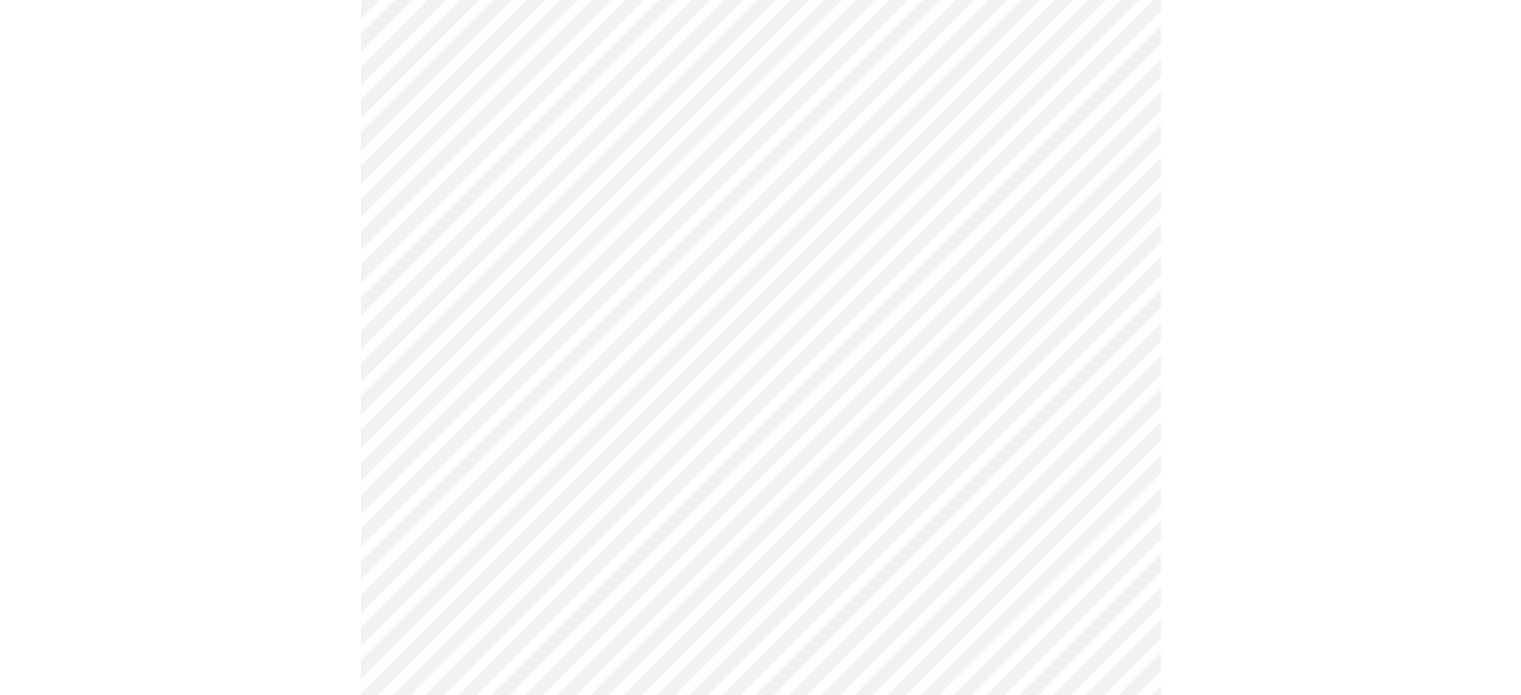 scroll, scrollTop: 1519, scrollLeft: 0, axis: vertical 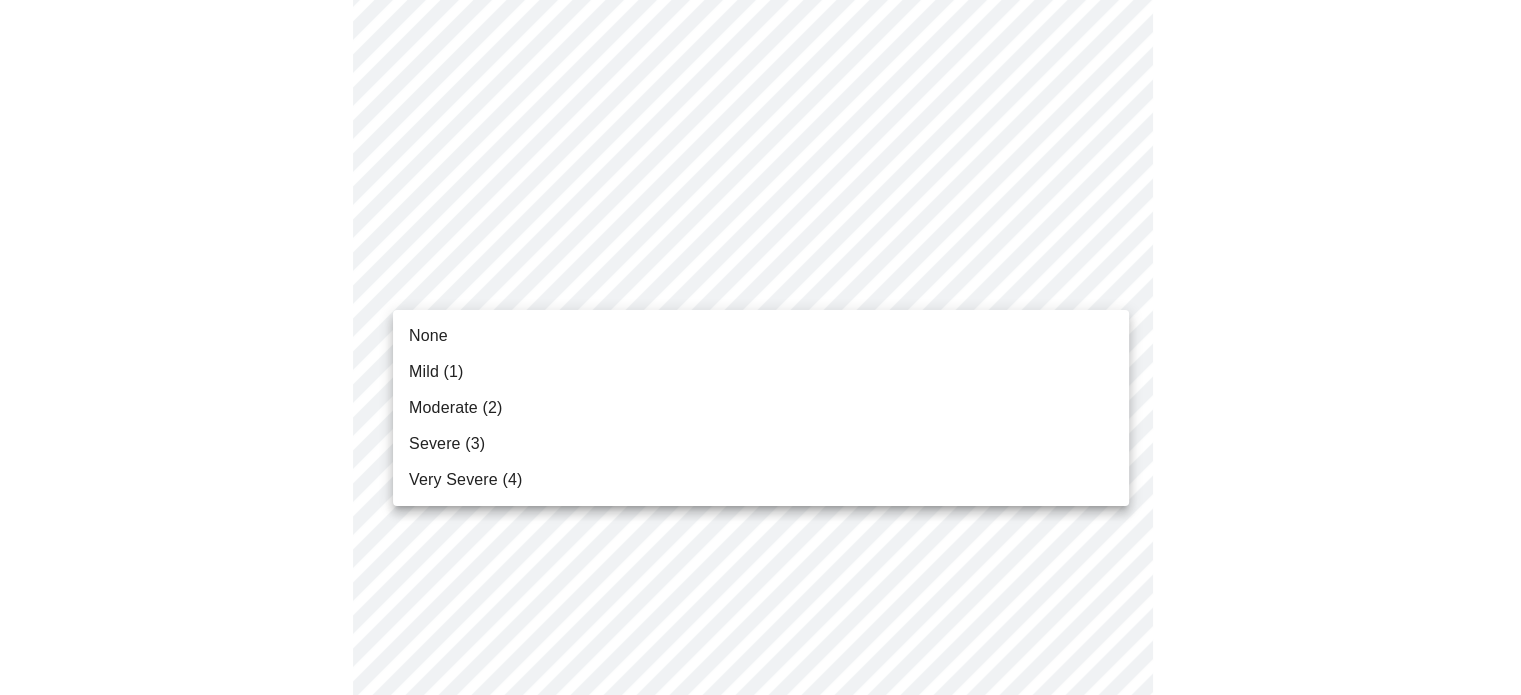 click on "MyMenopauseRx Appointments Messaging Labs Uploads Medications Community Refer a Friend Hi [PERSON_NAME]   Intake Questions for [DATE] 5:20pm-5:40pm 3  /  13 Settings Billing Invoices Log out None Mild (1) Moderate (2) Severe (3) Very Severe (4)" at bounding box center (760, -308) 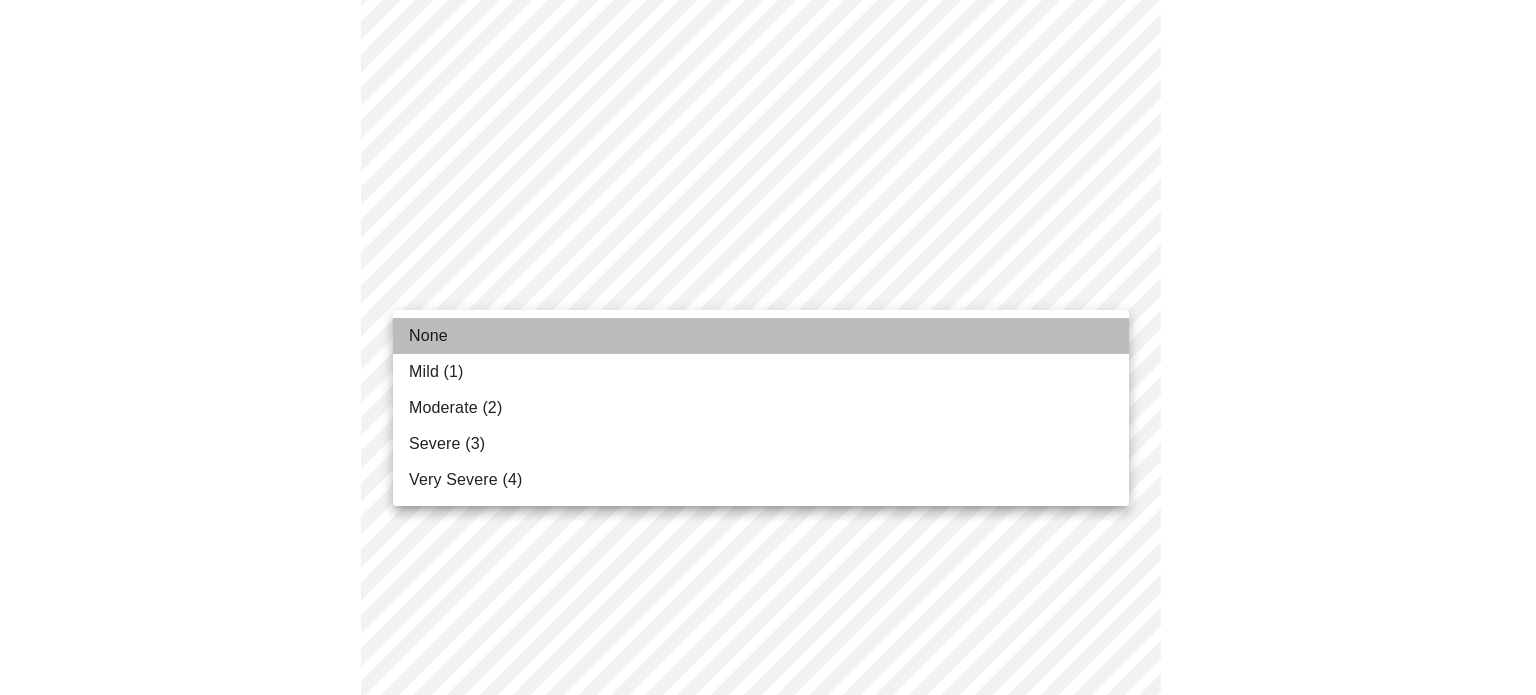 click on "None" at bounding box center [761, 336] 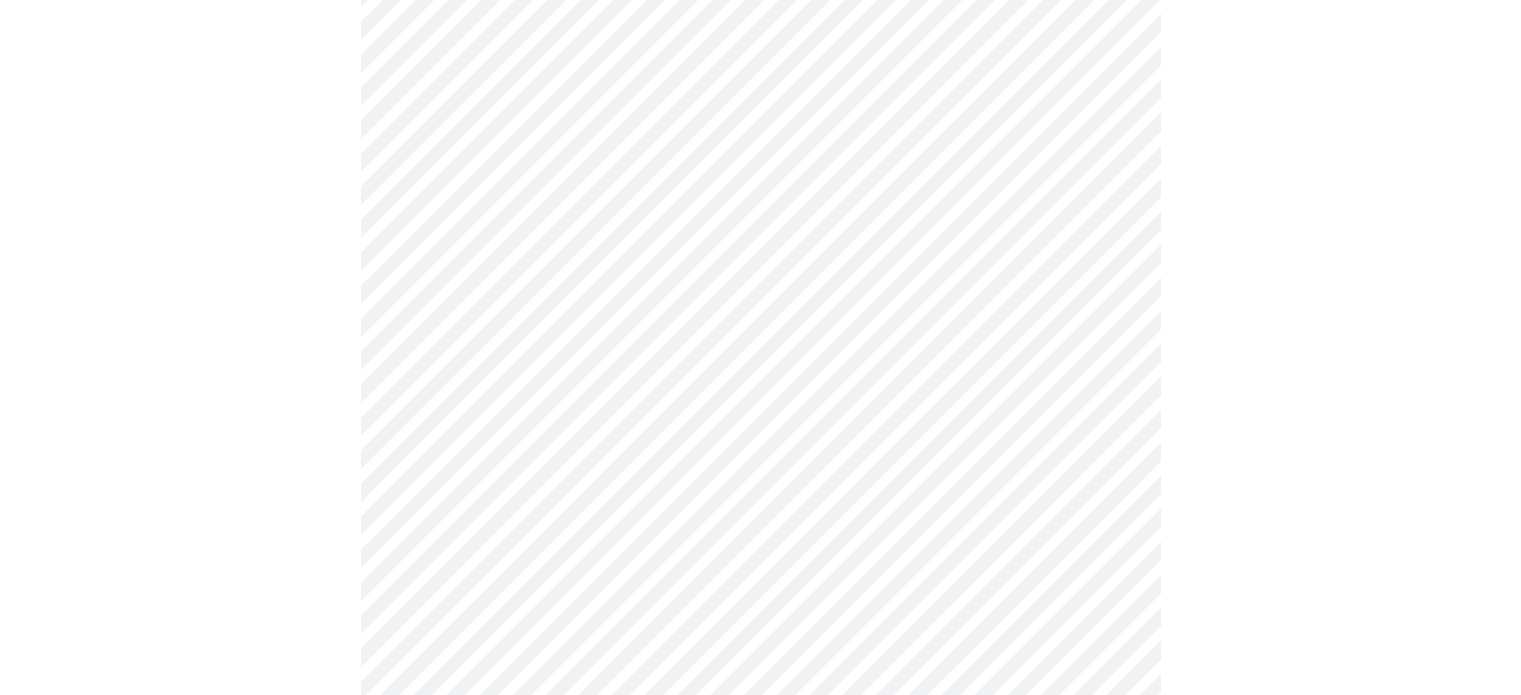 click on "MyMenopauseRx Appointments Messaging Labs Uploads Medications Community Refer a Friend Hi [PERSON_NAME]   Intake Questions for [DATE] 5:20pm-5:40pm 3  /  13 Settings Billing Invoices Log out" at bounding box center (760, -322) 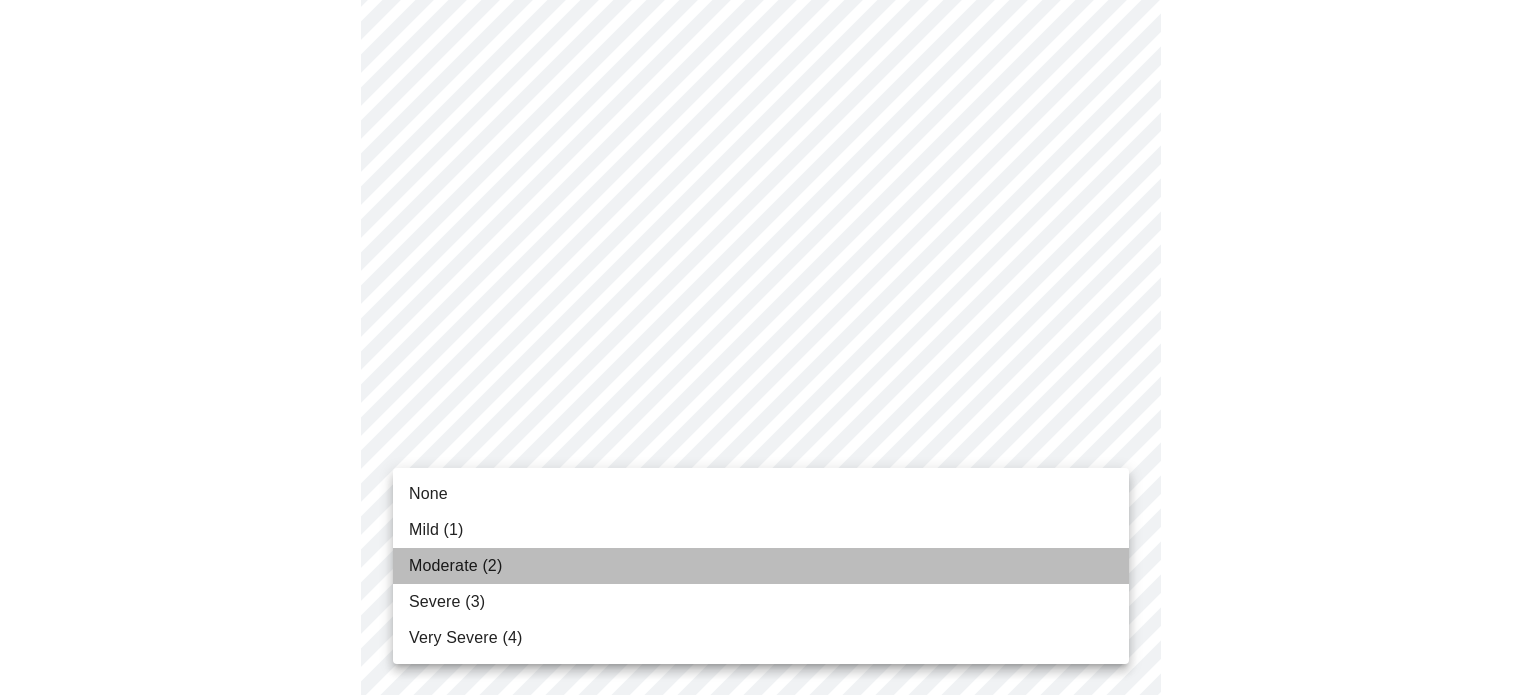 click on "Moderate (2)" at bounding box center [455, 566] 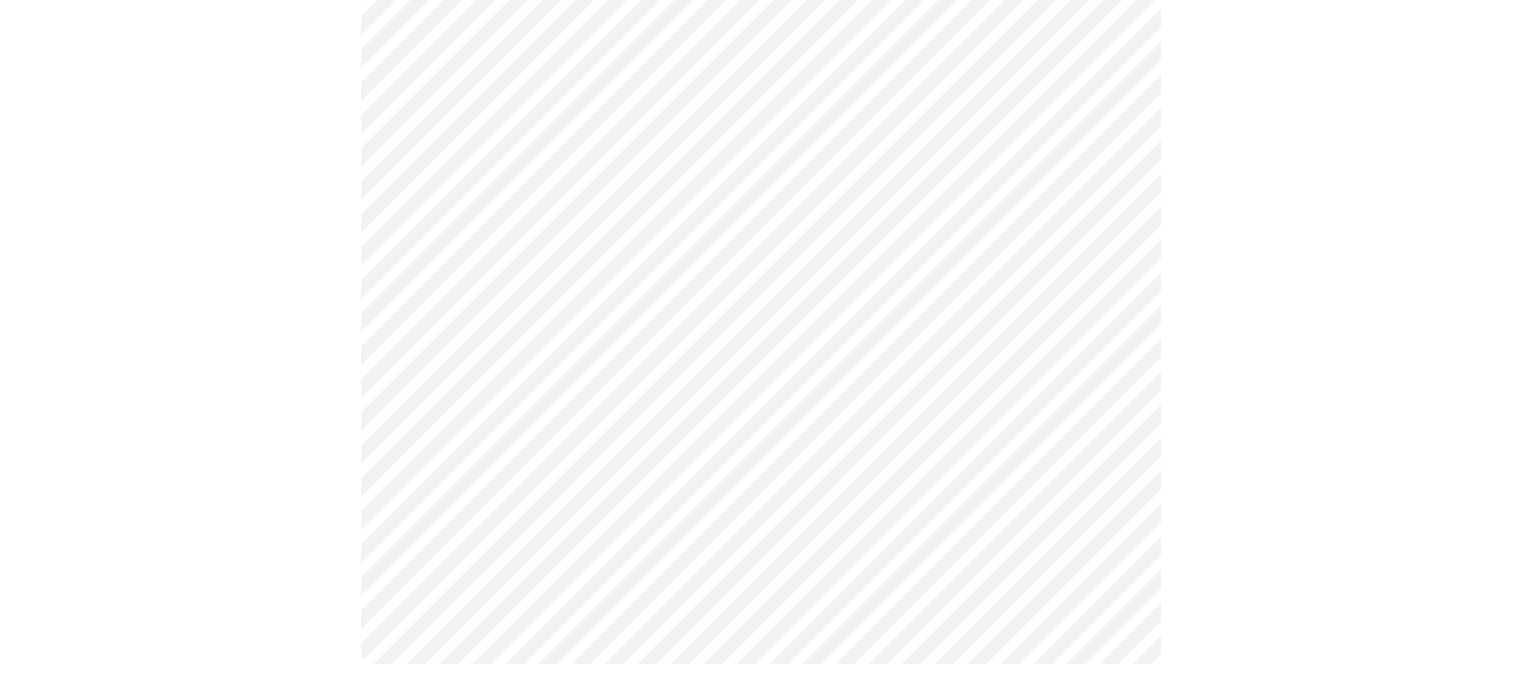 scroll, scrollTop: 0, scrollLeft: 0, axis: both 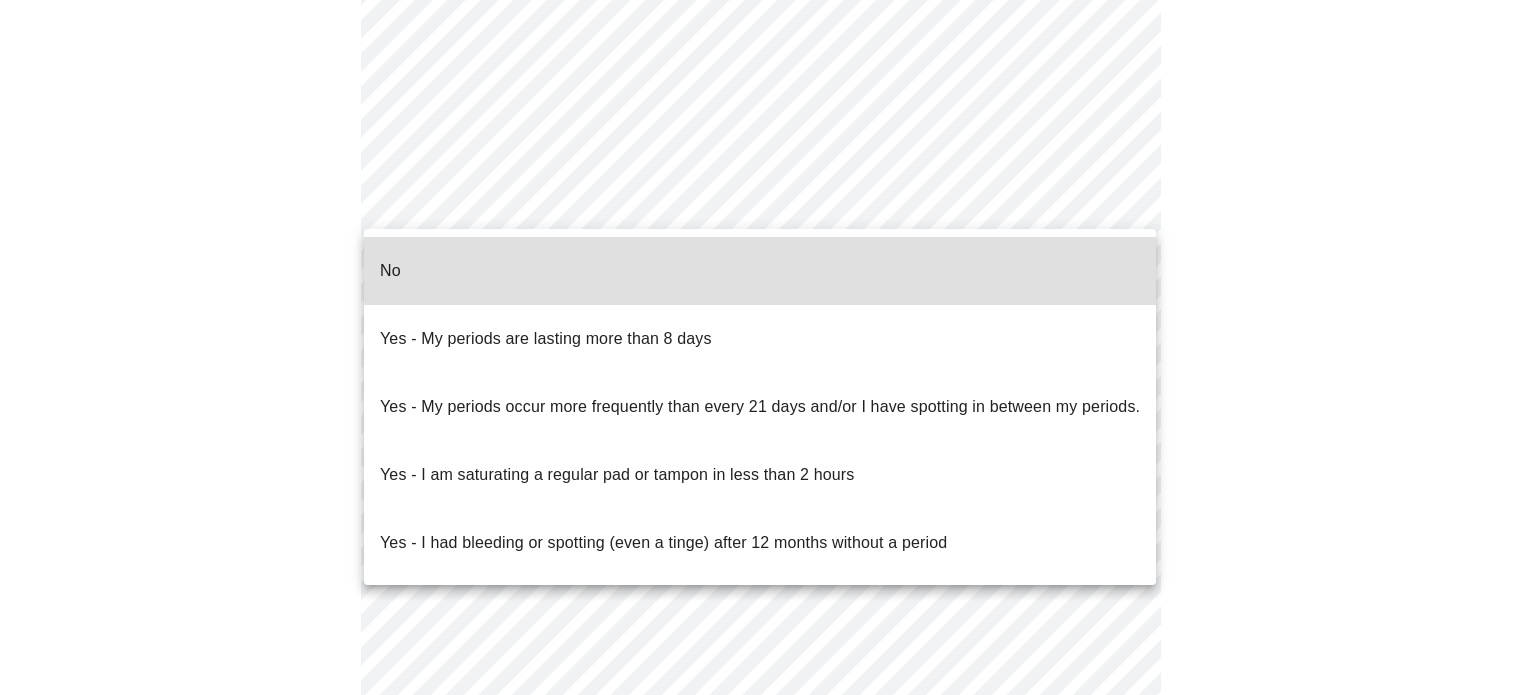 click on "MyMenopauseRx Appointments Messaging Labs Uploads Medications Community Refer a Friend Hi [PERSON_NAME]   Intake Questions for [DATE] 5:20pm-5:40pm 4  /  13 Settings Billing Invoices Log out No
Yes - My periods are lasting more than 8 days
Yes - My periods occur more frequently than every 21 days and/or I have spotting in between my periods.
Yes - I am saturating a regular pad or tampon in less than 2 hours
Yes - I had bleeding or spotting (even a tinge) after 12 months without a period" at bounding box center [768, 105] 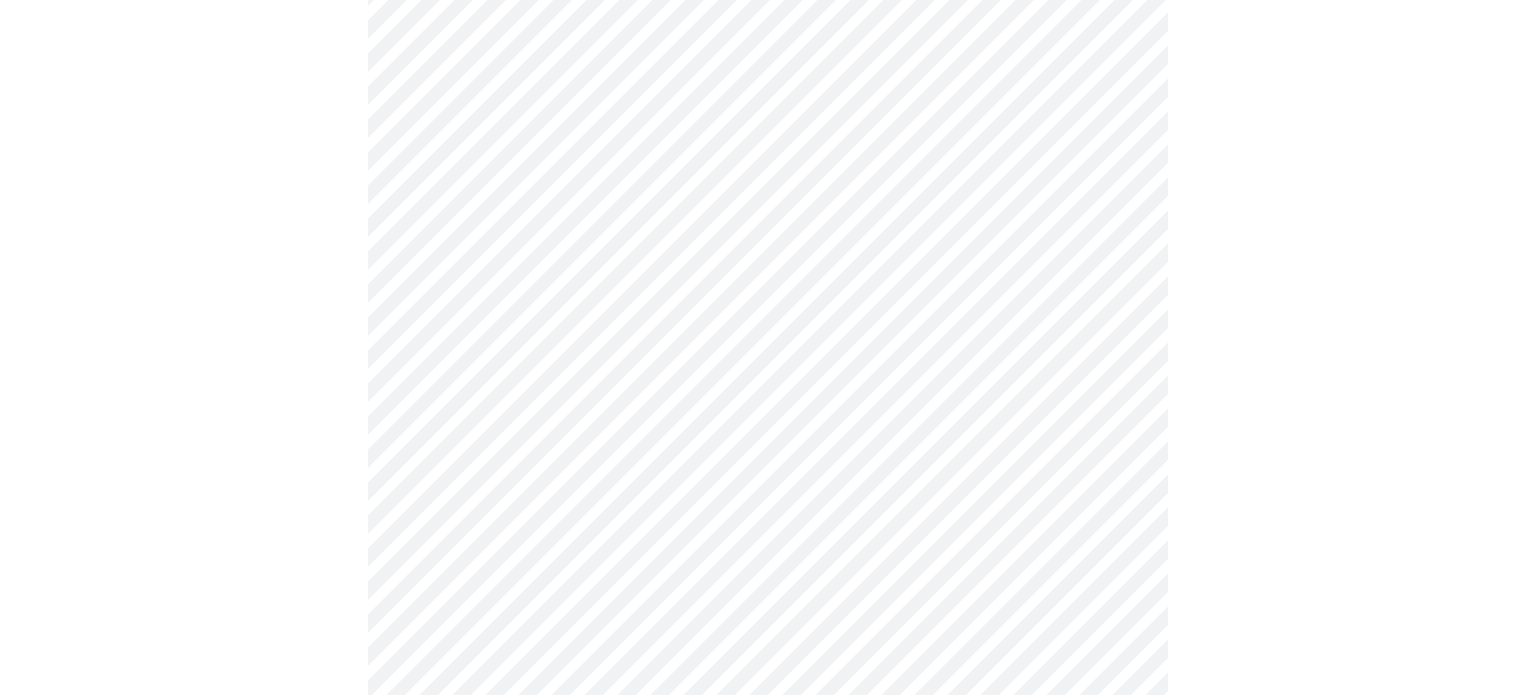 click on "MyMenopauseRx Appointments Messaging Labs Uploads Medications Community Refer a Friend Hi [PERSON_NAME]   Intake Questions for [DATE] 5:20pm-5:40pm 4  /  13 Settings Billing Invoices Log out" at bounding box center (768, 99) 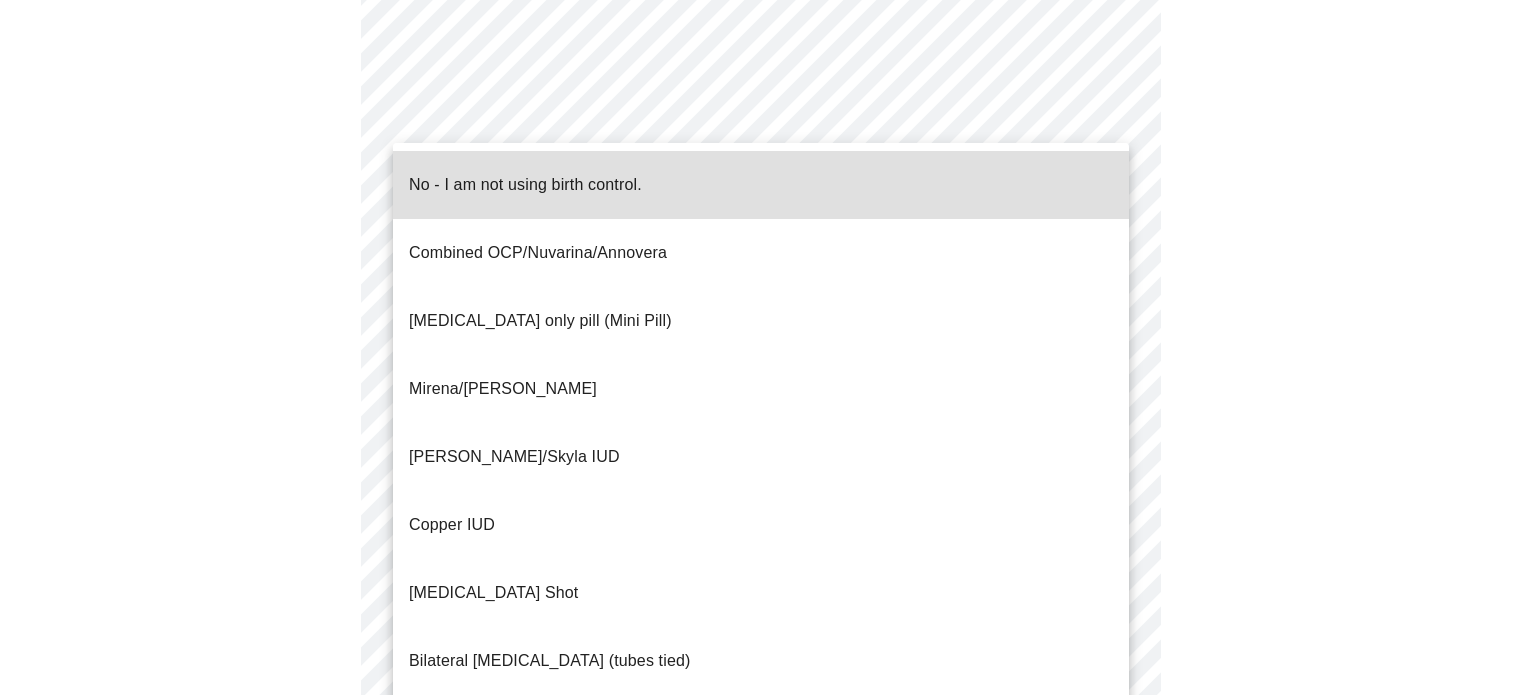 click on "No - I am not using birth control." at bounding box center (525, 185) 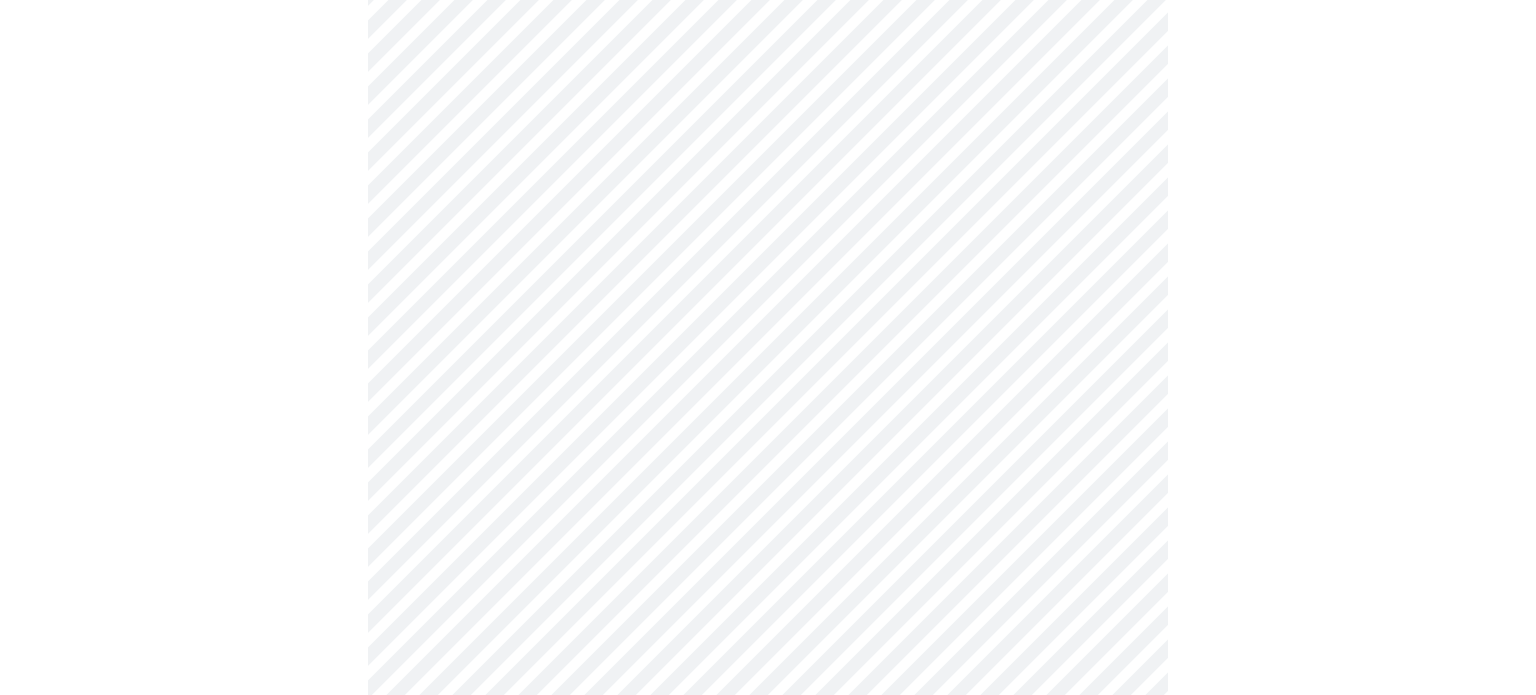 click on "MyMenopauseRx Appointments Messaging Labs Uploads Medications Community Refer a Friend Hi [PERSON_NAME]   Intake Questions for [DATE] 5:20pm-5:40pm 4  /  13 Settings Billing Invoices Log out" at bounding box center (768, 93) 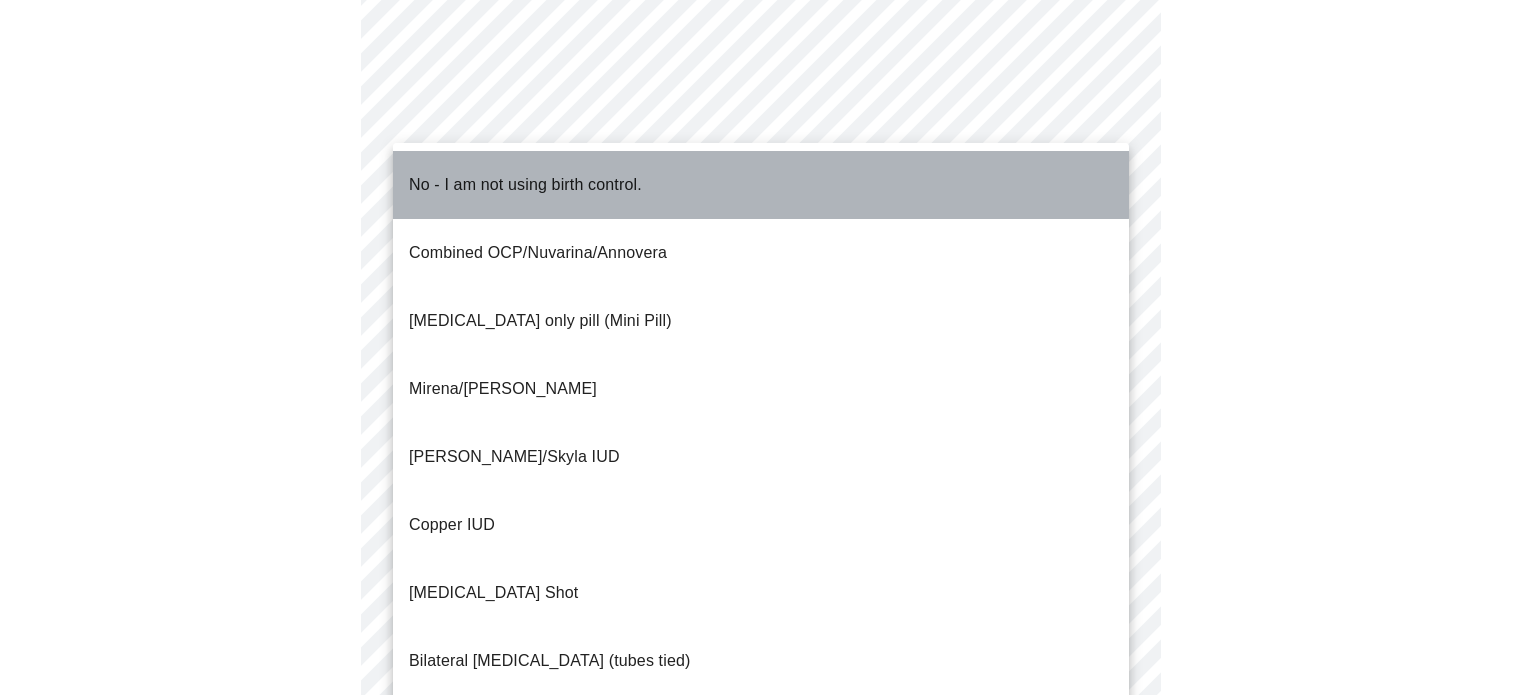 click on "No - I am not using birth control." at bounding box center (761, 185) 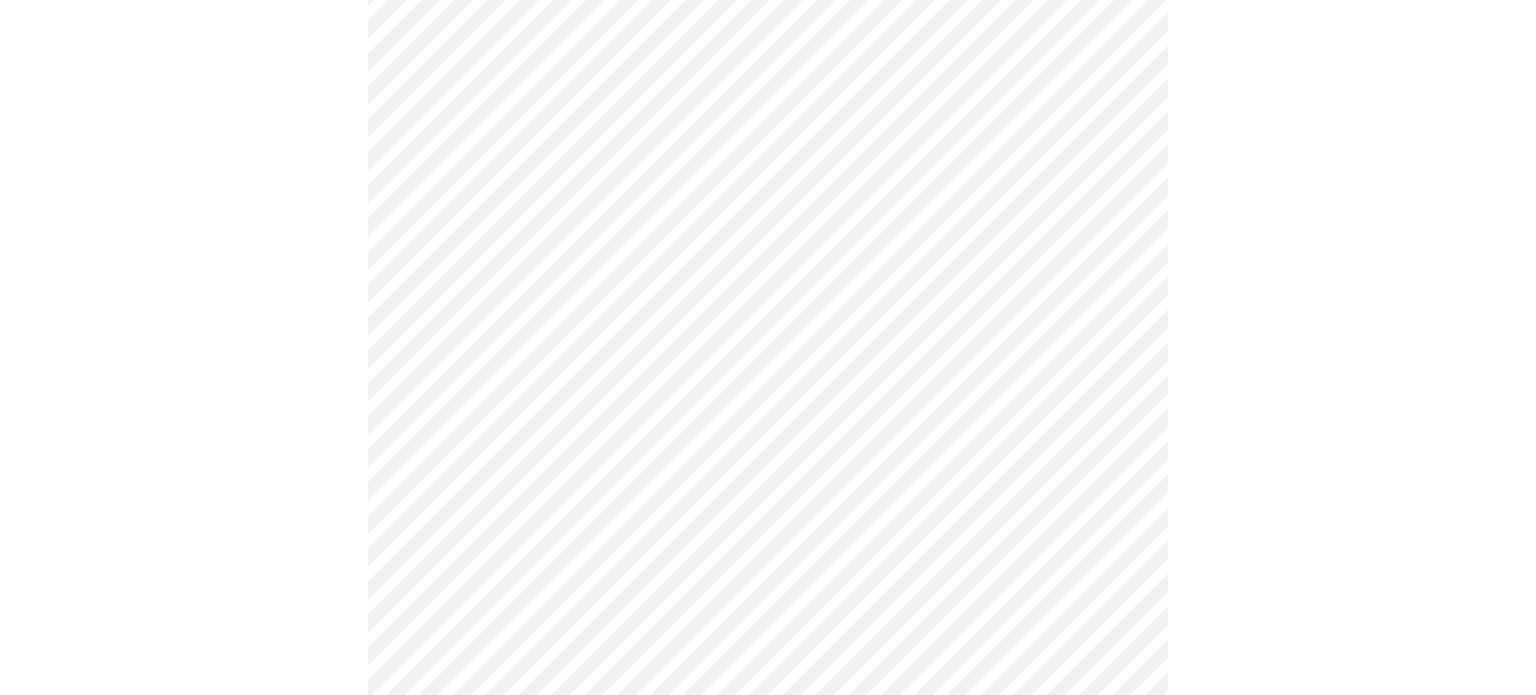 click on "MyMenopauseRx Appointments Messaging Labs Uploads Medications Community Refer a Friend Hi [PERSON_NAME]   Intake Questions for [DATE] 5:20pm-5:40pm 4  /  13 Settings Billing Invoices Log out" at bounding box center [768, 93] 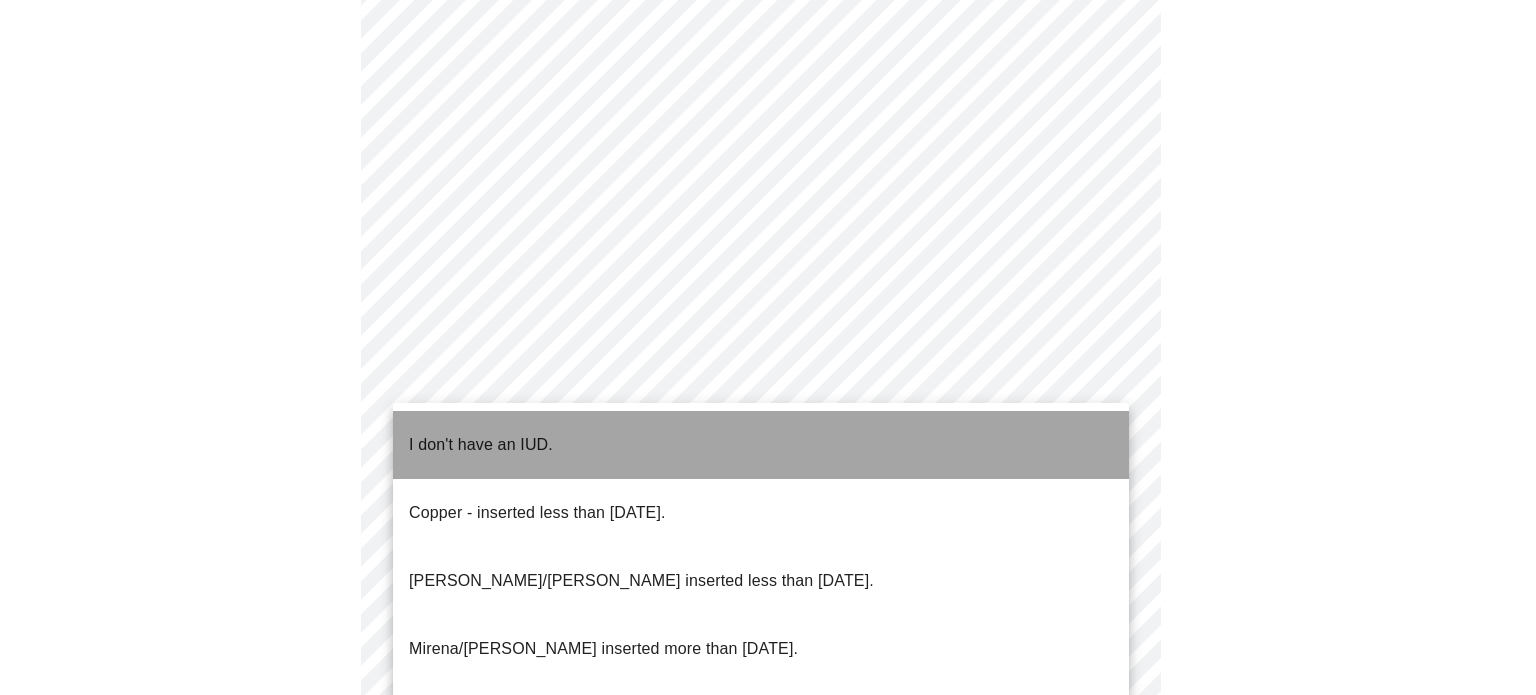 click on "I don't have an IUD." at bounding box center [761, 445] 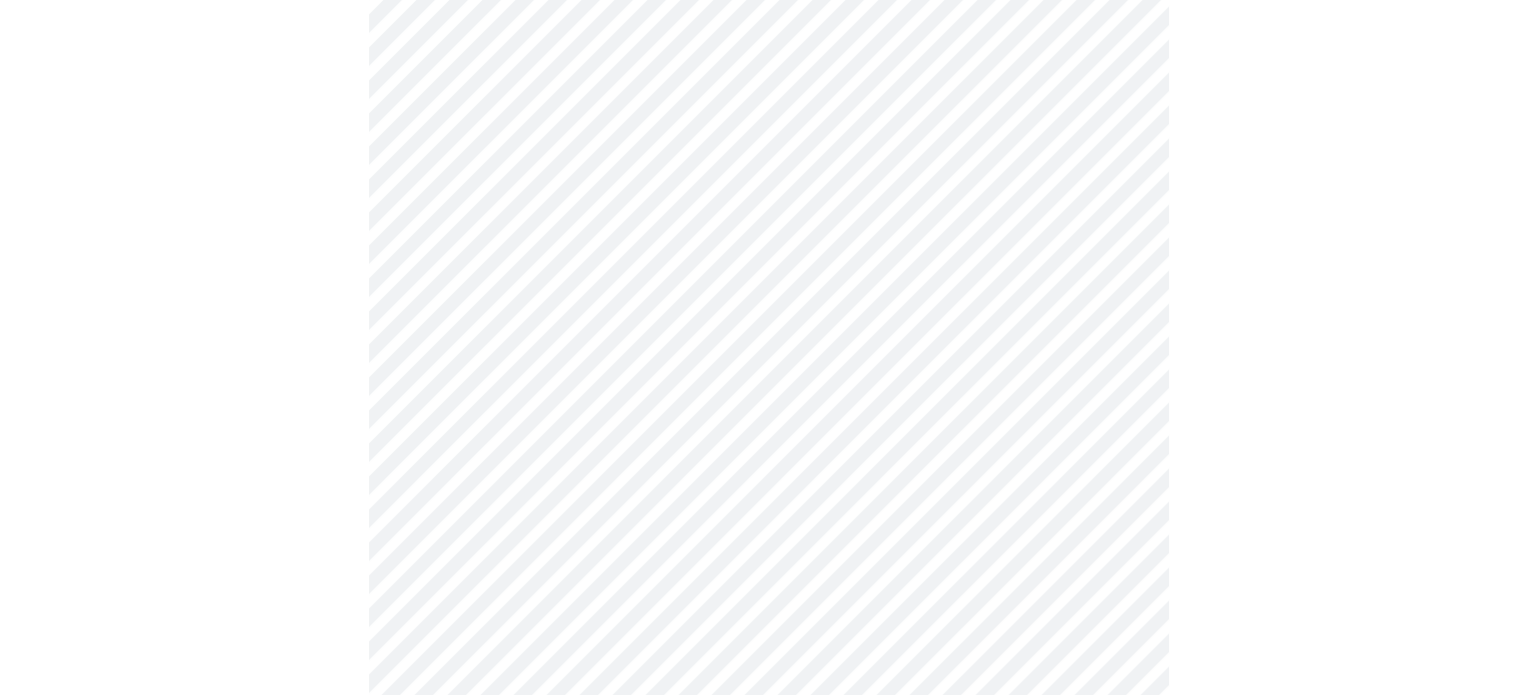 scroll, scrollTop: 986, scrollLeft: 0, axis: vertical 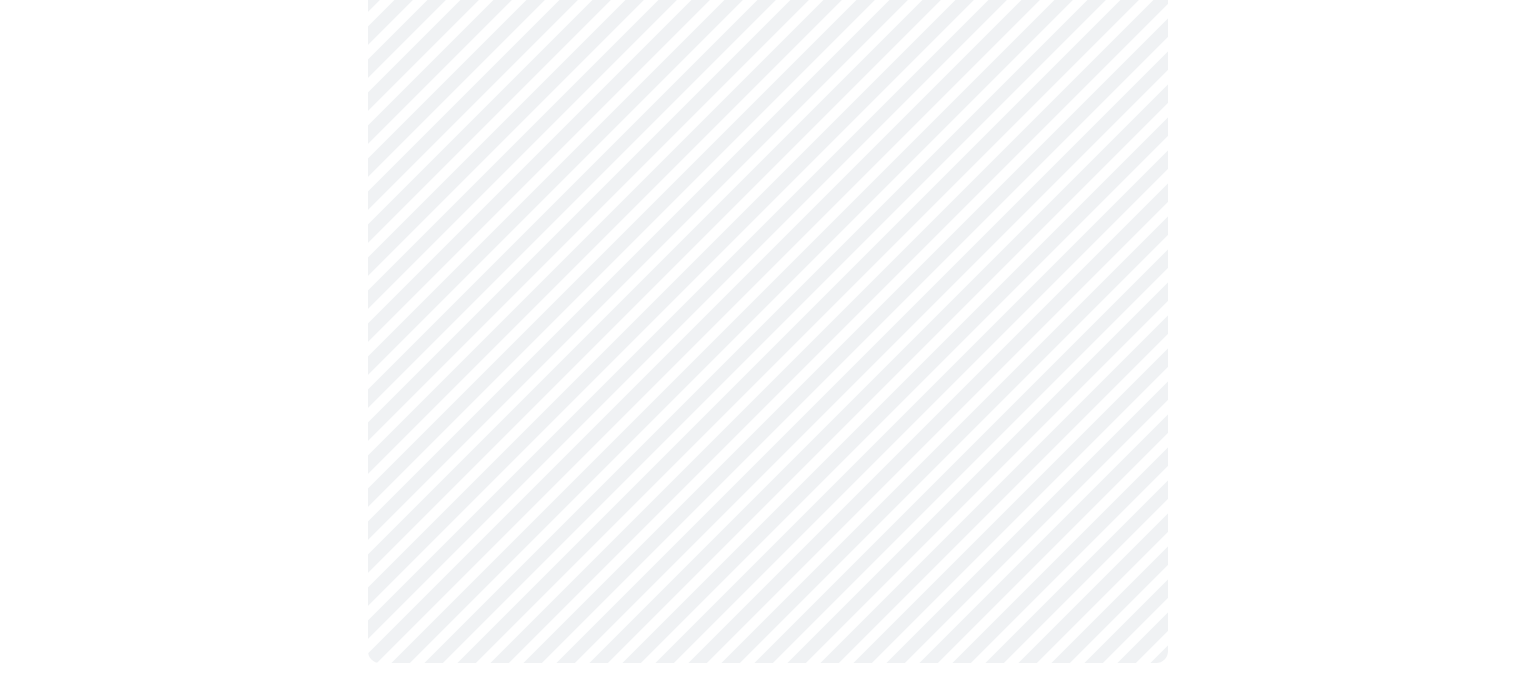 click on "MyMenopauseRx Appointments Messaging Labs Uploads Medications Community Refer a Friend Hi [PERSON_NAME]   Intake Questions for [DATE] 5:20pm-5:40pm 4  /  13 Settings Billing Invoices Log out" at bounding box center [768, -138] 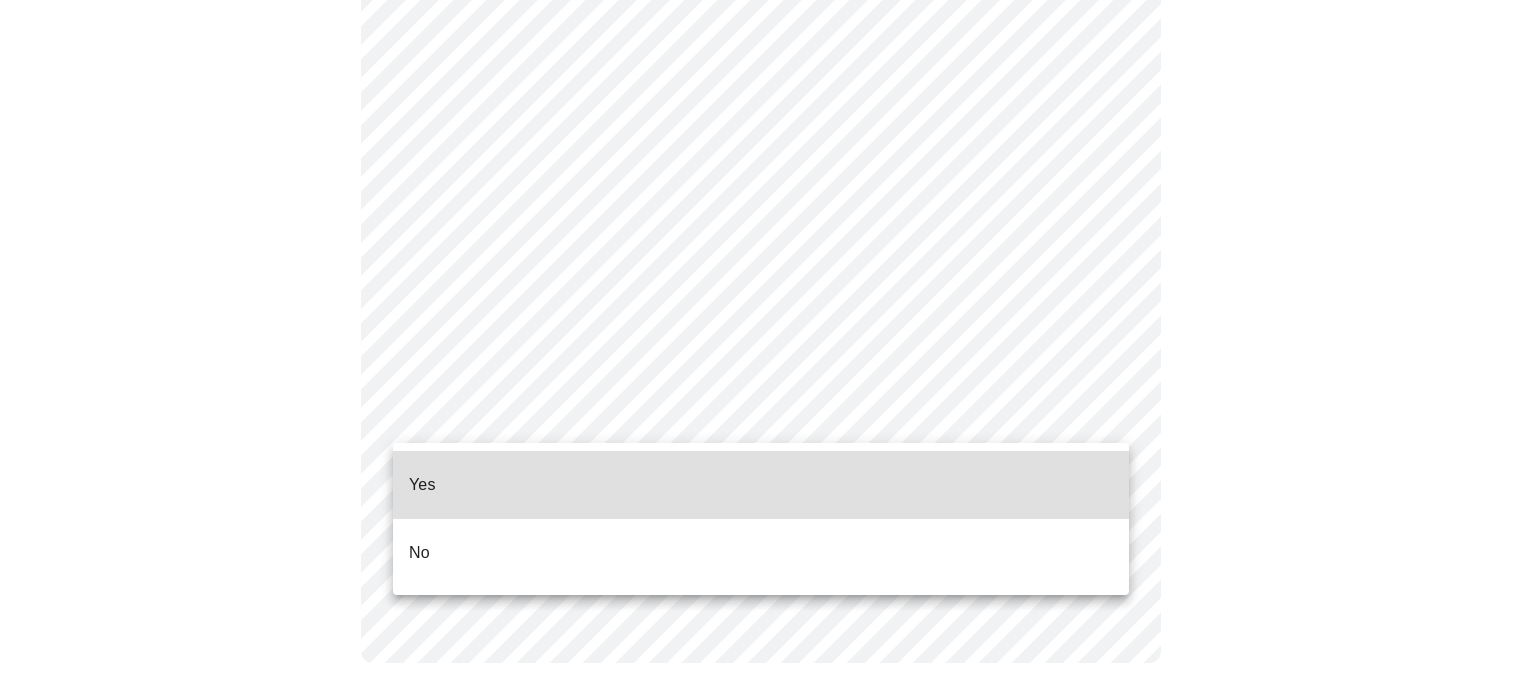 click on "Yes" at bounding box center [761, 485] 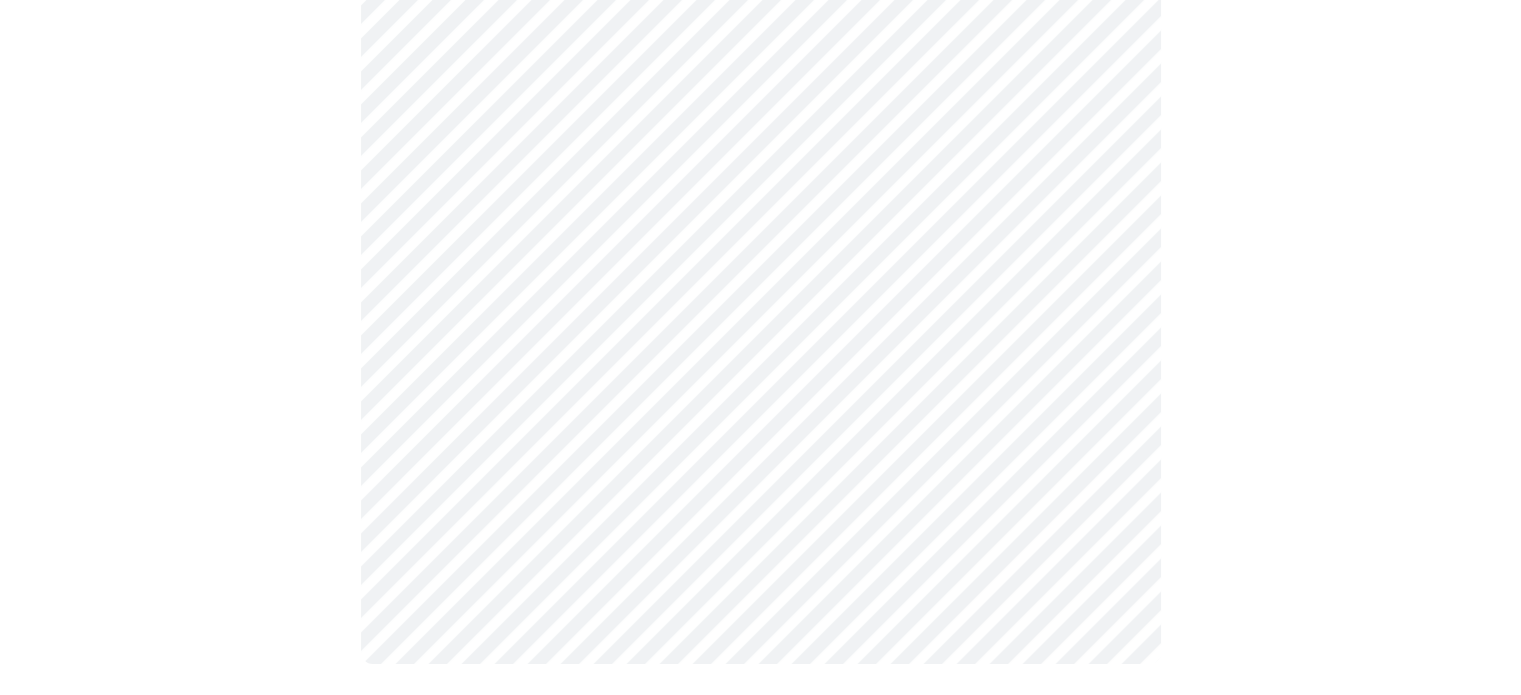 scroll, scrollTop: 0, scrollLeft: 0, axis: both 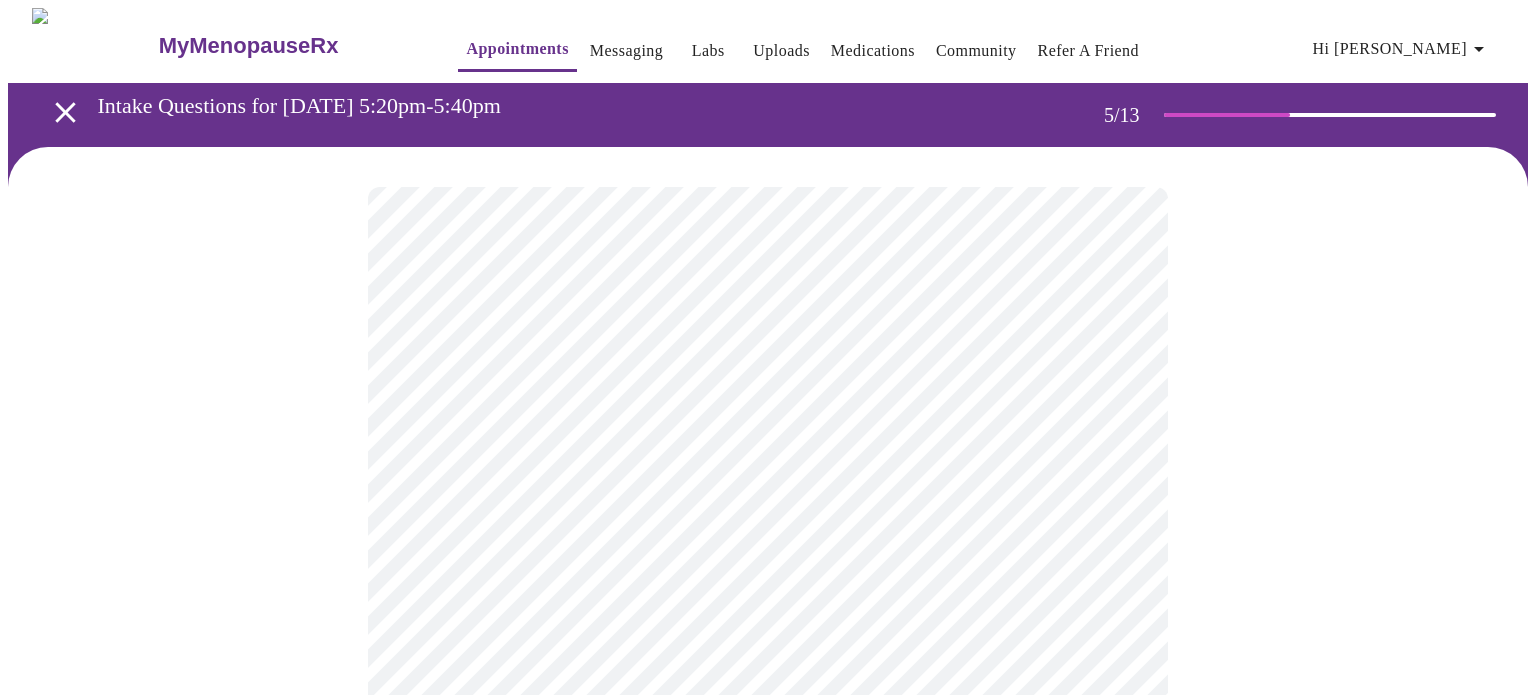 click on "MyMenopauseRx Appointments Messaging Labs Uploads Medications Community Refer a Friend Hi [PERSON_NAME]   Intake Questions for [DATE] 5:20pm-5:40pm 5  /  13 Settings Billing Invoices Log out" at bounding box center [768, 724] 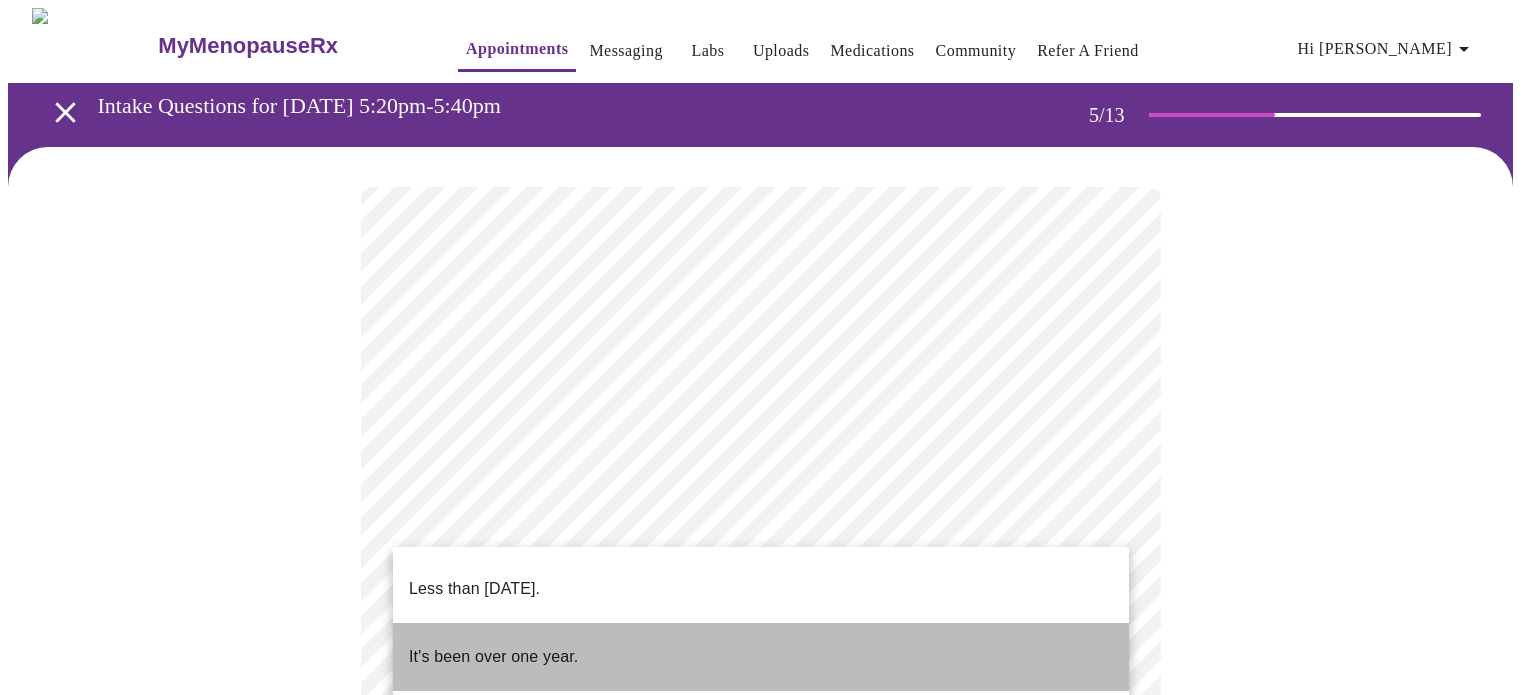 click on "It's been over one year." at bounding box center (493, 657) 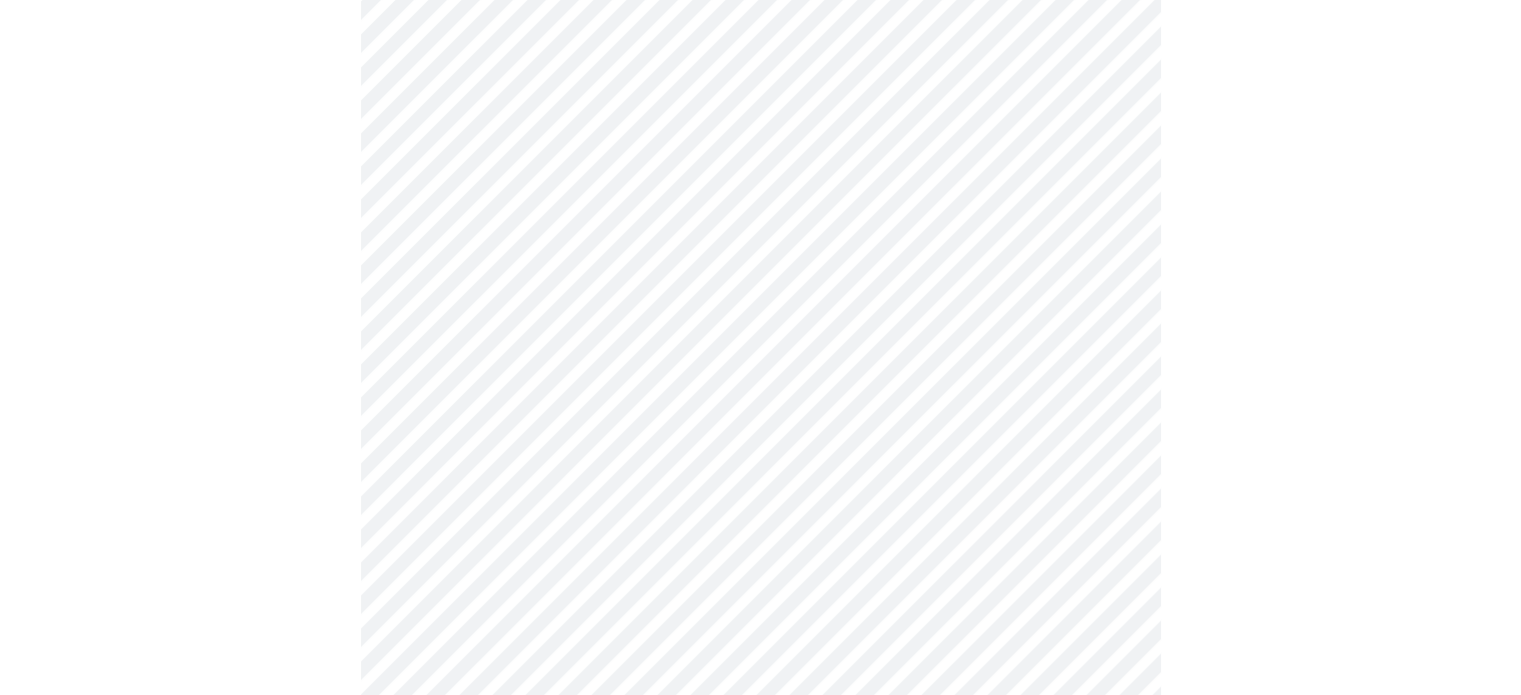 scroll, scrollTop: 428, scrollLeft: 0, axis: vertical 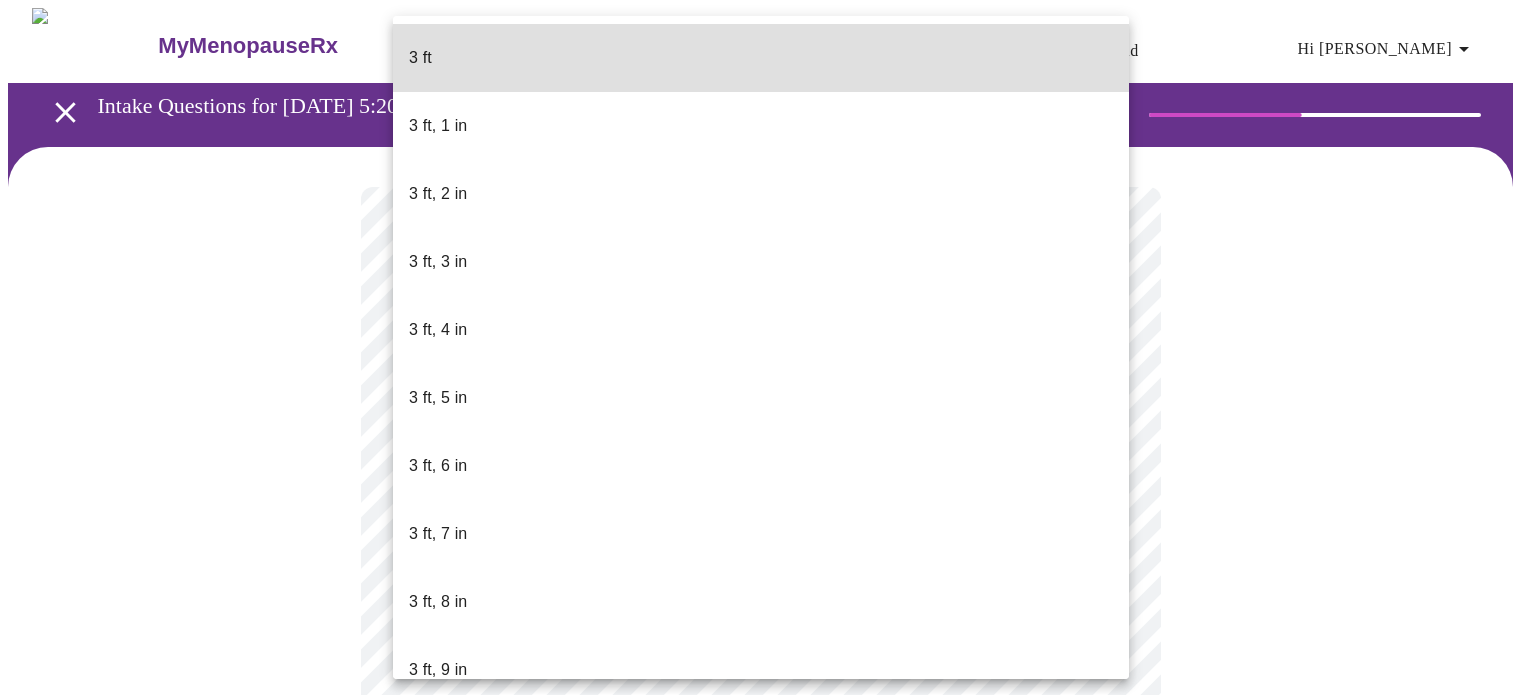 click on "MyMenopauseRx Appointments Messaging Labs Uploads Medications Community Refer a Friend Hi [PERSON_NAME]   Intake Questions for [DATE] 5:20pm-5:40pm 6  /  13 Settings Billing Invoices Log out 3 ft
3 ft, 1 in
3 ft, 2 in
3 ft, 3 in
3 ft, 4 in
3 ft, 5 in
3 ft, 6 in
3 ft, 7 in
3 ft, 8 in
3 ft, 9 in
3 ft, 10 in
3 ft, 11 in
4 ft
4 ft, 1 in
4 ft, 2 in
4 ft, 3 in
4 ft, 4 in
4 ft, 5 in
4 ft, 6 in
4 ft, 7 in
4 ft, 8 in
4 ft, 9 in
4 ft, 10 in
4 ft, 11 in
5 ft
5 ft, 1 in
5 ft, 2 in
5 ft, 3 in
5 ft, 4 in
5 ft, 5 in
5 ft, 6 in
5 ft, 7 in
5 ft, 8 in
5 ft, 9 in
5 ft, 10 in
5 ft, 11 in
6 ft
6 ft, 1 in
6 ft, 2 in
6 ft, 3 in
6 ft, 4 in
6 ft, 5 in
6 ft, 6 in
6 ft, 7 in
6 ft, 8 in
6 ft, 9 in
6 ft, 10 in
6 ft, 11 in
7 ft" at bounding box center [768, 541] 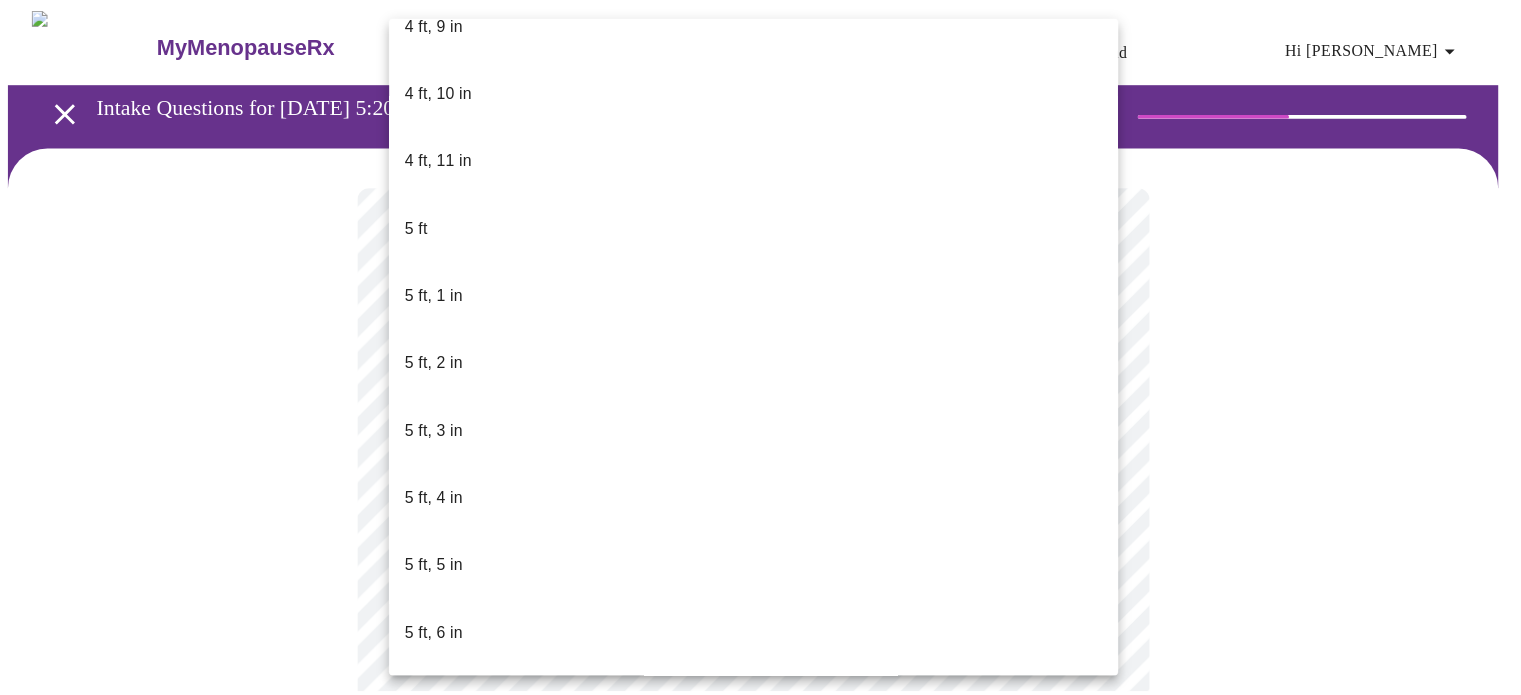 scroll, scrollTop: 1449, scrollLeft: 0, axis: vertical 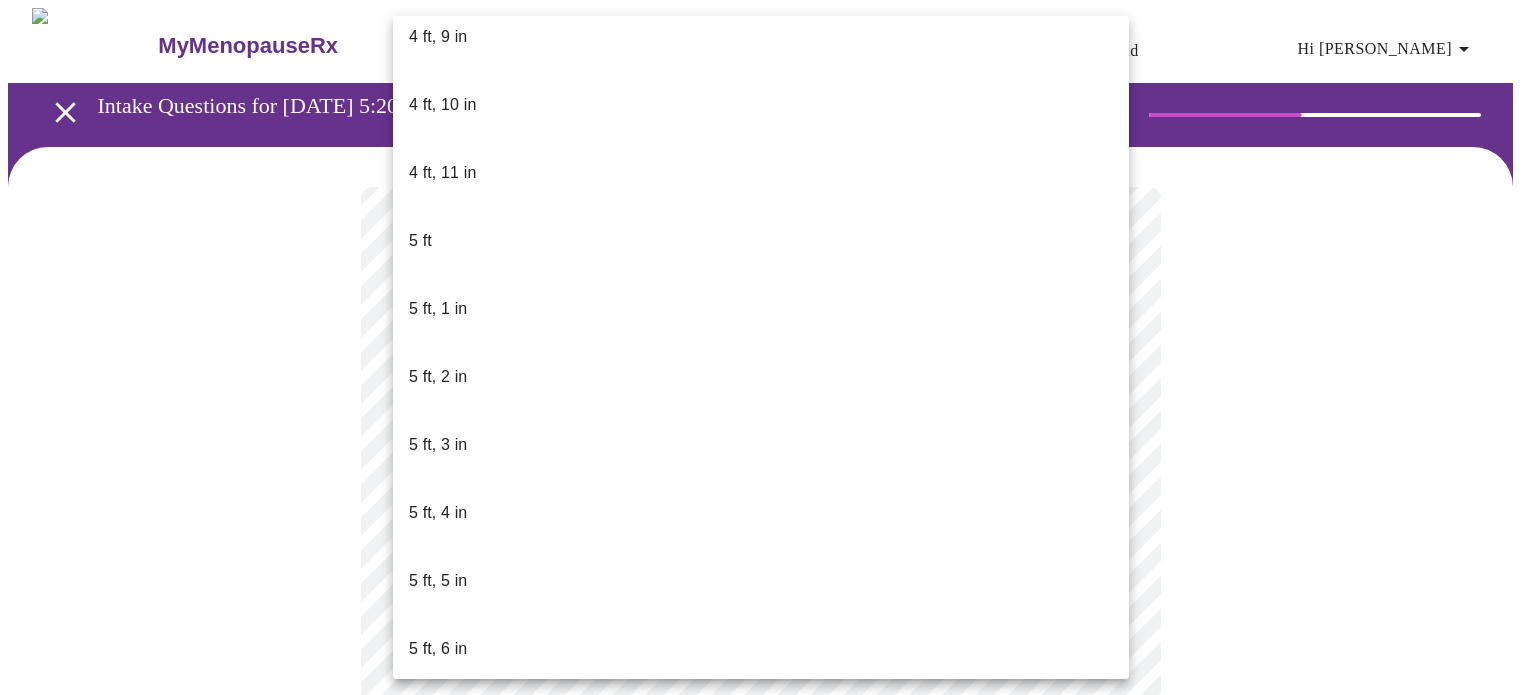 click on "5 ft, 10 in" at bounding box center [761, 921] 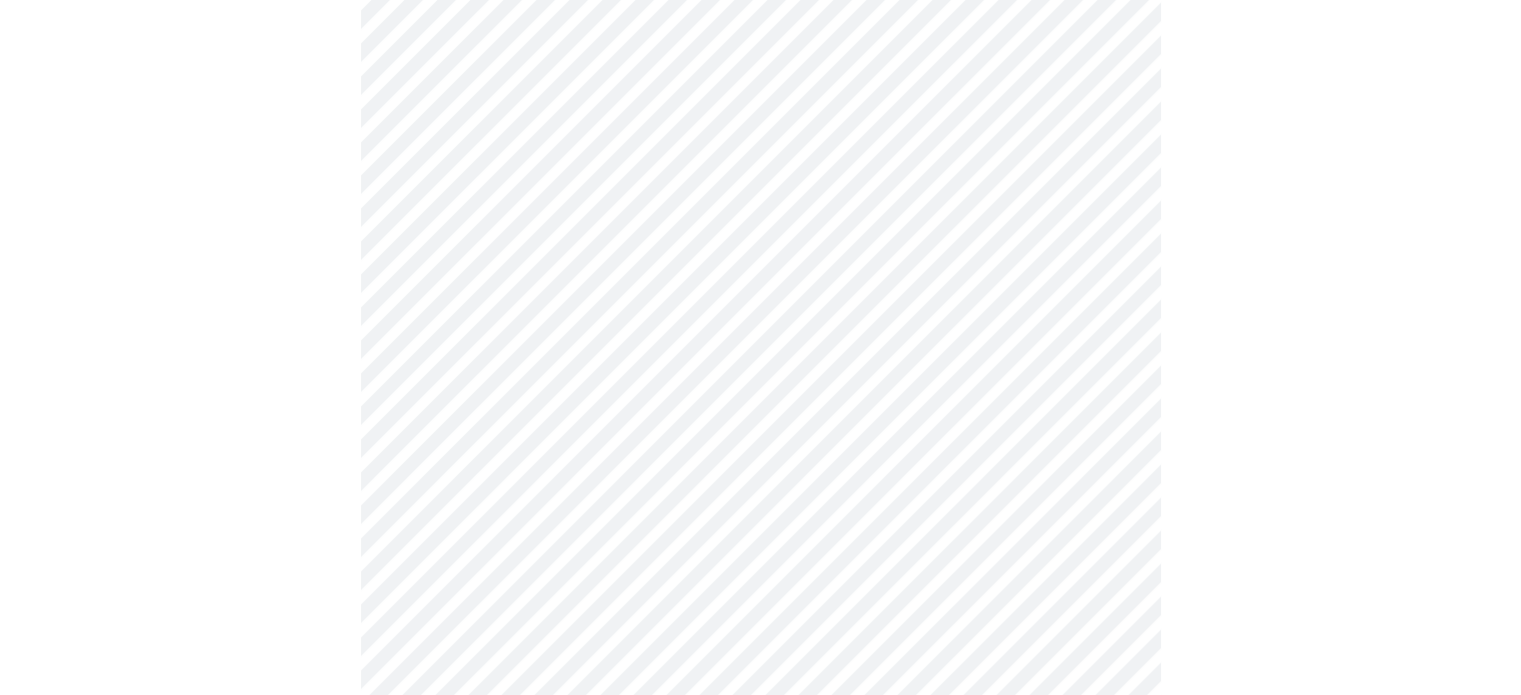 scroll, scrollTop: 359, scrollLeft: 0, axis: vertical 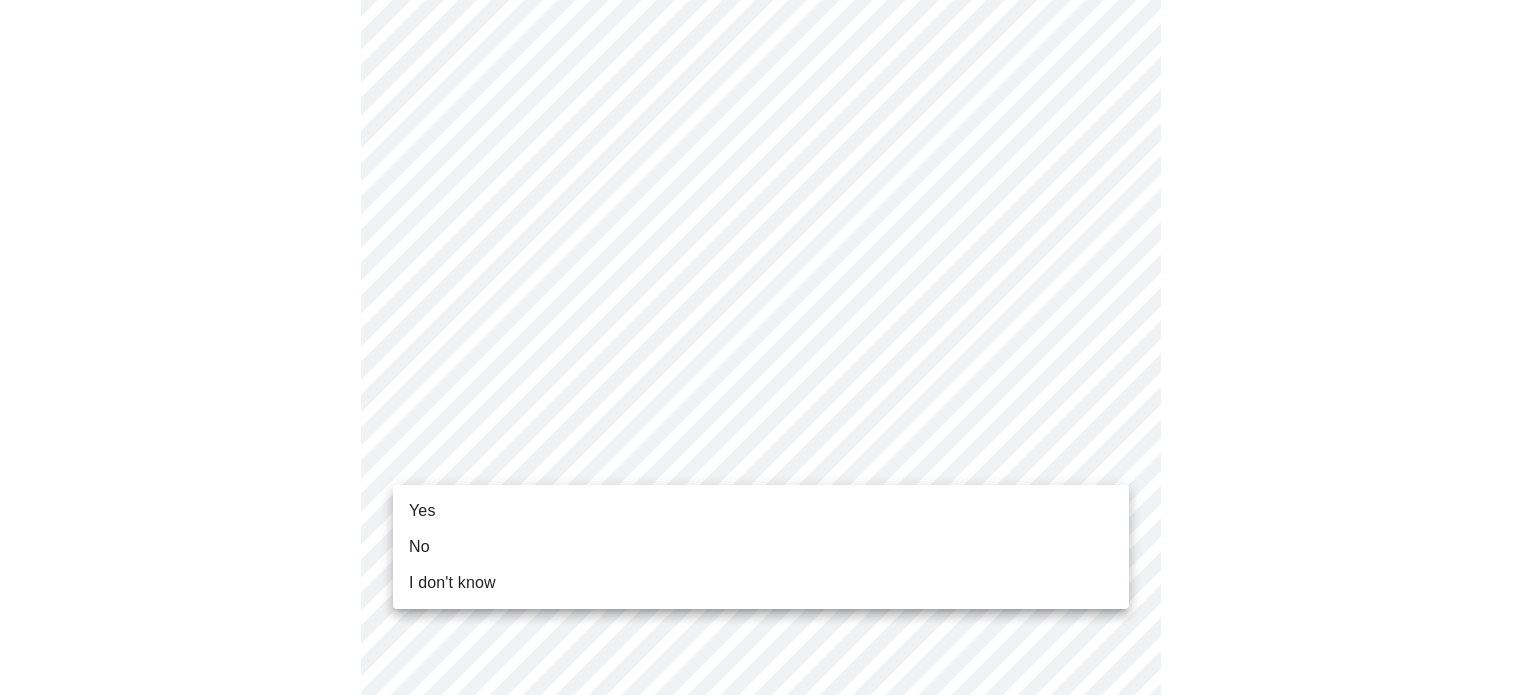 click on "MyMenopauseRx Appointments Messaging Labs Uploads Medications Community Refer a Friend Hi [PERSON_NAME]   Intake Questions for [DATE] 5:20pm-5:40pm 8  /  13 Settings Billing Invoices Log out Yes No I don't know" at bounding box center (768, -230) 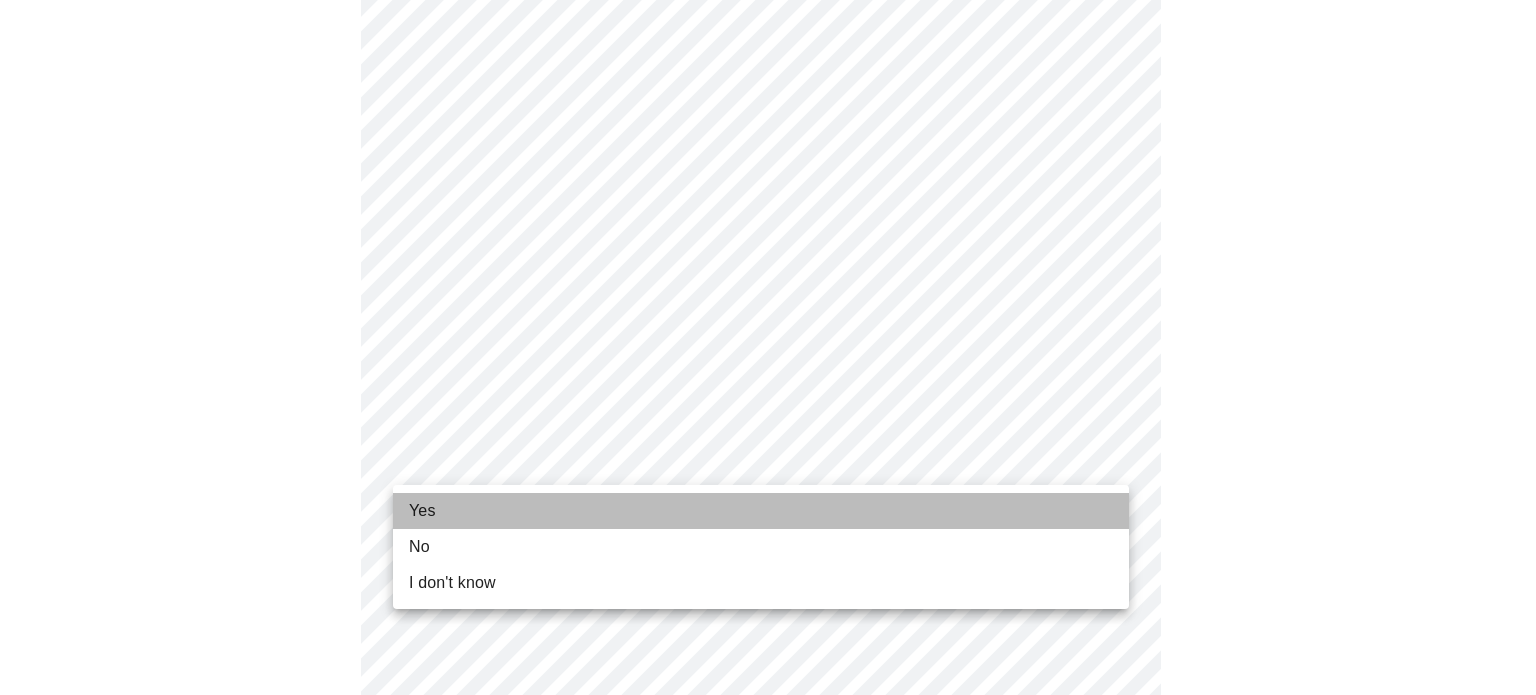 click on "Yes" at bounding box center (761, 511) 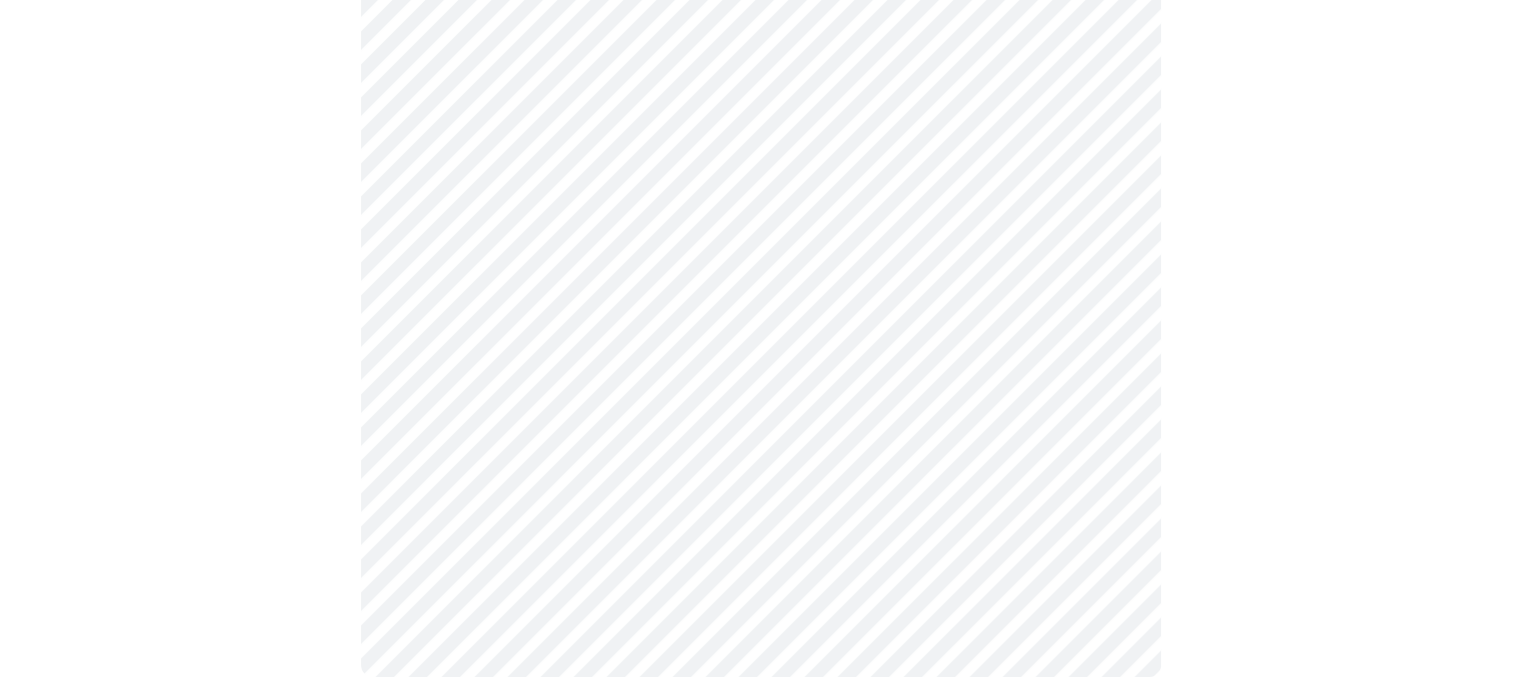 scroll, scrollTop: 0, scrollLeft: 0, axis: both 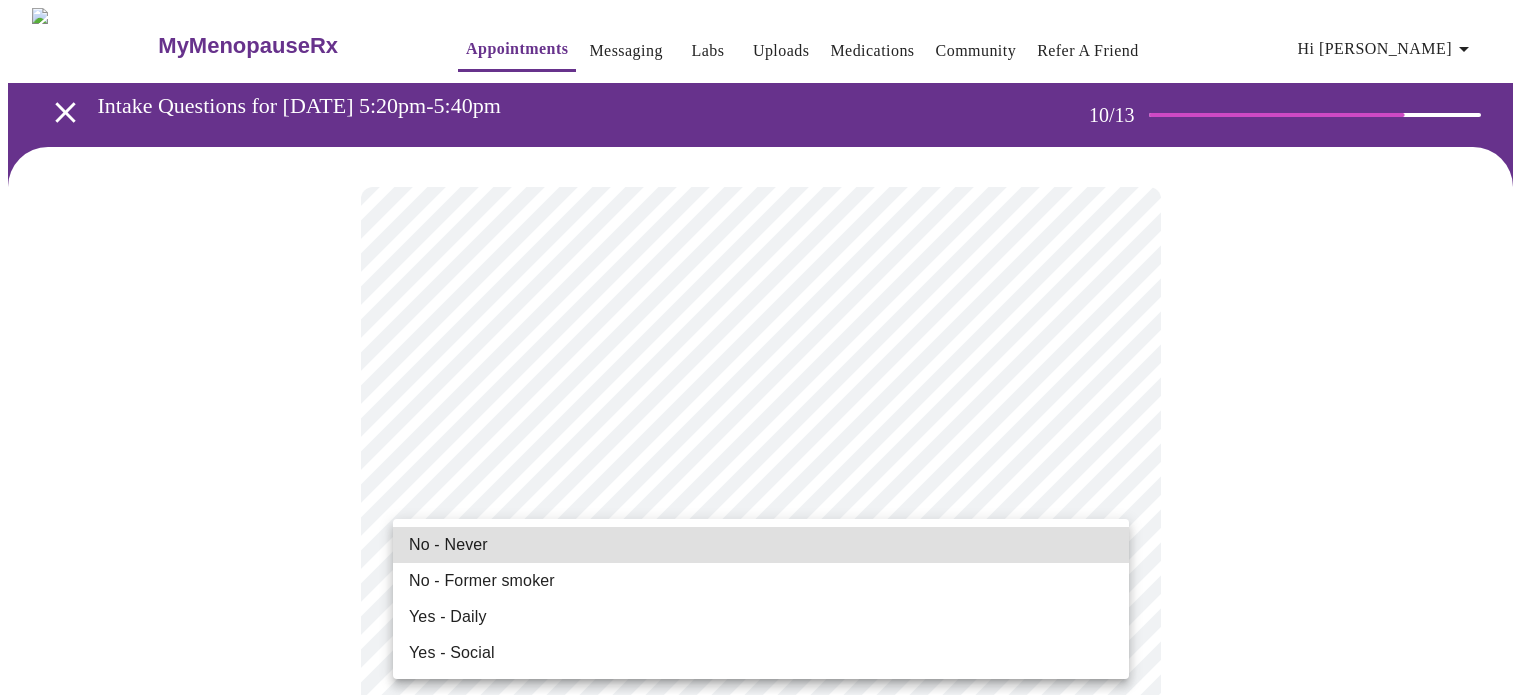 click on "MyMenopauseRx Appointments Messaging Labs Uploads Medications Community Refer a Friend Hi [PERSON_NAME]   Intake Questions for [DATE] 5:20pm-5:40pm 10  /  13 Settings Billing Invoices Log out No - Never No - Former smoker Yes - Daily Yes - Social" at bounding box center (768, 1330) 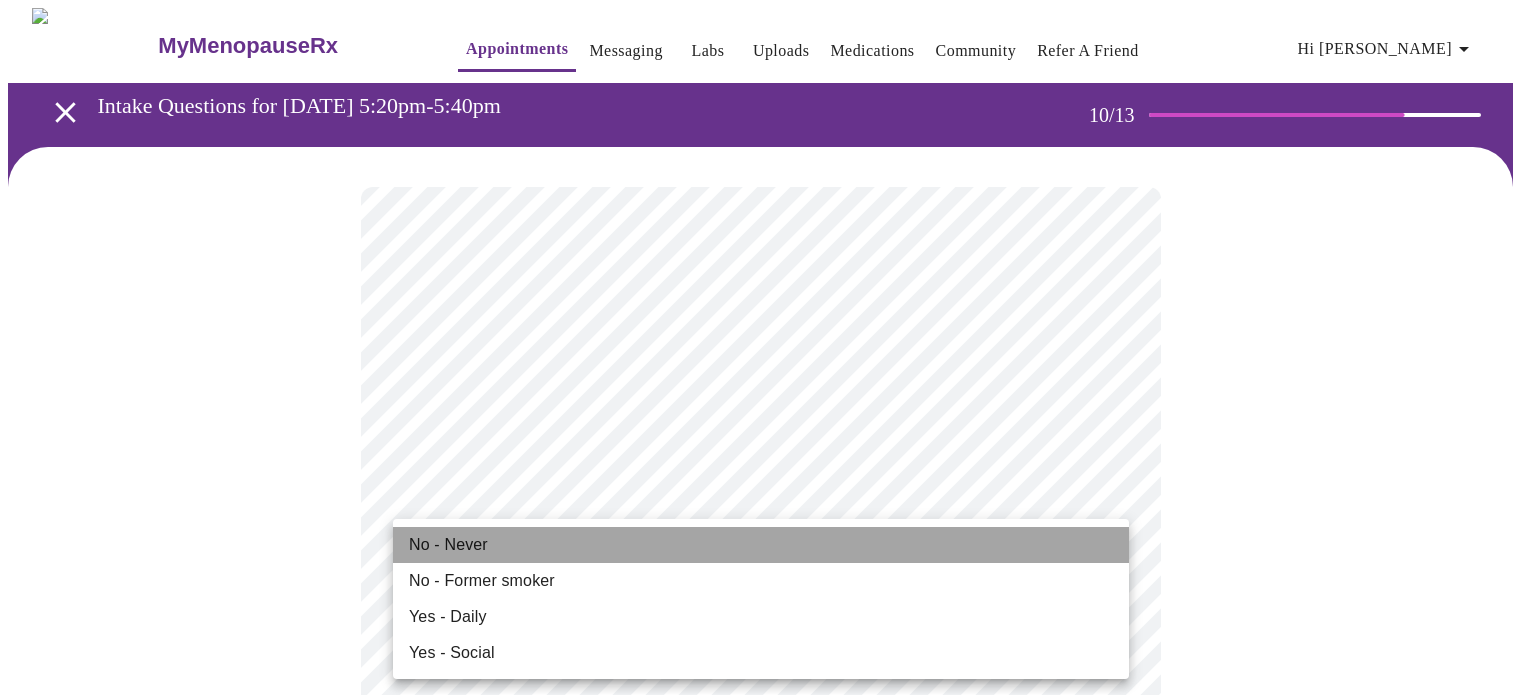 click on "No - Never" at bounding box center (761, 545) 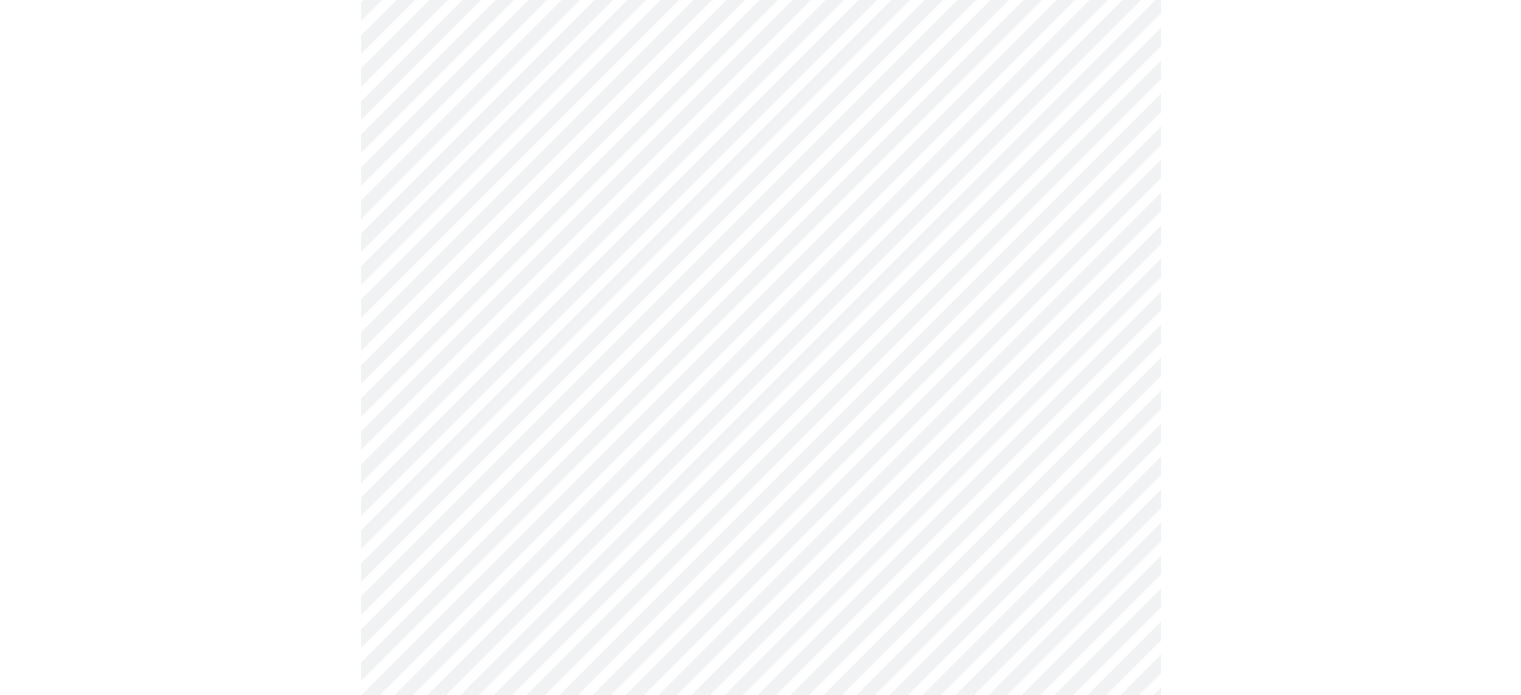 scroll, scrollTop: 363, scrollLeft: 0, axis: vertical 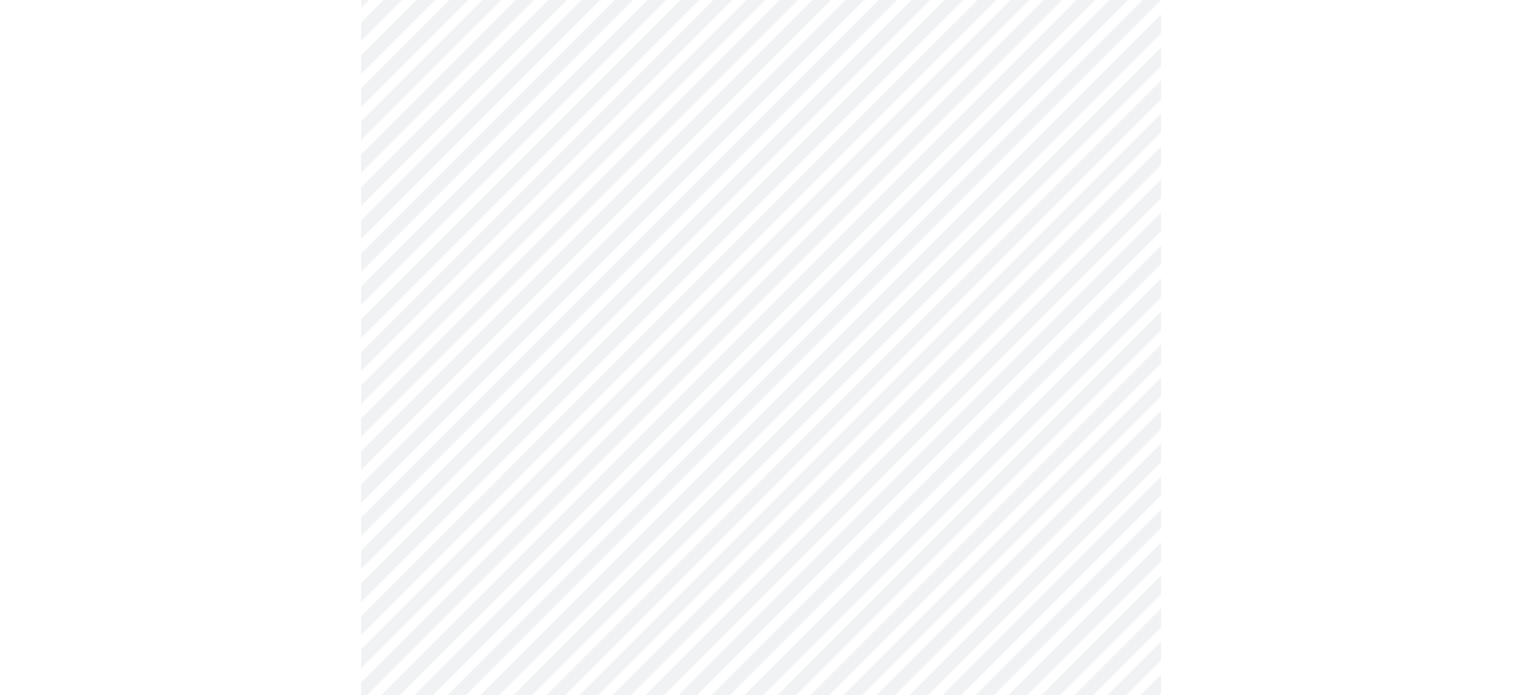 click on "MyMenopauseRx Appointments Messaging Labs Uploads Medications Community Refer a Friend Hi [PERSON_NAME]   Intake Questions for [DATE] 5:20pm-5:40pm 10  /  13 Settings Billing Invoices Log out" at bounding box center [760, 953] 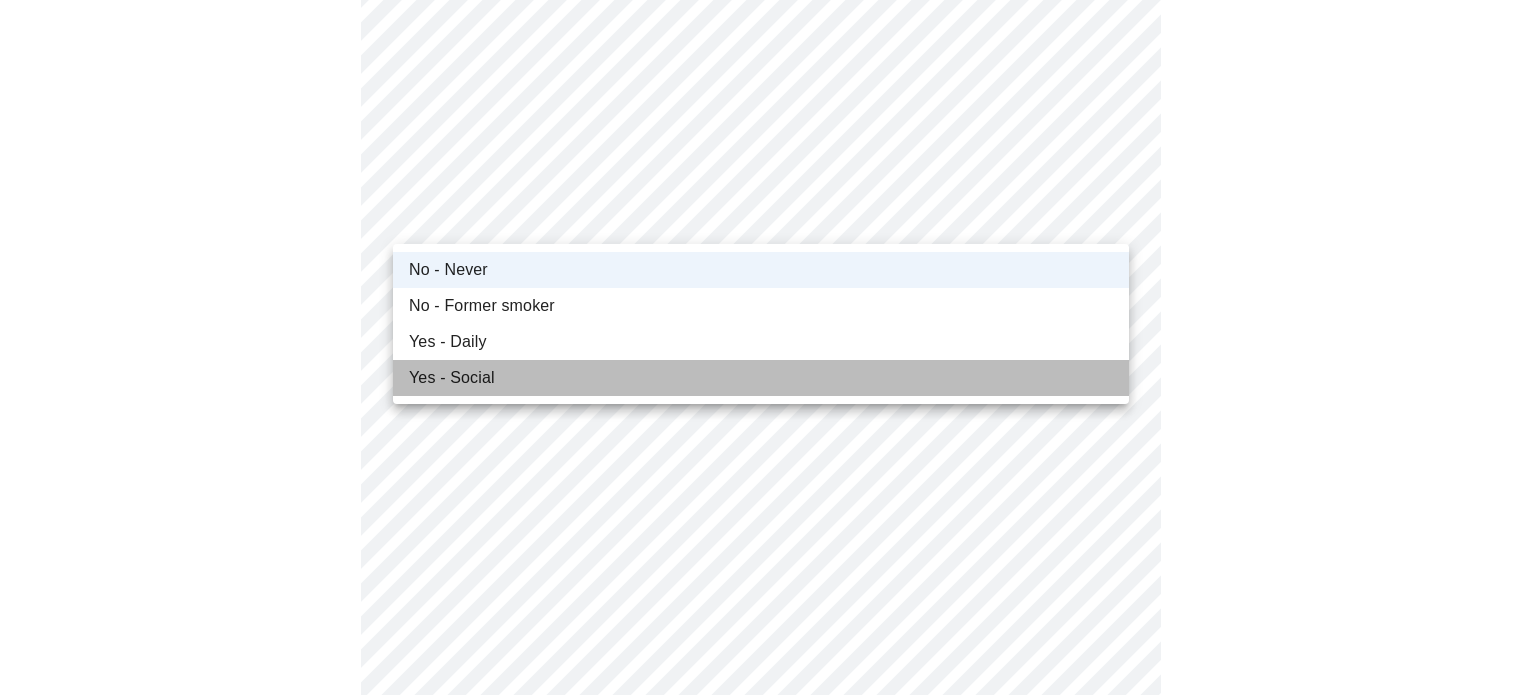 click on "Yes - Social" at bounding box center [452, 378] 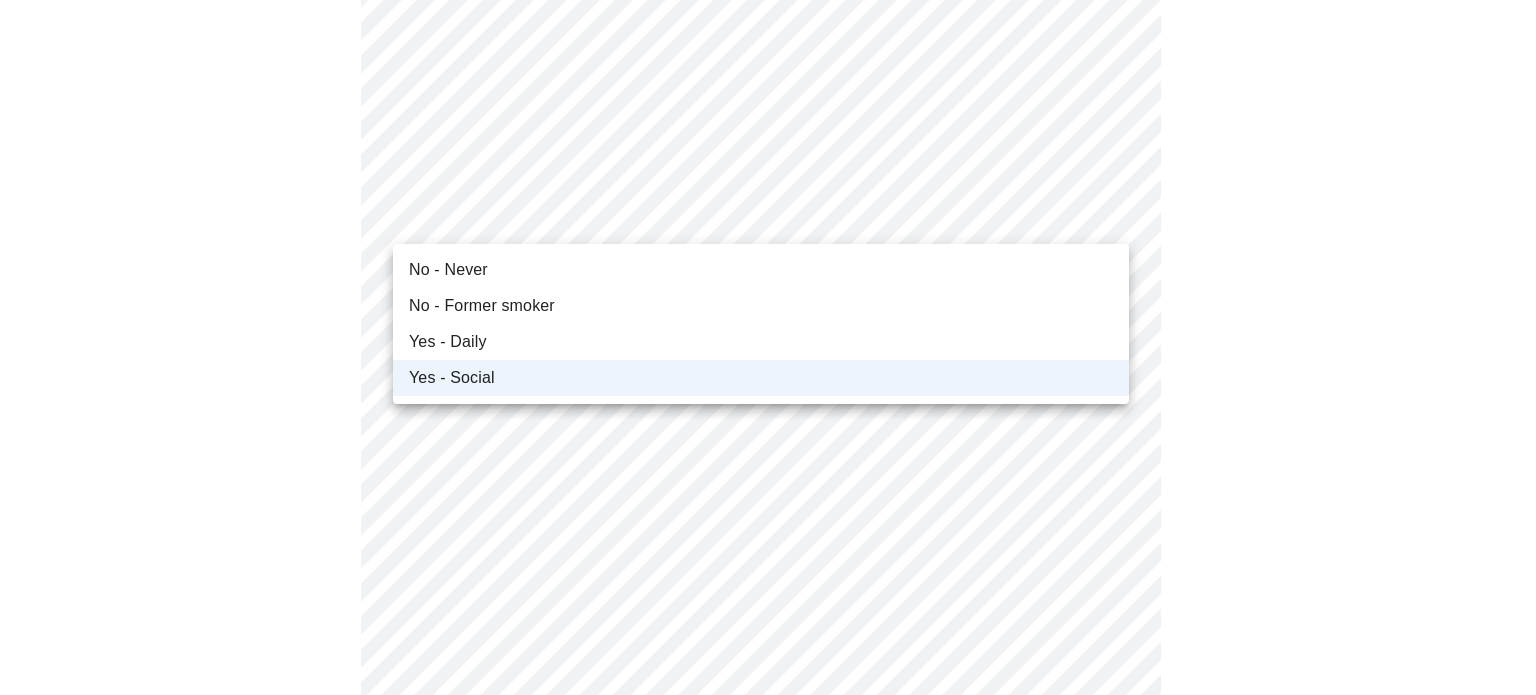 click on "MyMenopauseRx Appointments Messaging Labs Uploads Medications Community Refer a Friend Hi [PERSON_NAME]   Intake Questions for [DATE] 5:20pm-5:40pm 10  /  13 Settings Billing Invoices Log out No - Never No - Former smoker Yes - Daily Yes - Social" at bounding box center (768, 953) 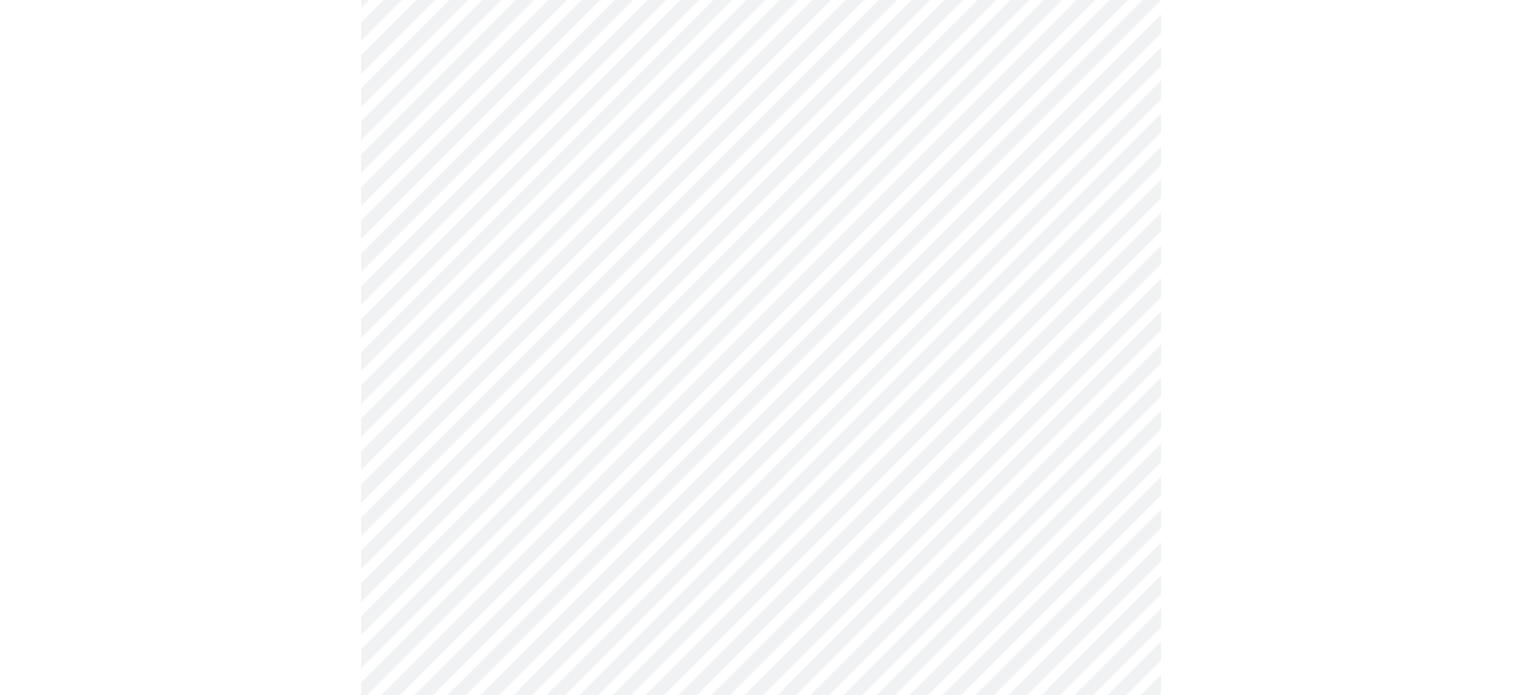 click on "MyMenopauseRx Appointments Messaging Labs Uploads Medications Community Refer a Friend Hi [PERSON_NAME]   Intake Questions for [DATE] 5:20pm-5:40pm 10  /  13 Settings Billing Invoices Log out" at bounding box center (760, 953) 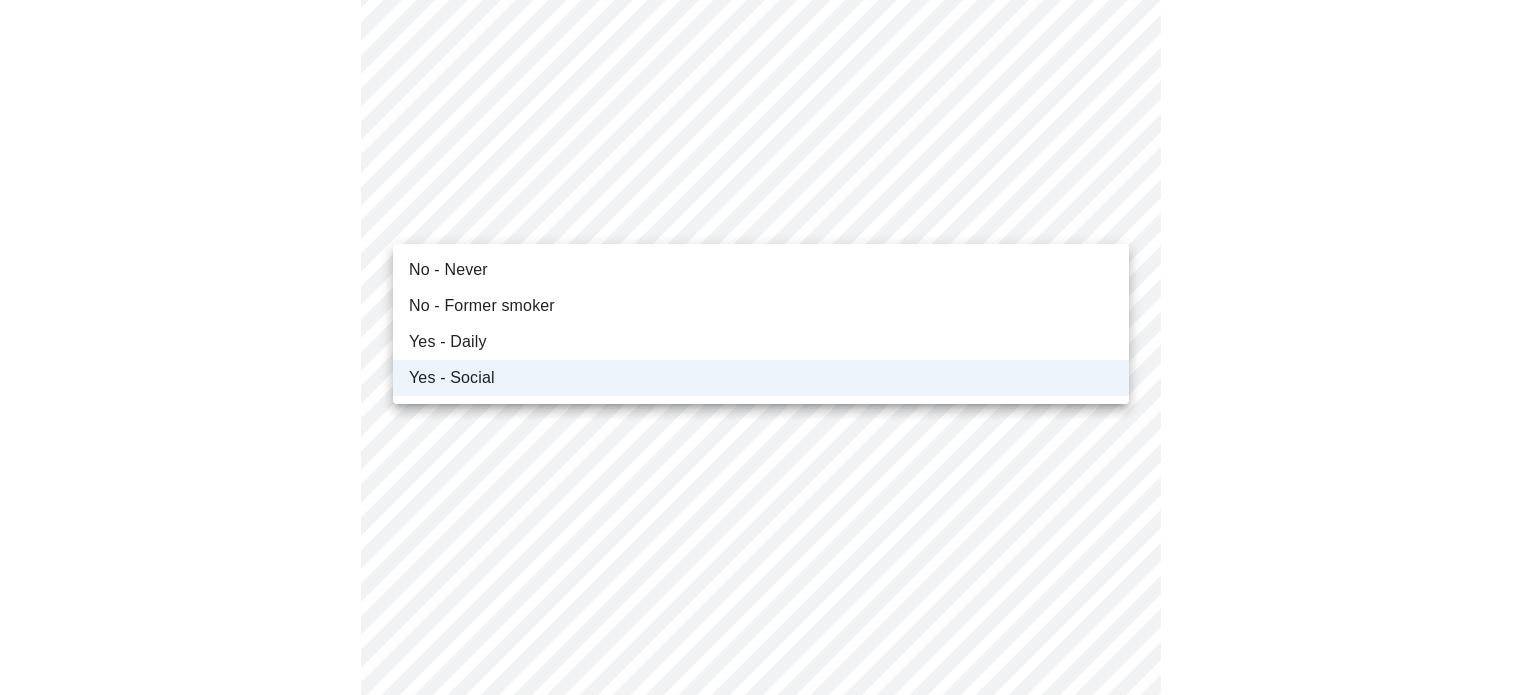 click on "No - Never" at bounding box center (448, 270) 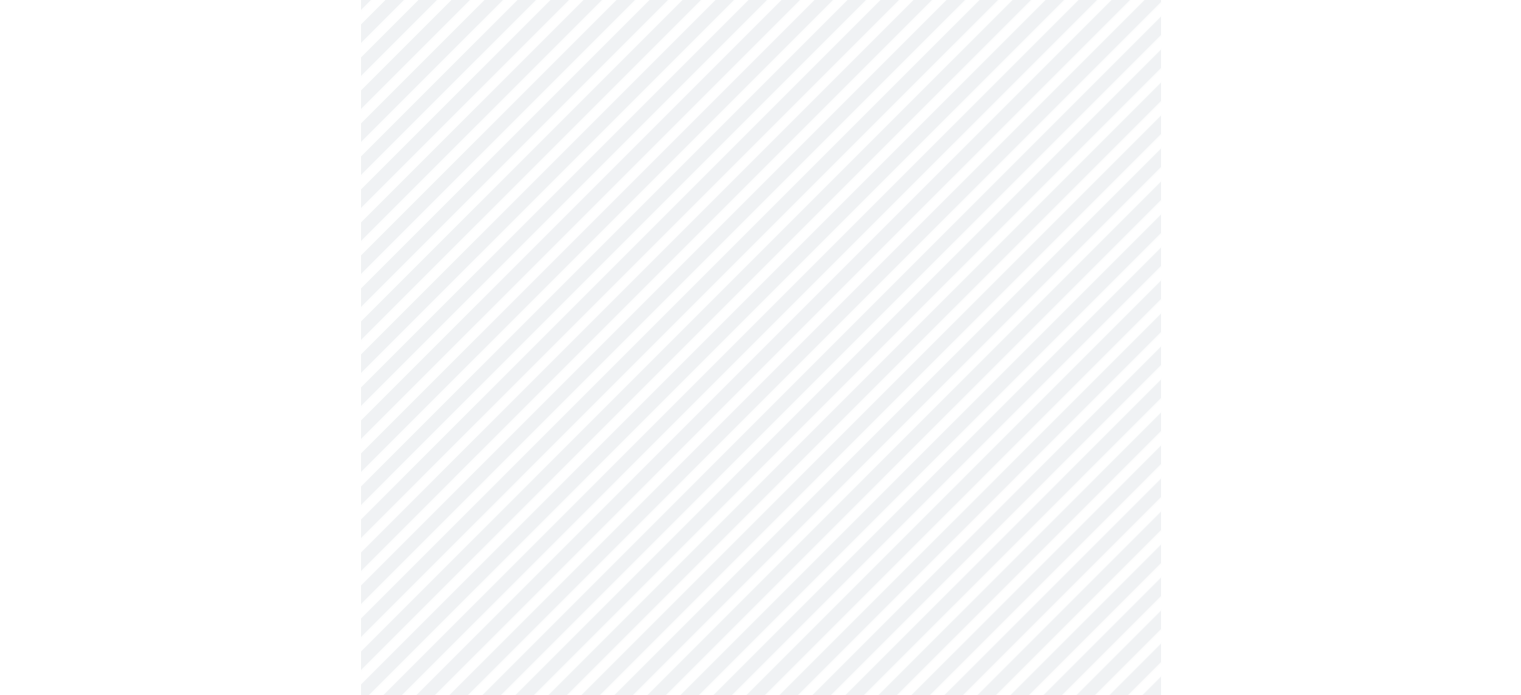 scroll, scrollTop: 1117, scrollLeft: 0, axis: vertical 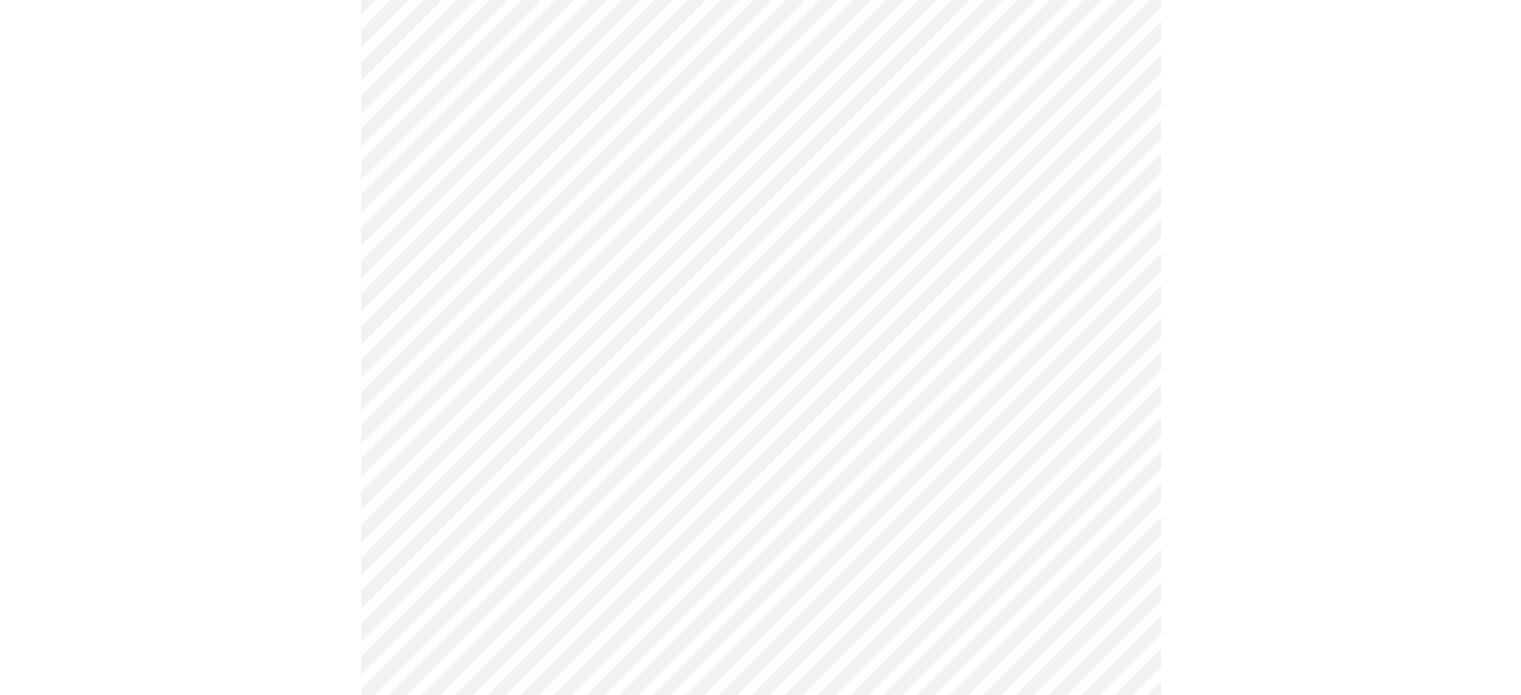 click on "MyMenopauseRx Appointments Messaging Labs Uploads Medications Community Refer a Friend Hi [PERSON_NAME]   Intake Questions for [DATE] 5:20pm-5:40pm 10  /  13 Settings Billing Invoices Log out" at bounding box center (760, -492) 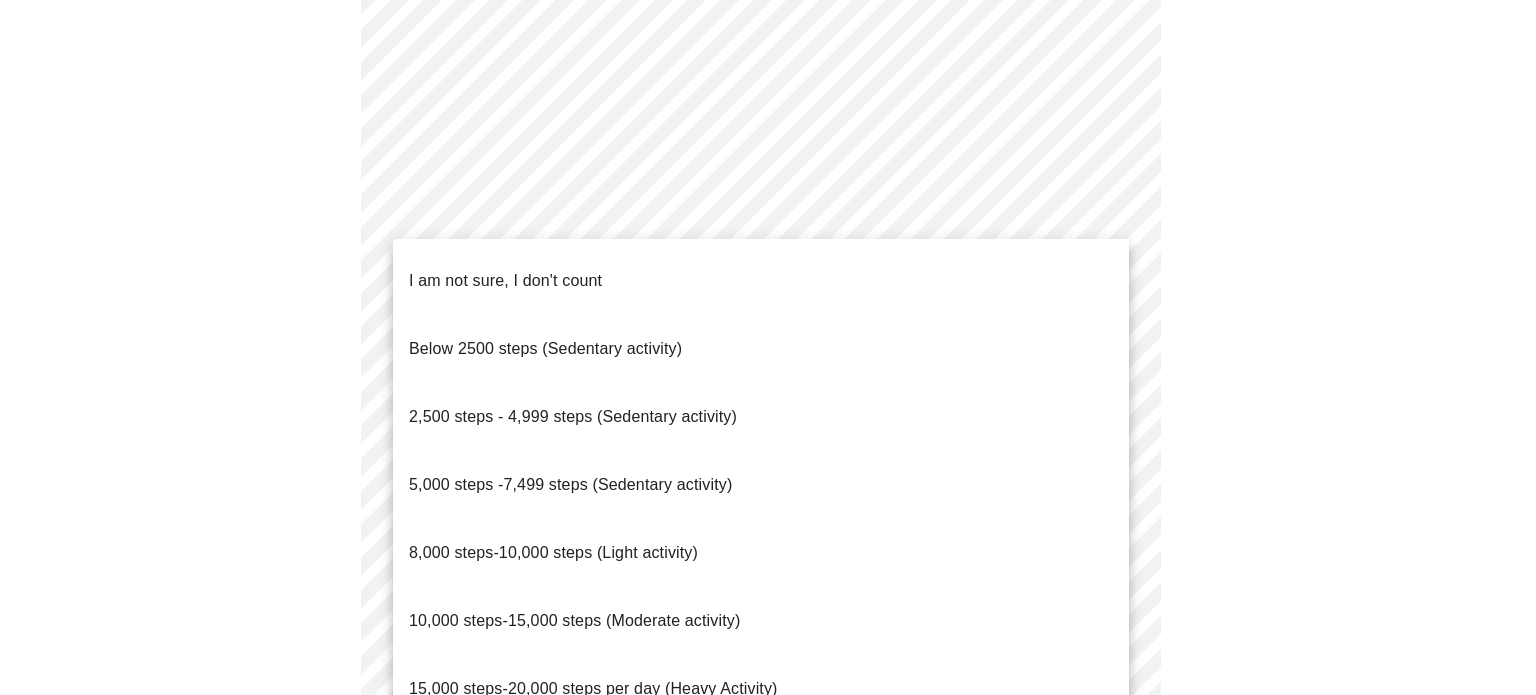 click on "10,000 steps-15,000 steps (Moderate activity)" at bounding box center (574, 620) 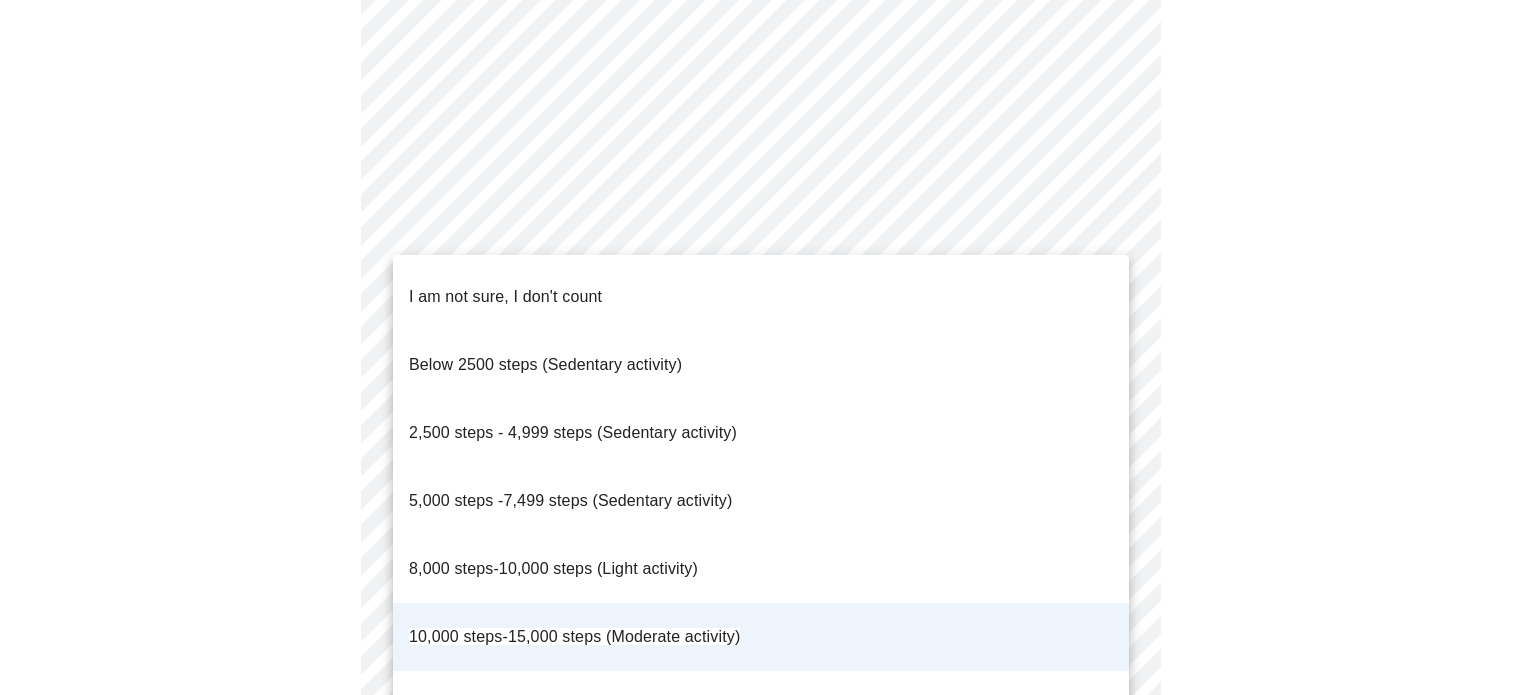 click on "MyMenopauseRx Appointments Messaging Labs Uploads Medications Community Refer a Friend Hi [PERSON_NAME]   Intake Questions for [DATE] 5:20pm-5:40pm 10  /  13 Settings Billing Invoices Log out I am not sure, I don't count
Below 2500 steps (Sedentary activity)
2,500 steps - 4,999 steps (Sedentary activity)
5,000 steps -7,499 steps (Sedentary activity)
8,000 steps-10,000 steps (Light activity)
10,000 steps-15,000 steps (Moderate activity)
15,000 steps-20,000 steps per day (Heavy Activity)" at bounding box center (768, -498) 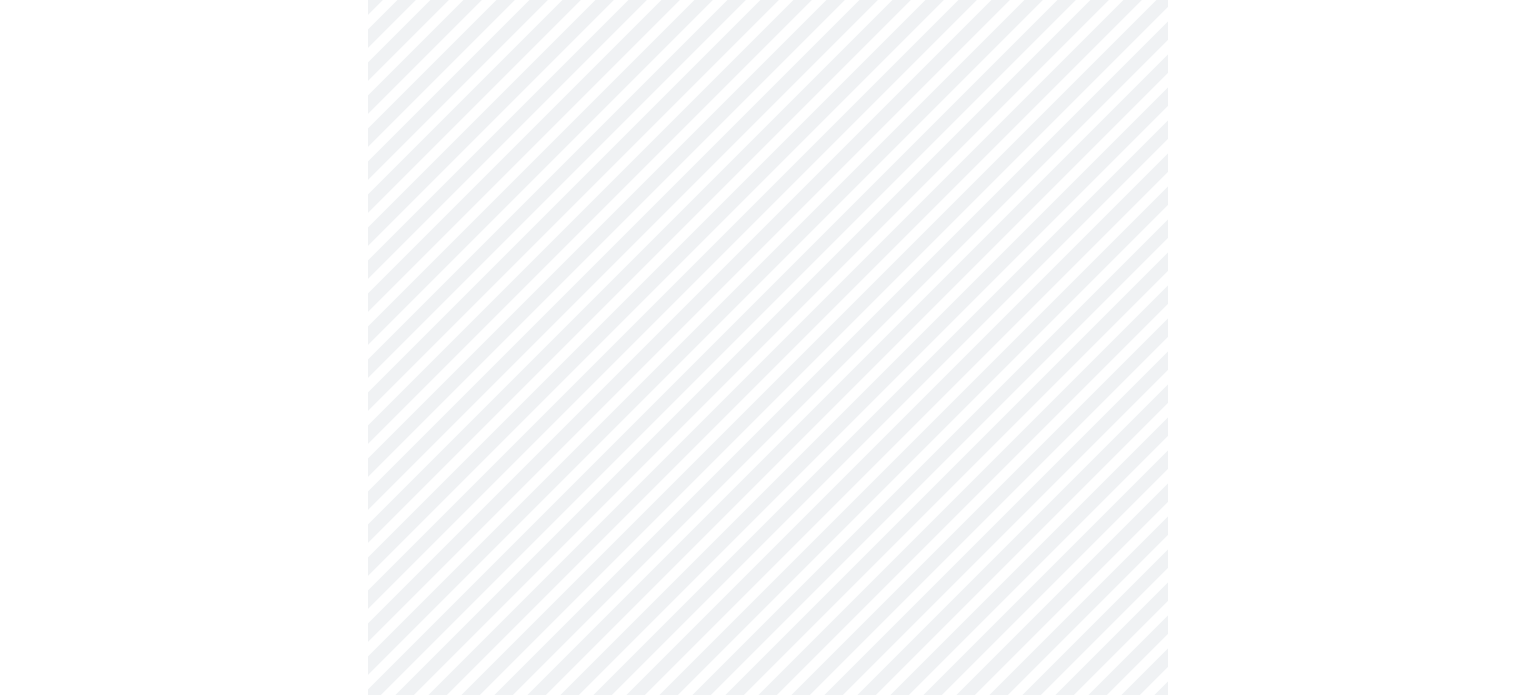 click on "MyMenopauseRx Appointments Messaging Labs Uploads Medications Community Refer a Friend Hi [PERSON_NAME]   Intake Questions for [DATE] 5:20pm-5:40pm 10  /  13 Settings Billing Invoices Log out" at bounding box center (768, -498) 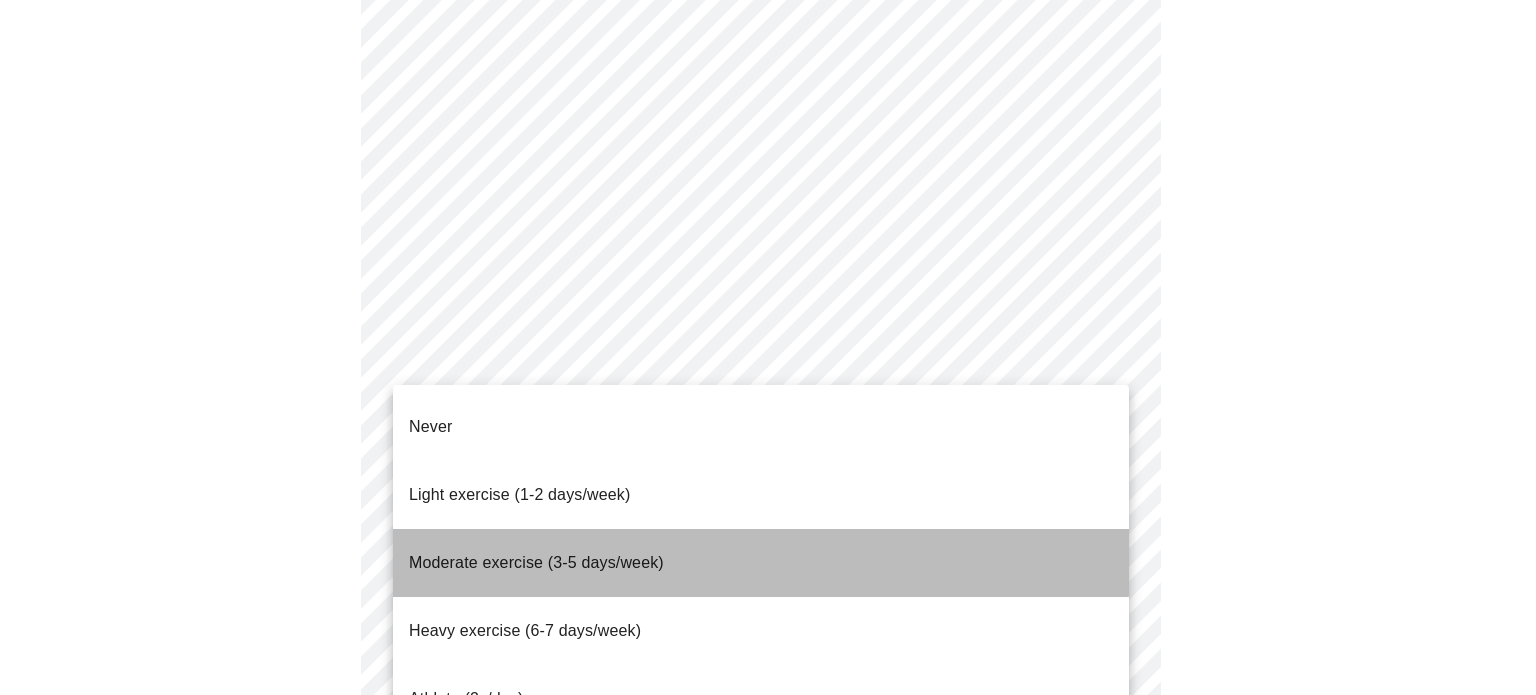 click on "Moderate exercise (3-5 days/week)" at bounding box center (536, 562) 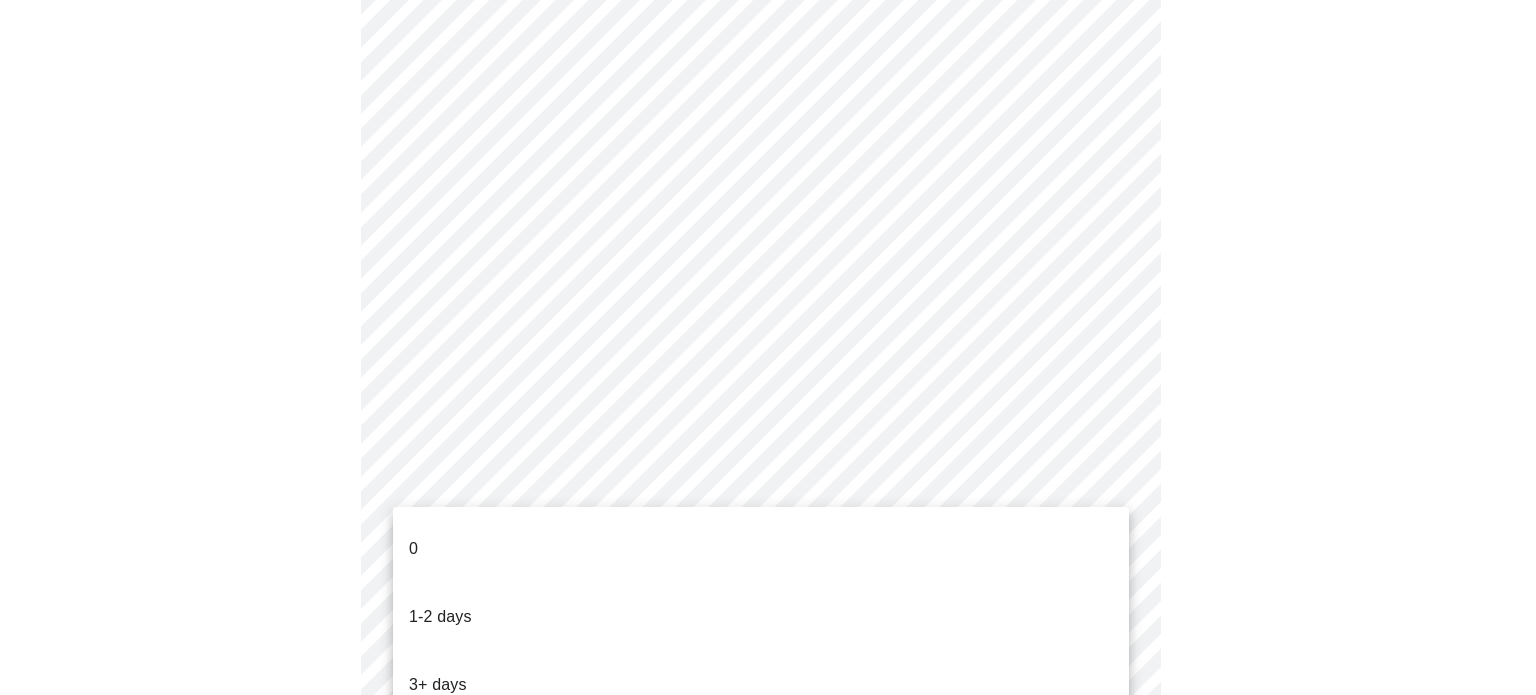 click on "MyMenopauseRx Appointments Messaging Labs Uploads Medications Community Refer a Friend Hi [PERSON_NAME]   Intake Questions for [DATE] 5:20pm-5:40pm 10  /  13 Settings Billing Invoices Log out 0
1-2 days
3+ days" at bounding box center [768, -504] 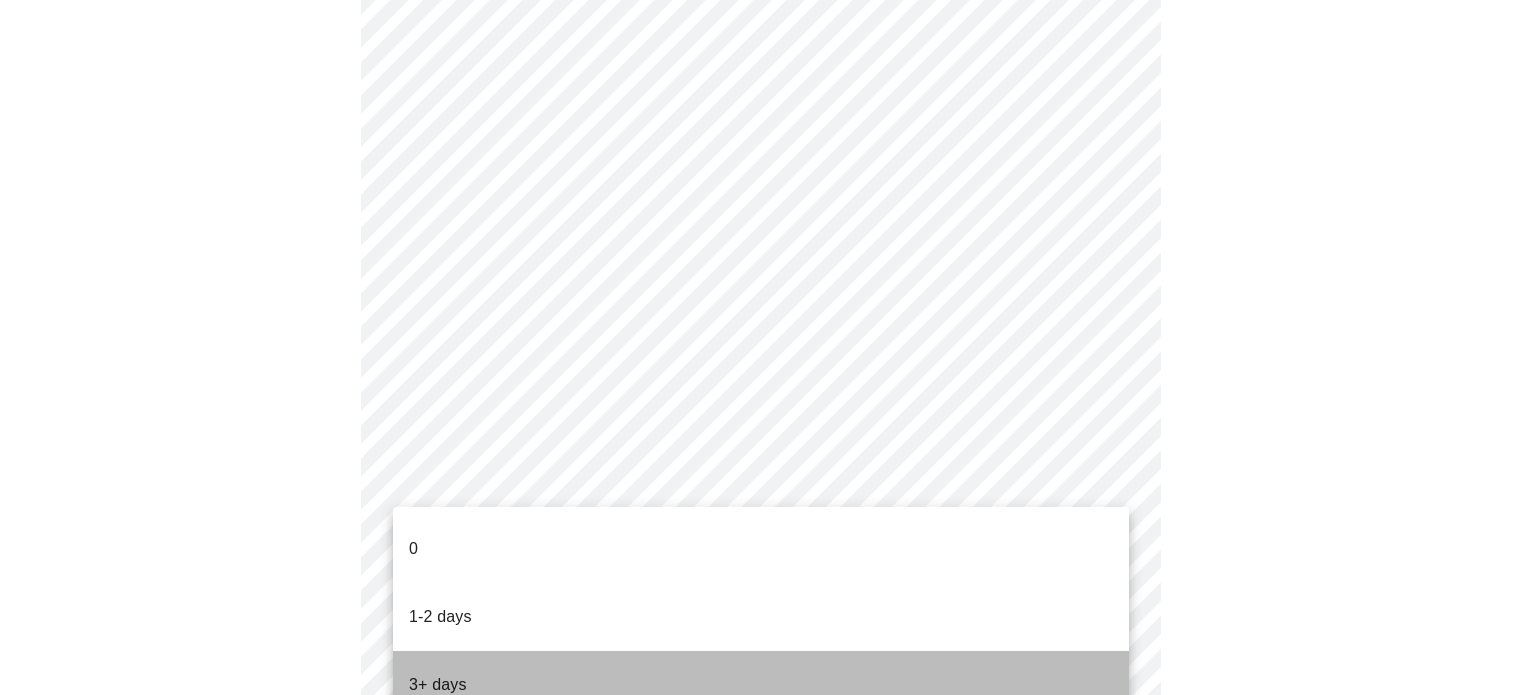 click on "3+ days" at bounding box center (438, 685) 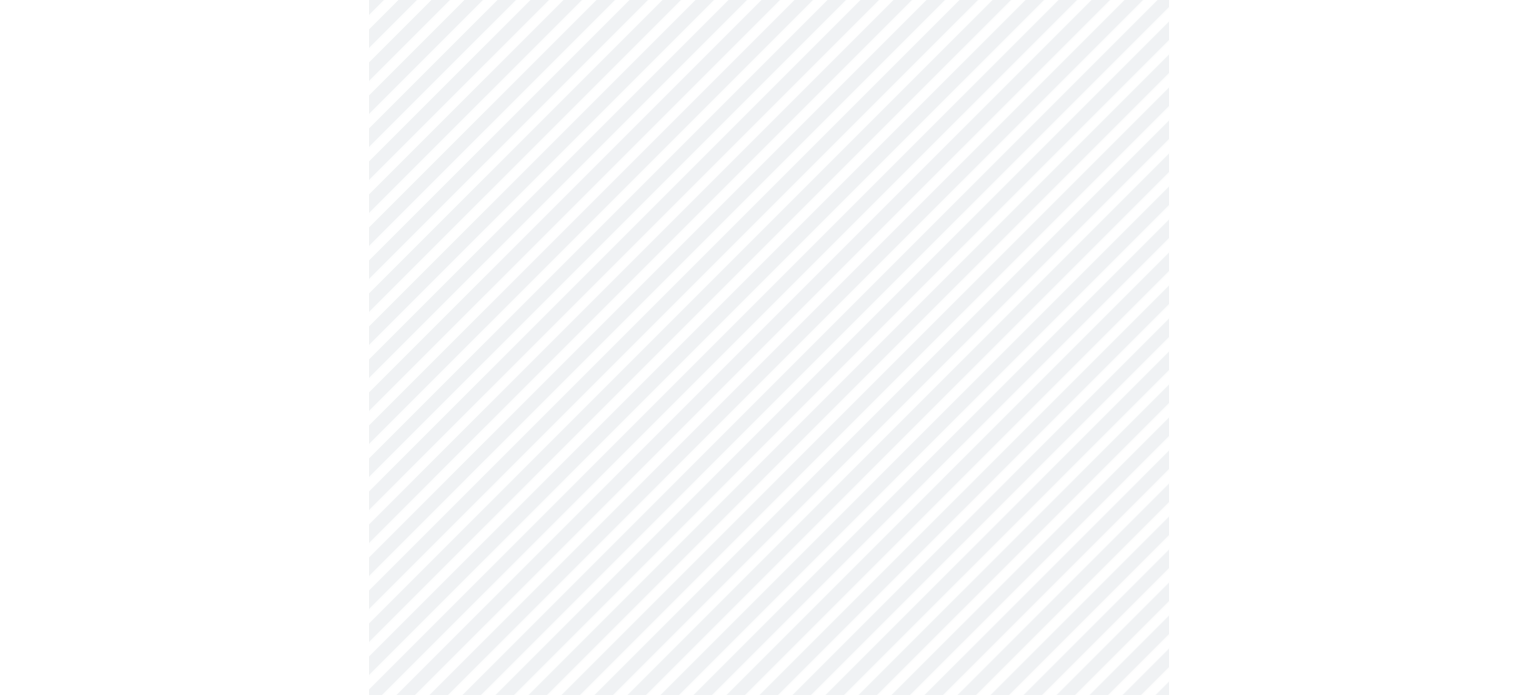 scroll, scrollTop: 0, scrollLeft: 0, axis: both 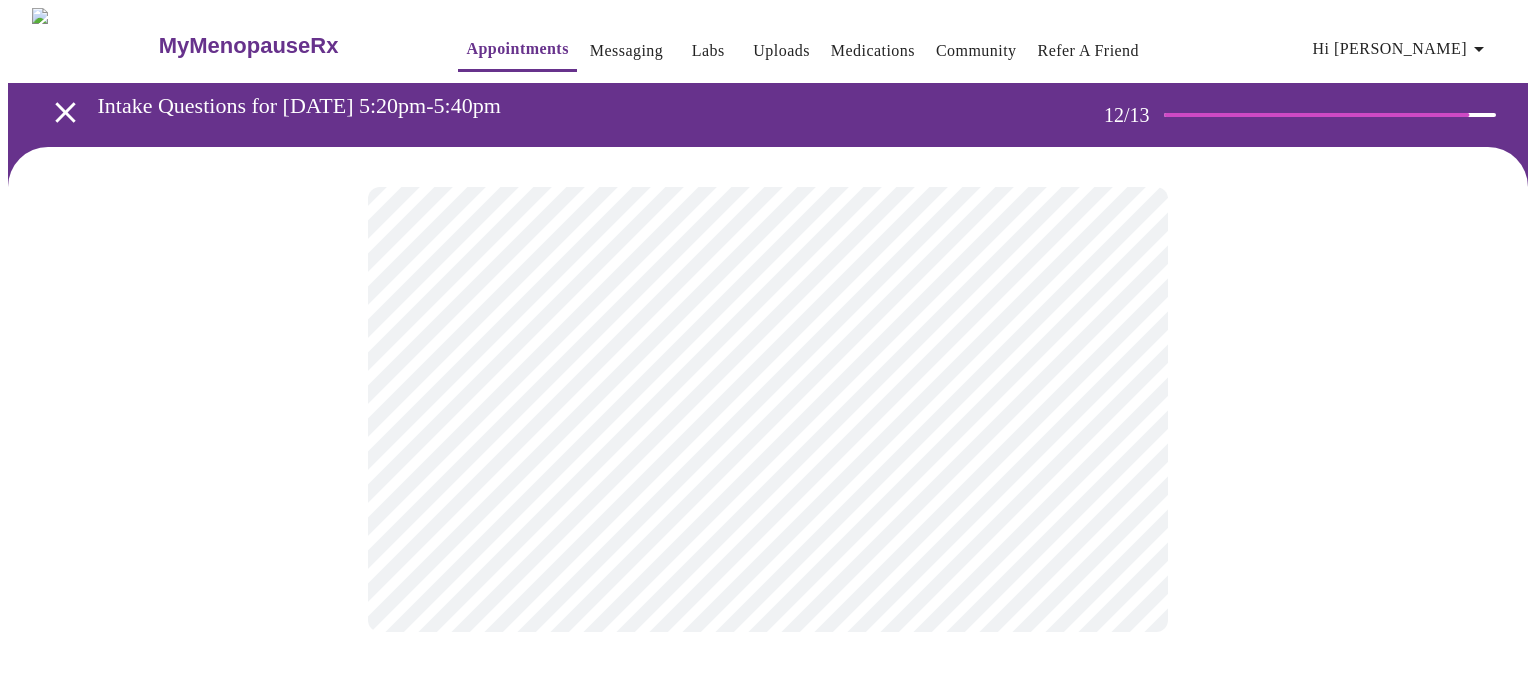 click on "MyMenopauseRx Appointments Messaging Labs Uploads Medications Community Refer a Friend Hi [PERSON_NAME]   Intake Questions for [DATE] 5:20pm-5:40pm 12  /  13 Settings Billing Invoices Log out" at bounding box center [768, 340] 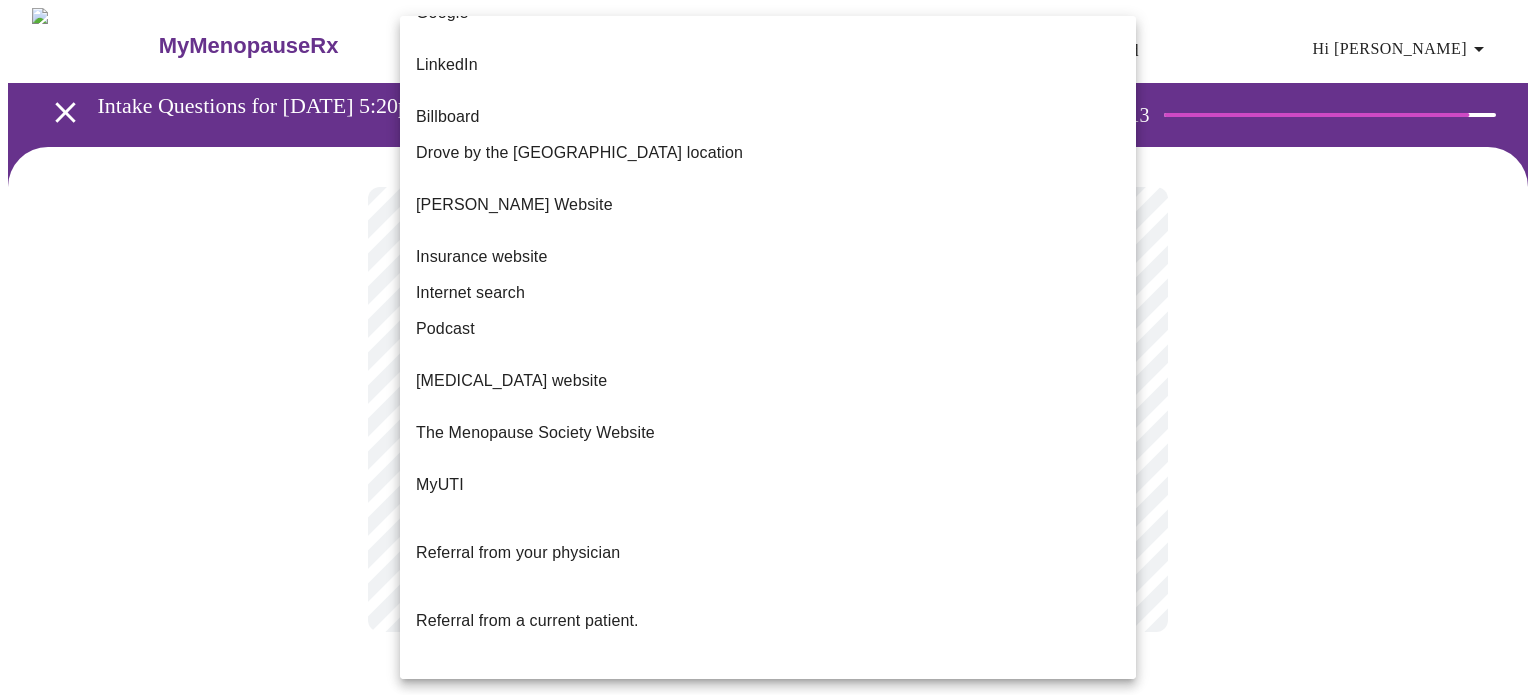 scroll, scrollTop: 180, scrollLeft: 0, axis: vertical 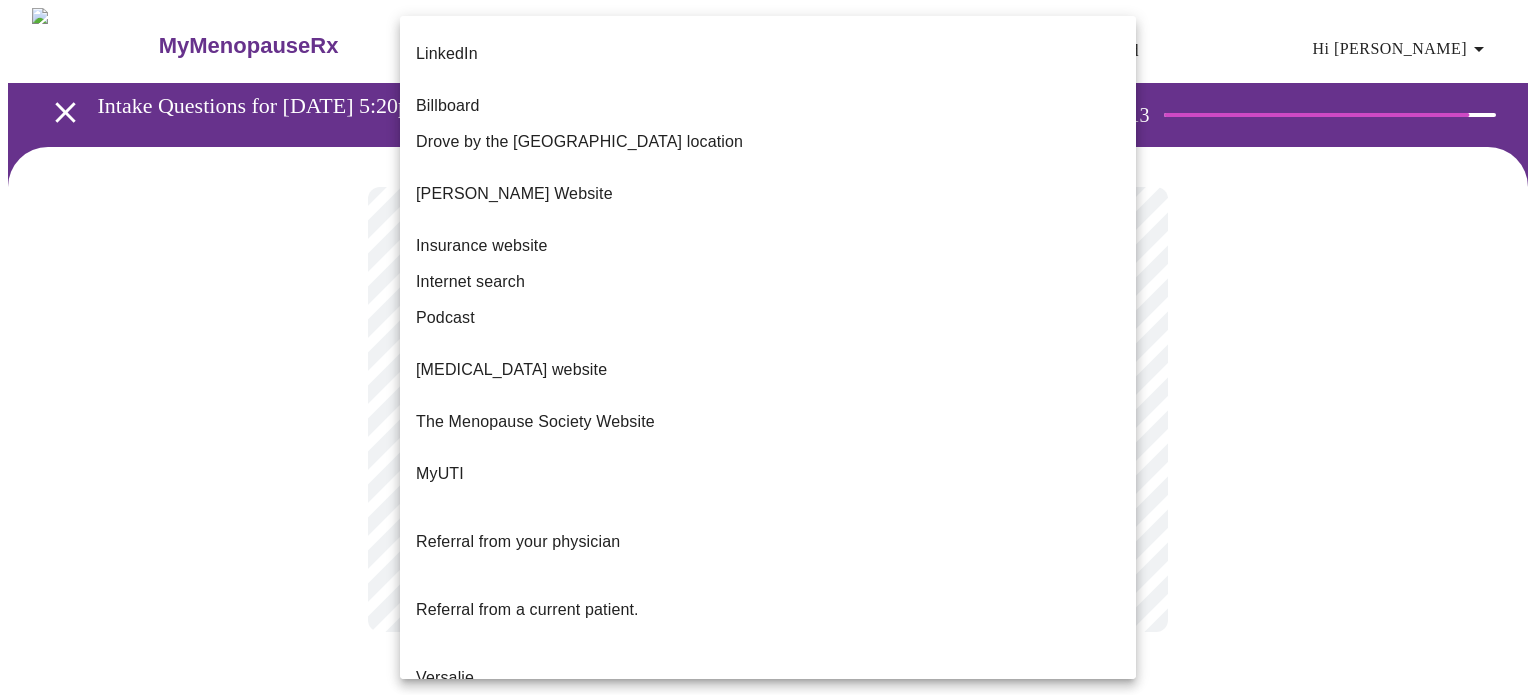 click on "Word of mouth" at bounding box center [469, 746] 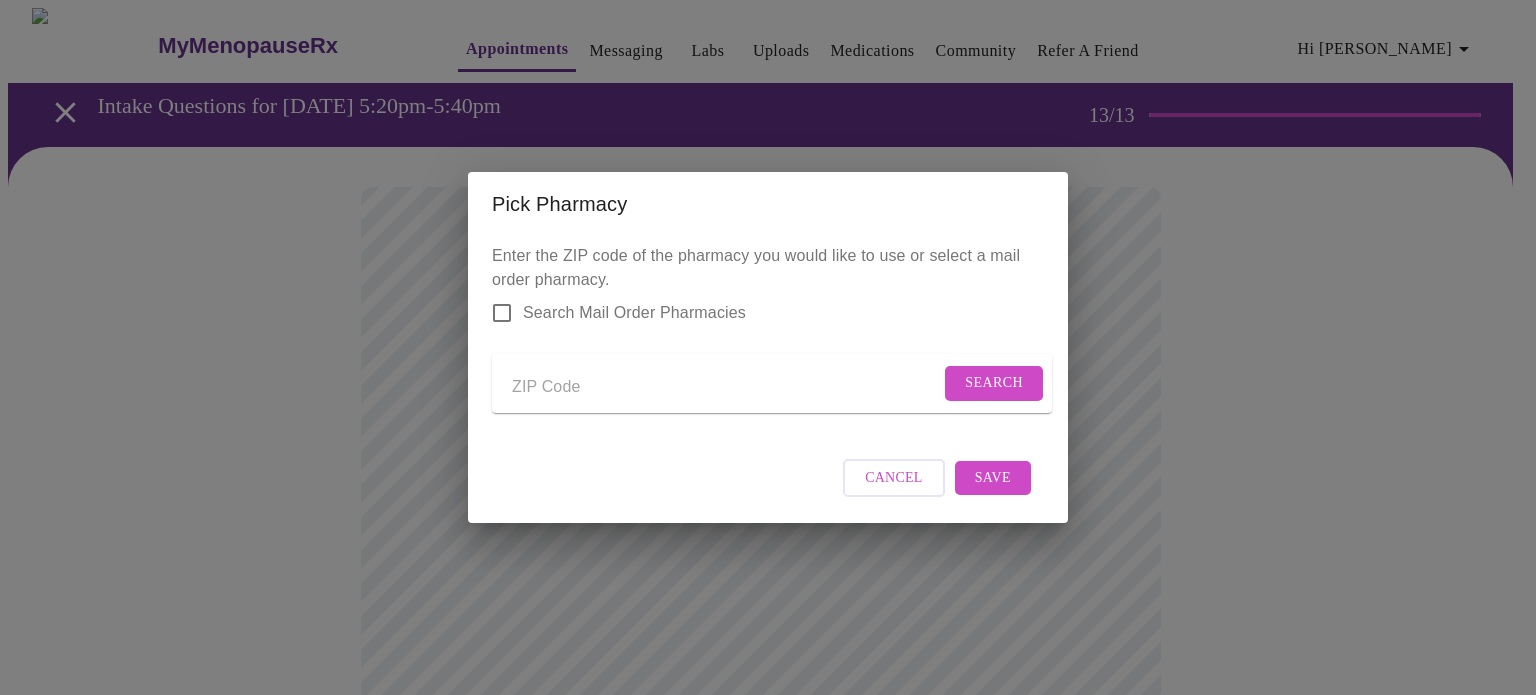 click at bounding box center (726, 387) 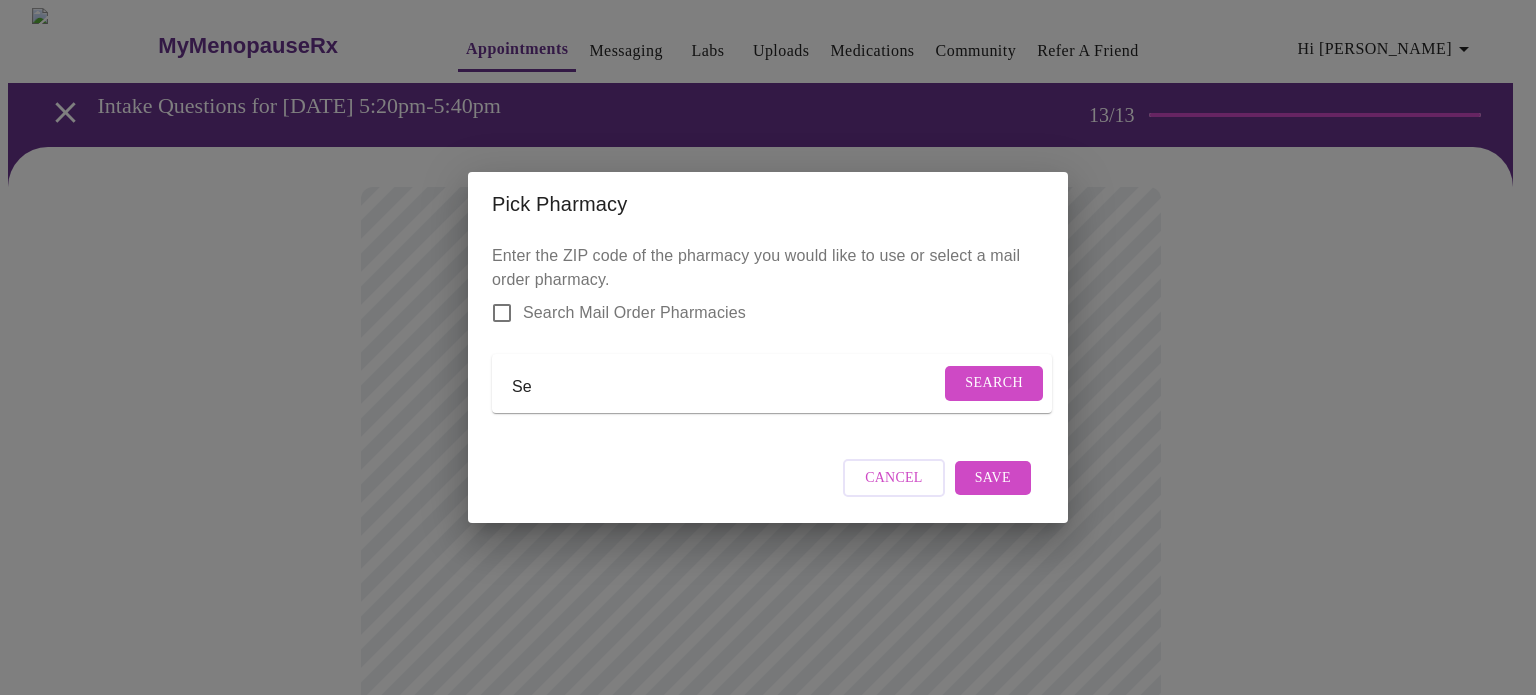 type on "S" 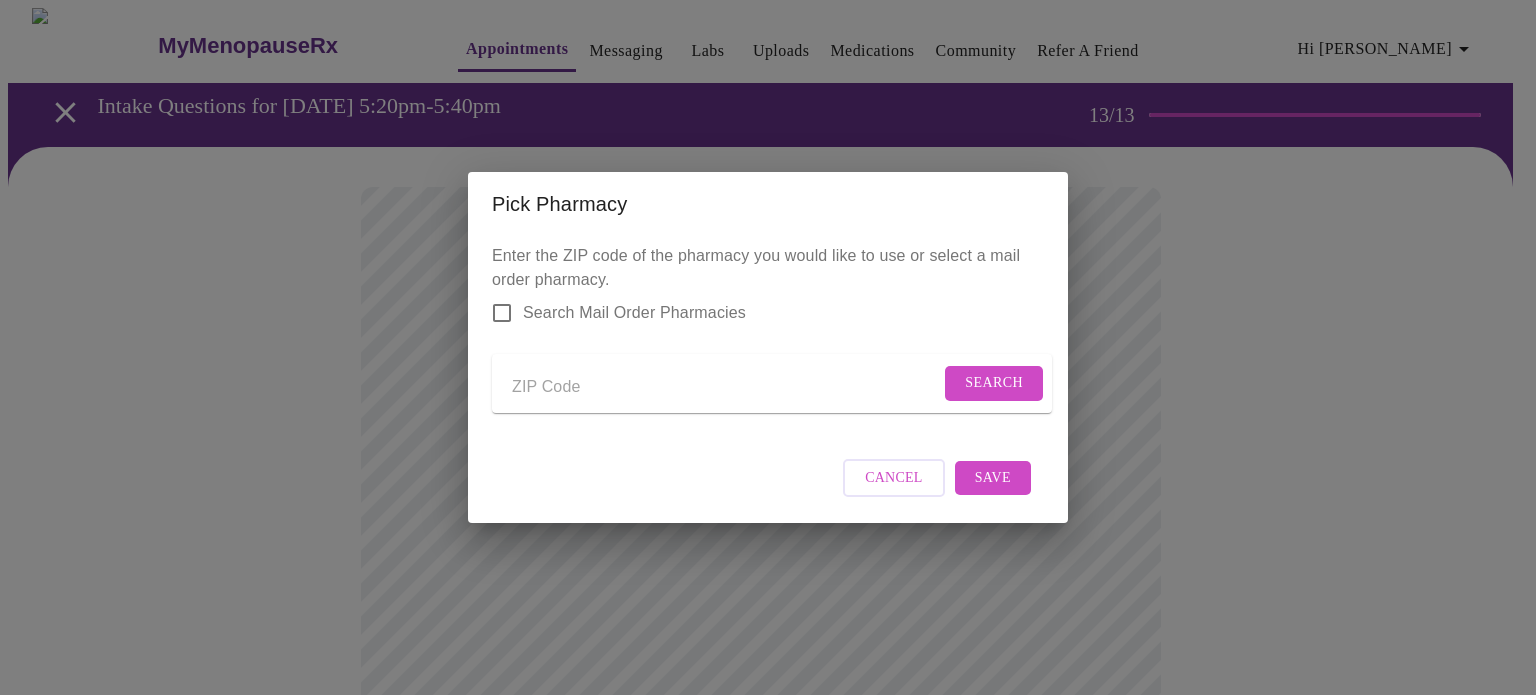 type on "5" 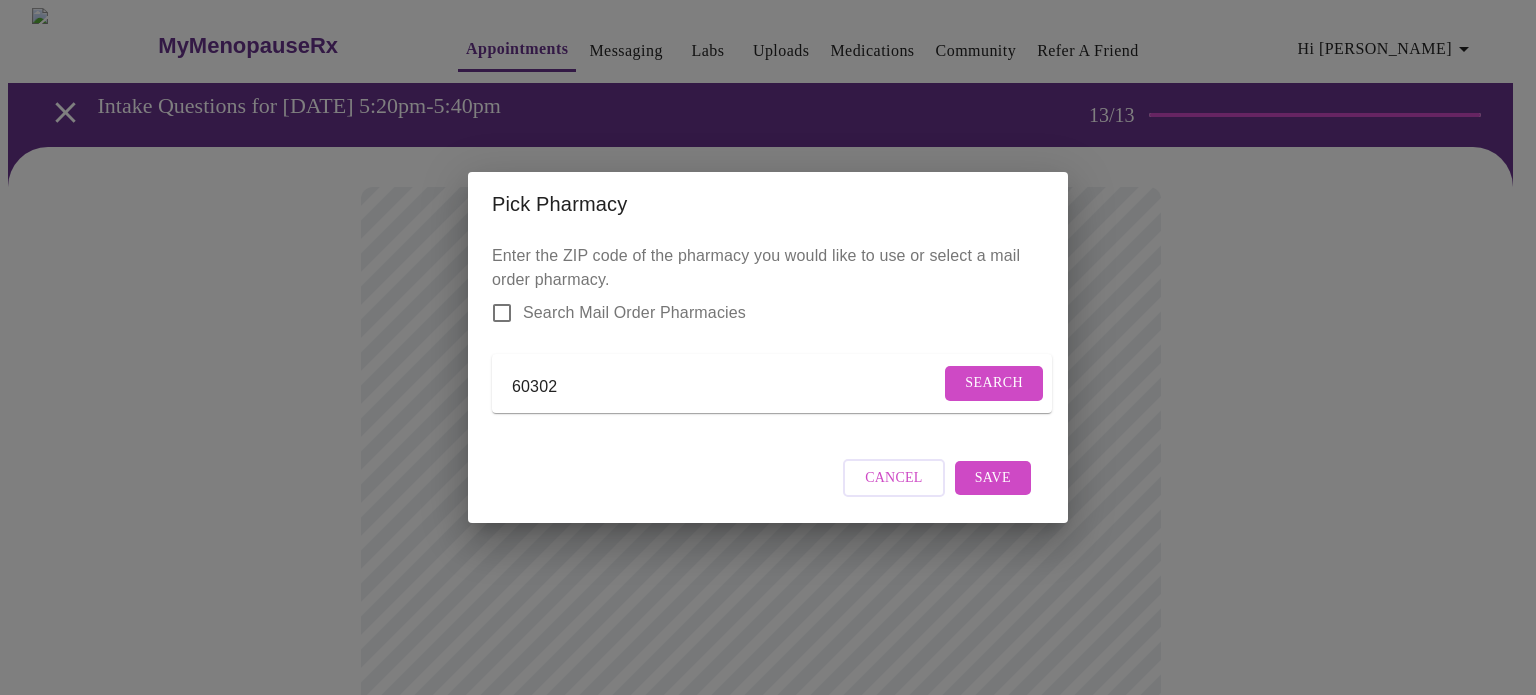 type on "60302" 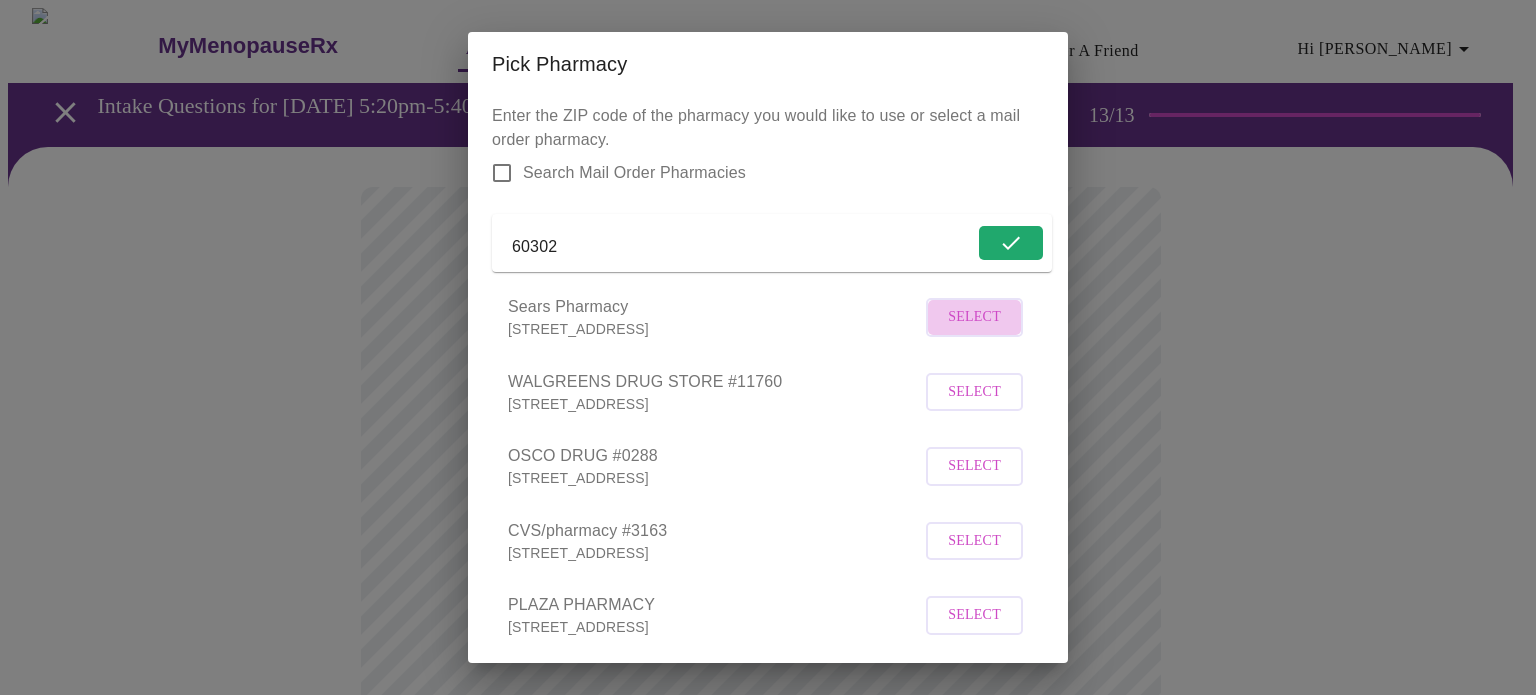 click on "Select" at bounding box center (974, 317) 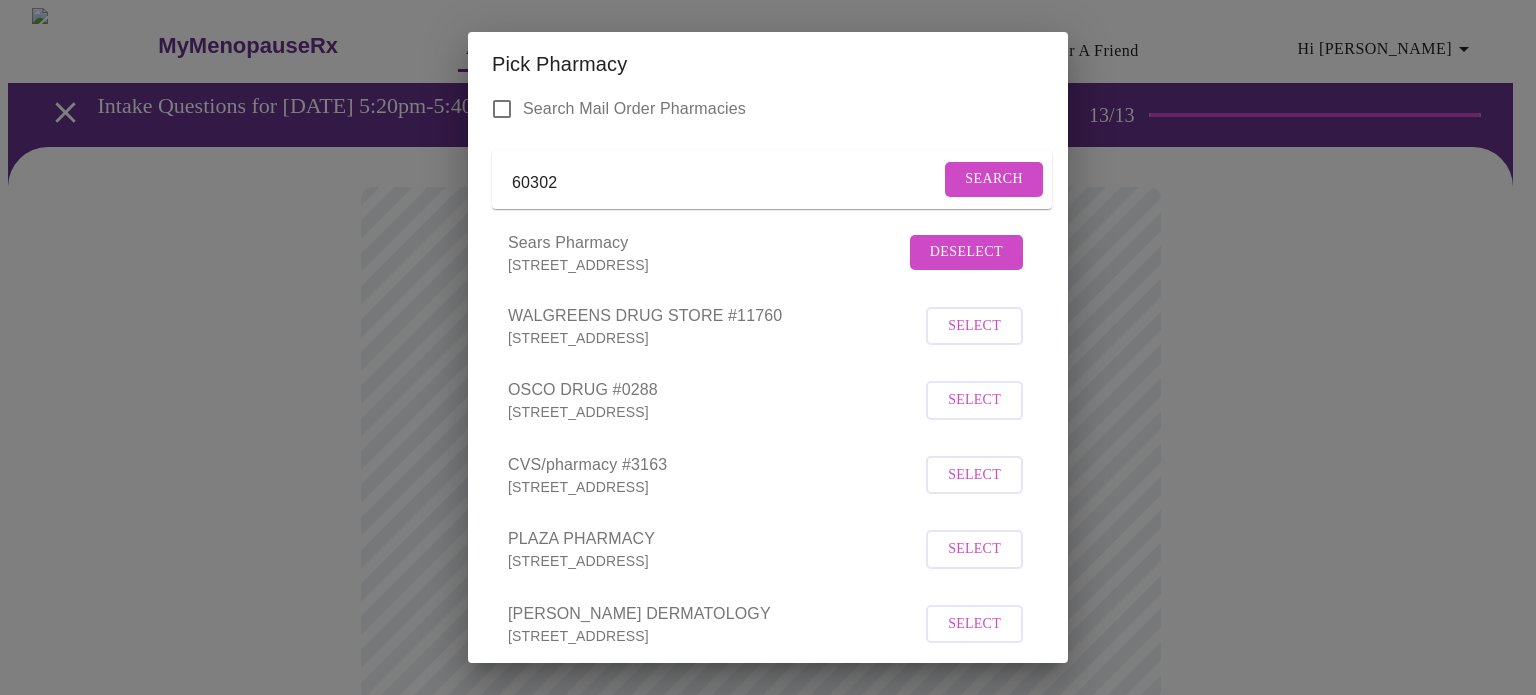 scroll, scrollTop: 187, scrollLeft: 0, axis: vertical 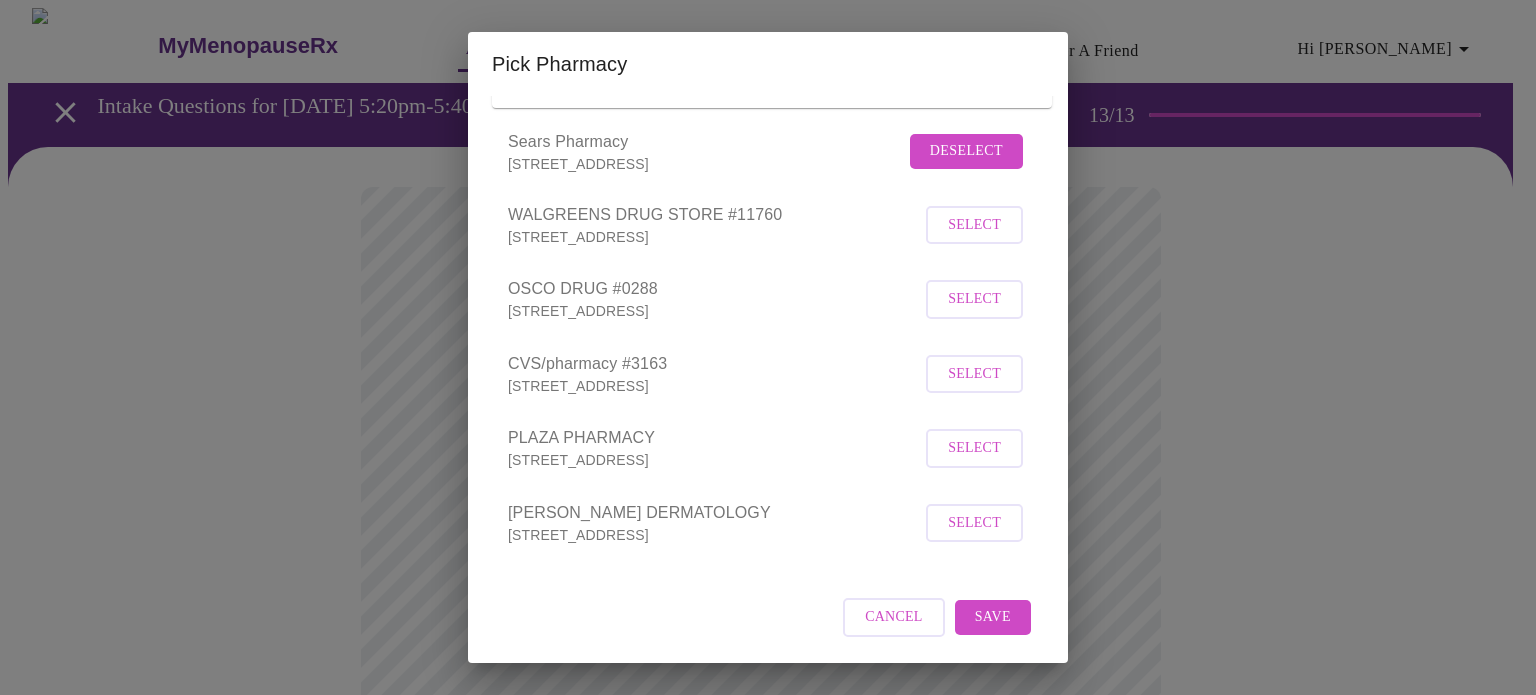 click on "Save" at bounding box center (993, 617) 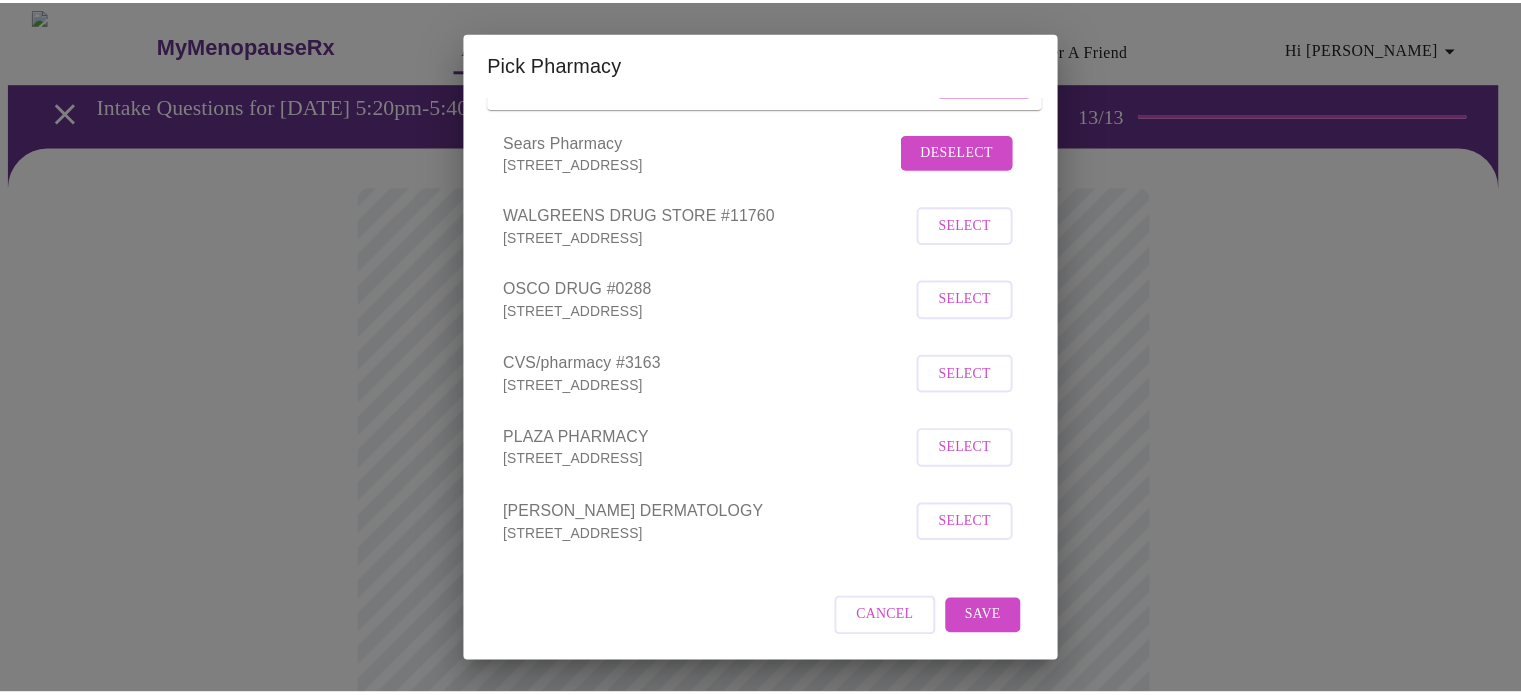 scroll, scrollTop: 187, scrollLeft: 0, axis: vertical 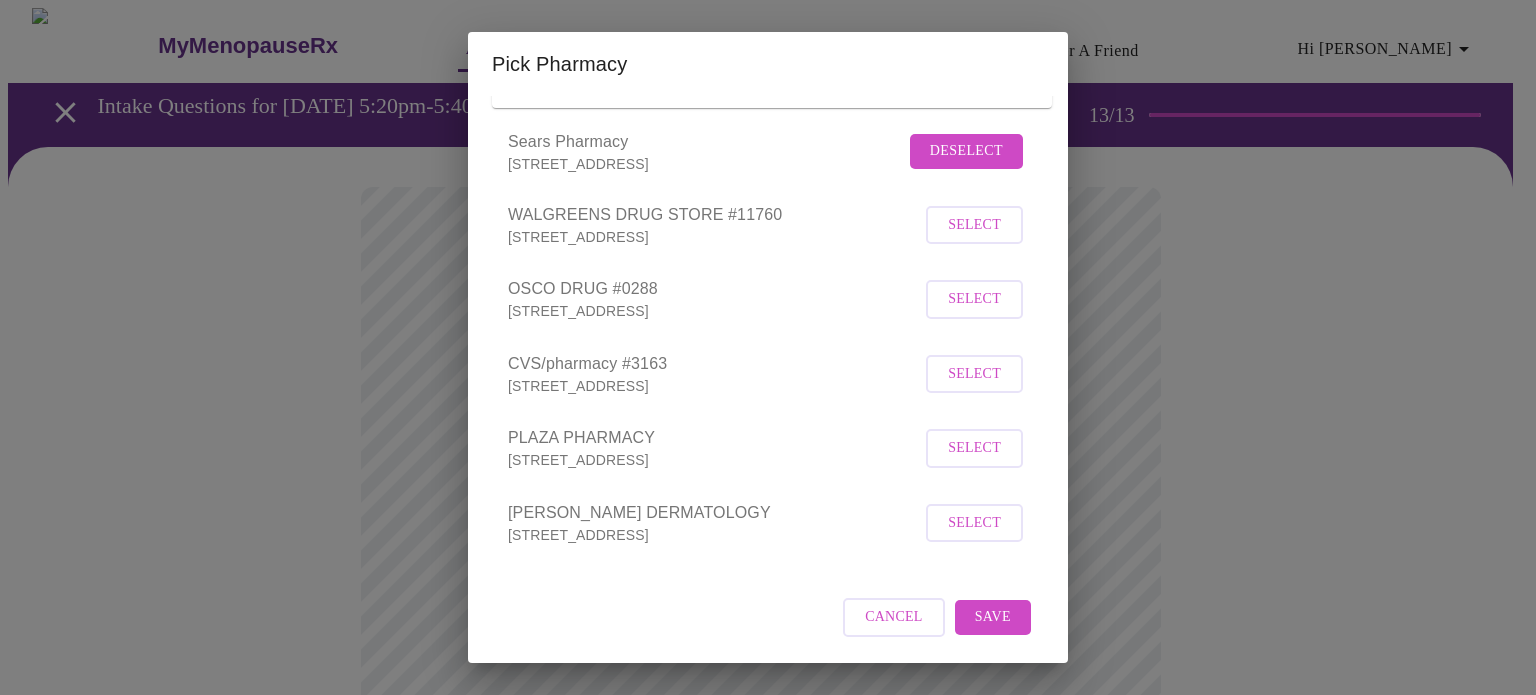 click on "Save" at bounding box center (993, 617) 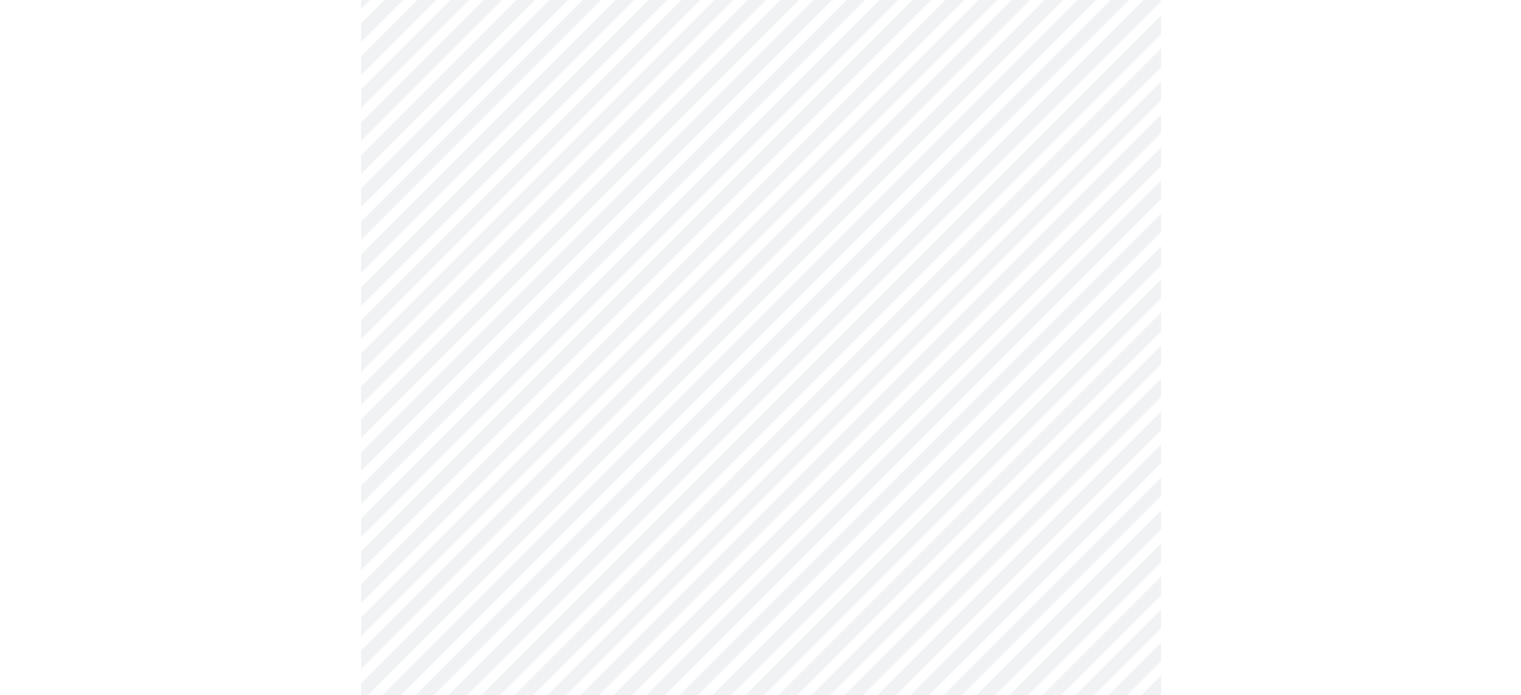 scroll, scrollTop: 465, scrollLeft: 0, axis: vertical 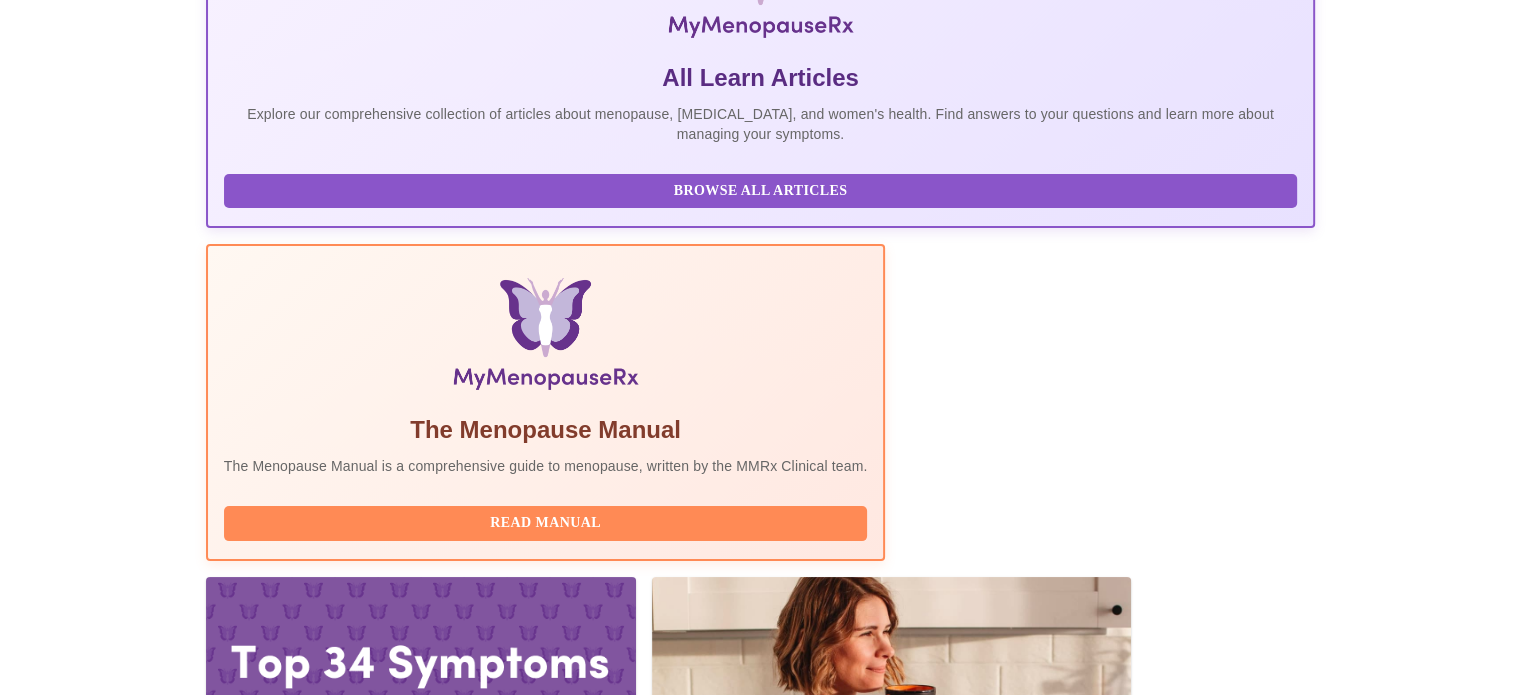 drag, startPoint x: 492, startPoint y: 452, endPoint x: 1172, endPoint y: 542, distance: 685.93005 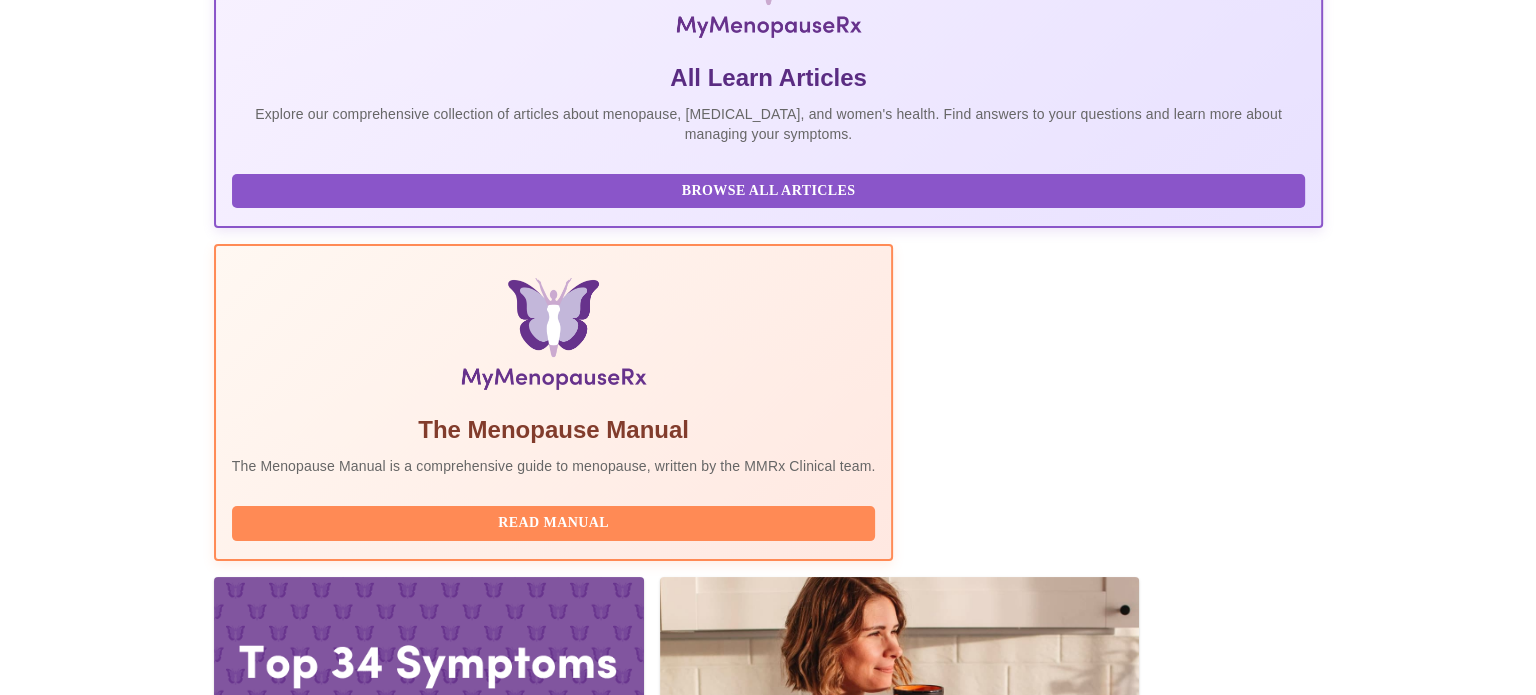 scroll, scrollTop: 0, scrollLeft: 0, axis: both 